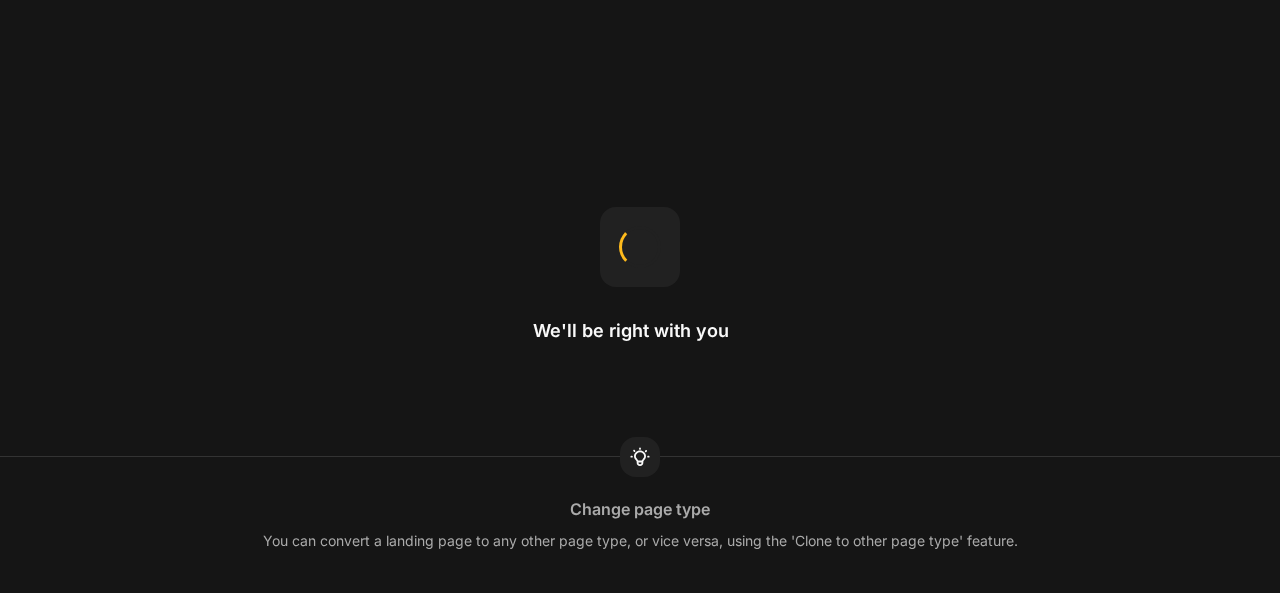scroll, scrollTop: 0, scrollLeft: 0, axis: both 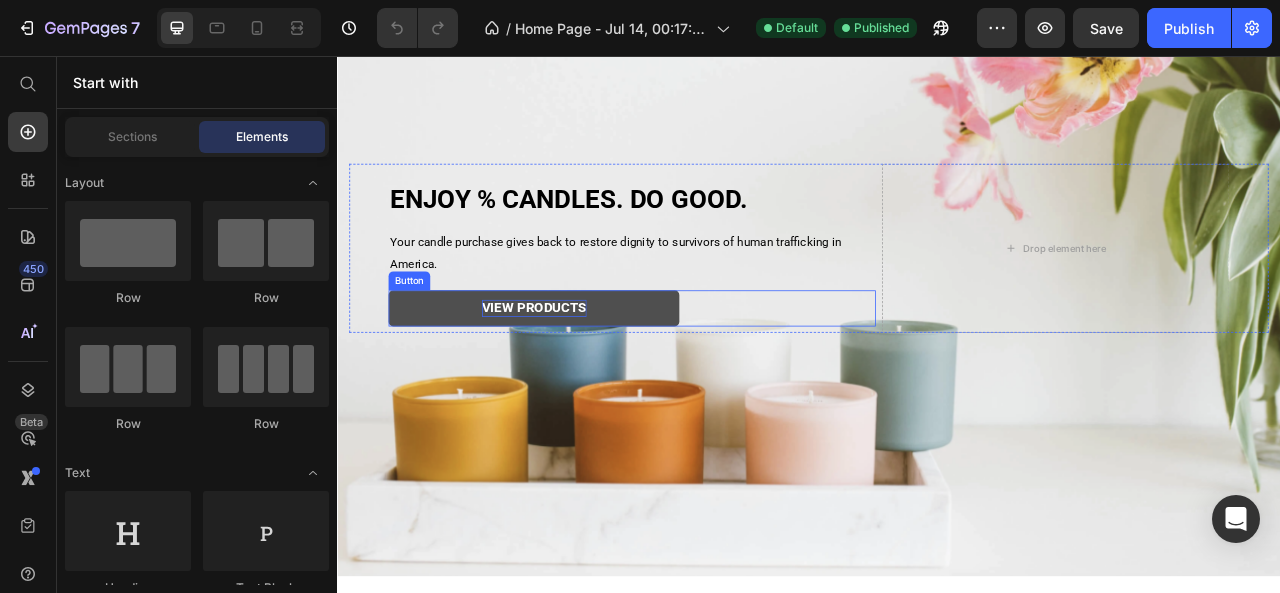 click on "VIEW PRODUCTS" at bounding box center (587, 376) 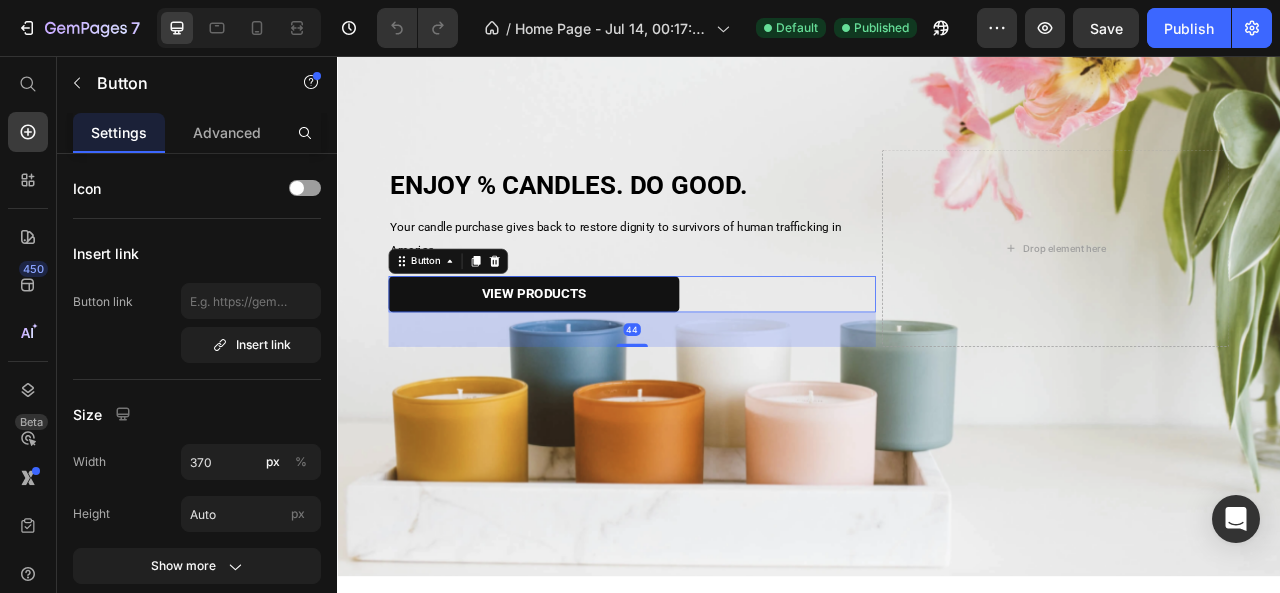 drag, startPoint x: 707, startPoint y: 397, endPoint x: 705, endPoint y: 433, distance: 36.05551 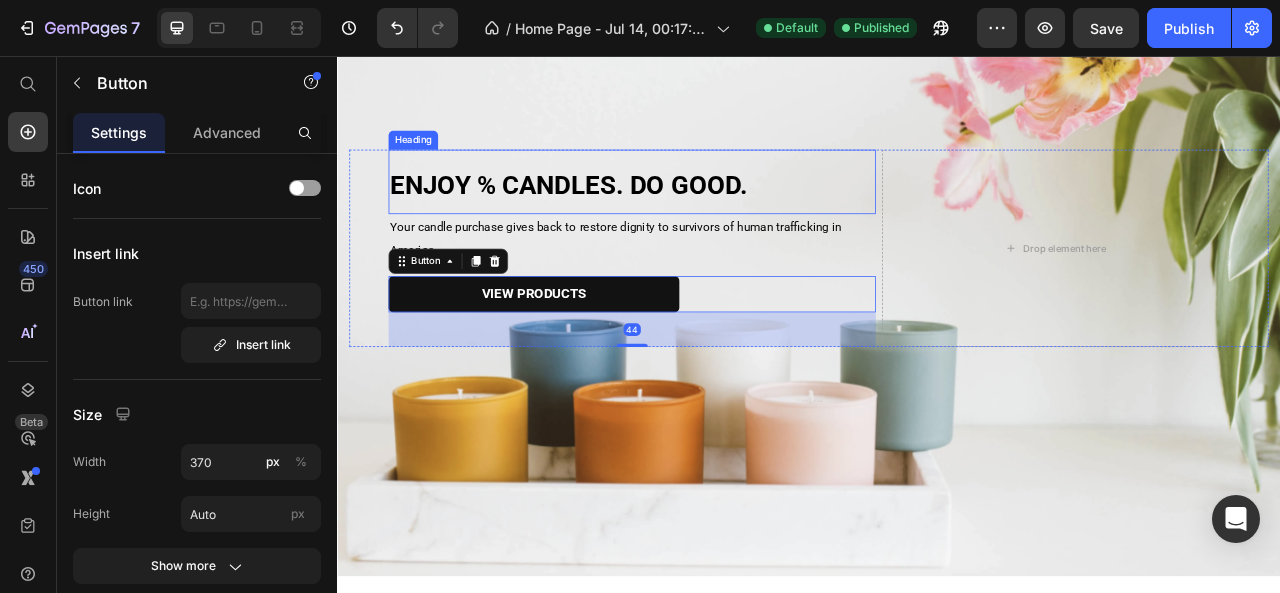 click on "ENJOY % CANDLES. DO GOOD." at bounding box center [712, 216] 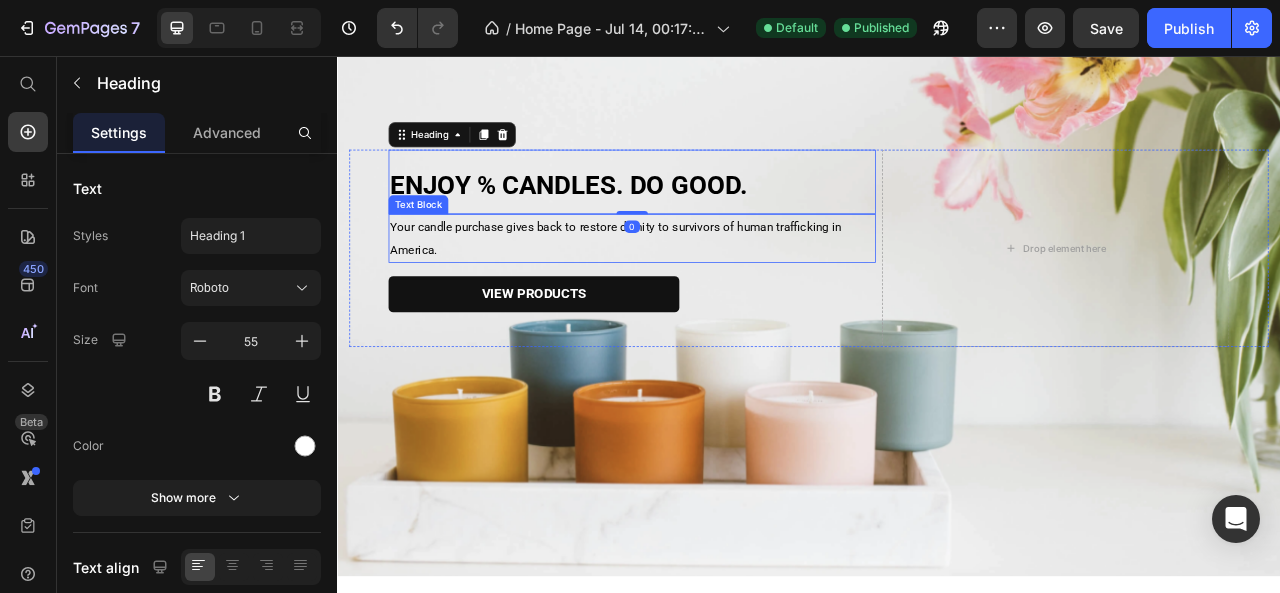 click on "Your candle purchase gives back to restore dignity to survivors of human trafficking in America." at bounding box center [691, 288] 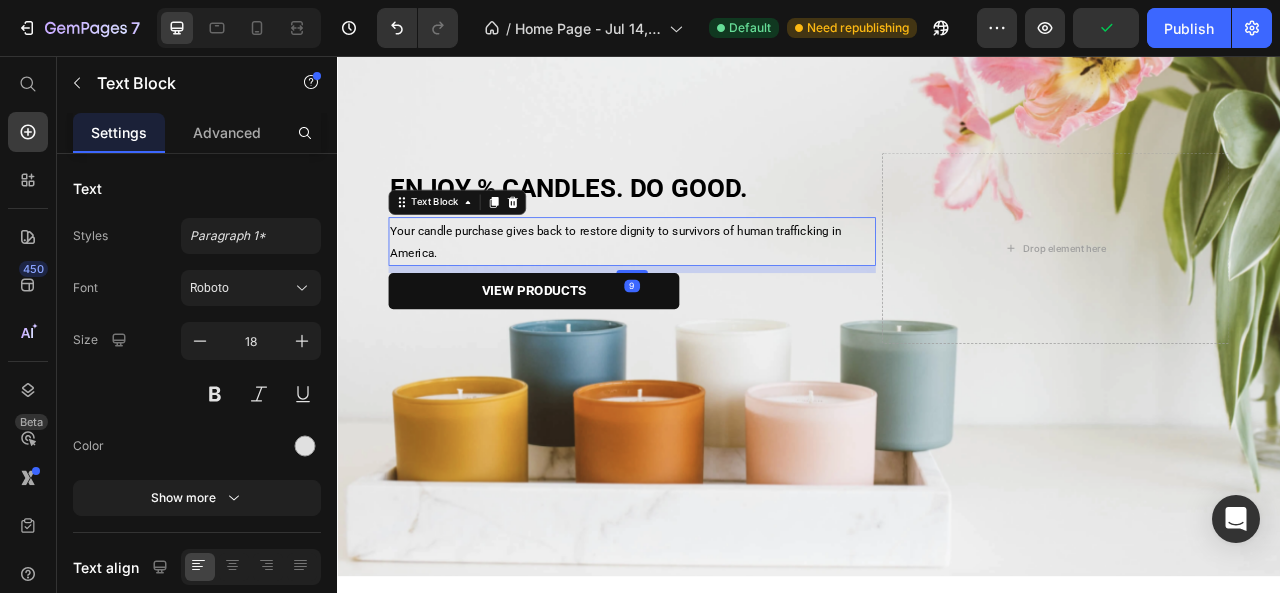 drag, startPoint x: 716, startPoint y: 327, endPoint x: 709, endPoint y: 319, distance: 10.630146 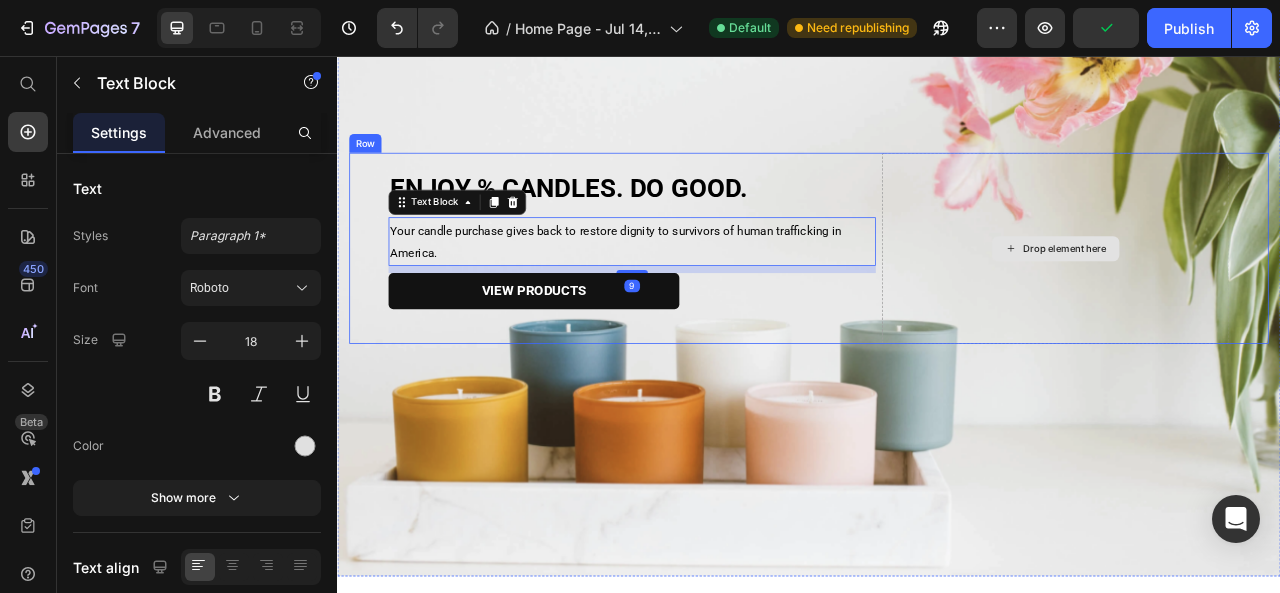 click on "Drop element here" at bounding box center [1251, 300] 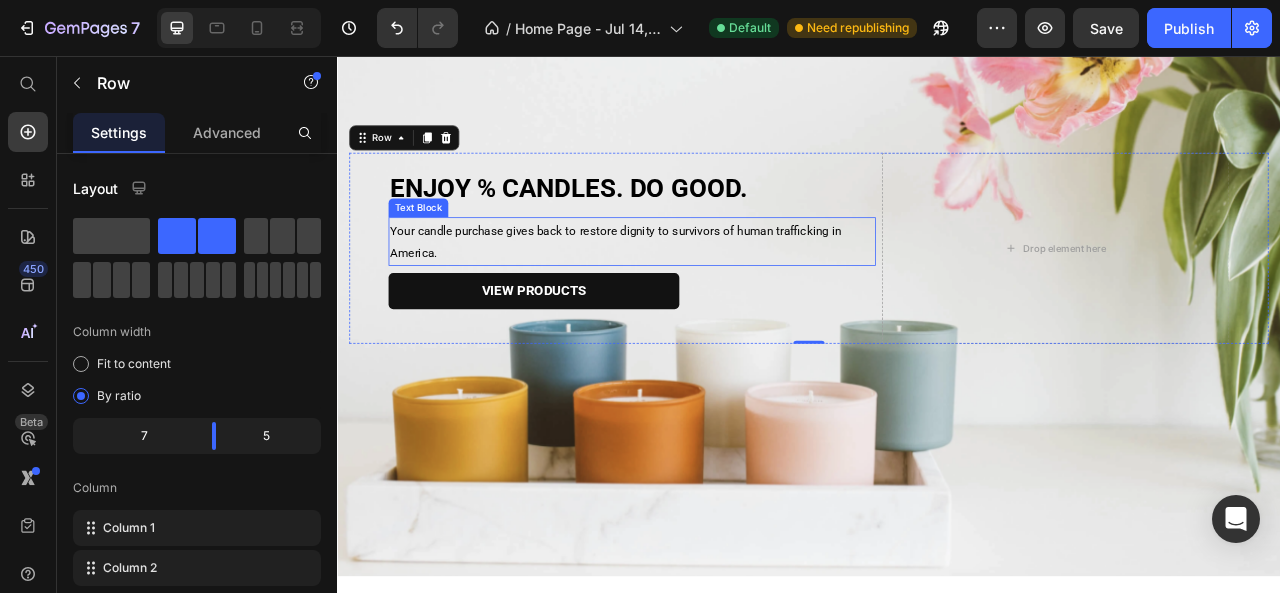 click on "Your candle purchase gives back to restore dignity to survivors of human trafficking in America." at bounding box center (712, 292) 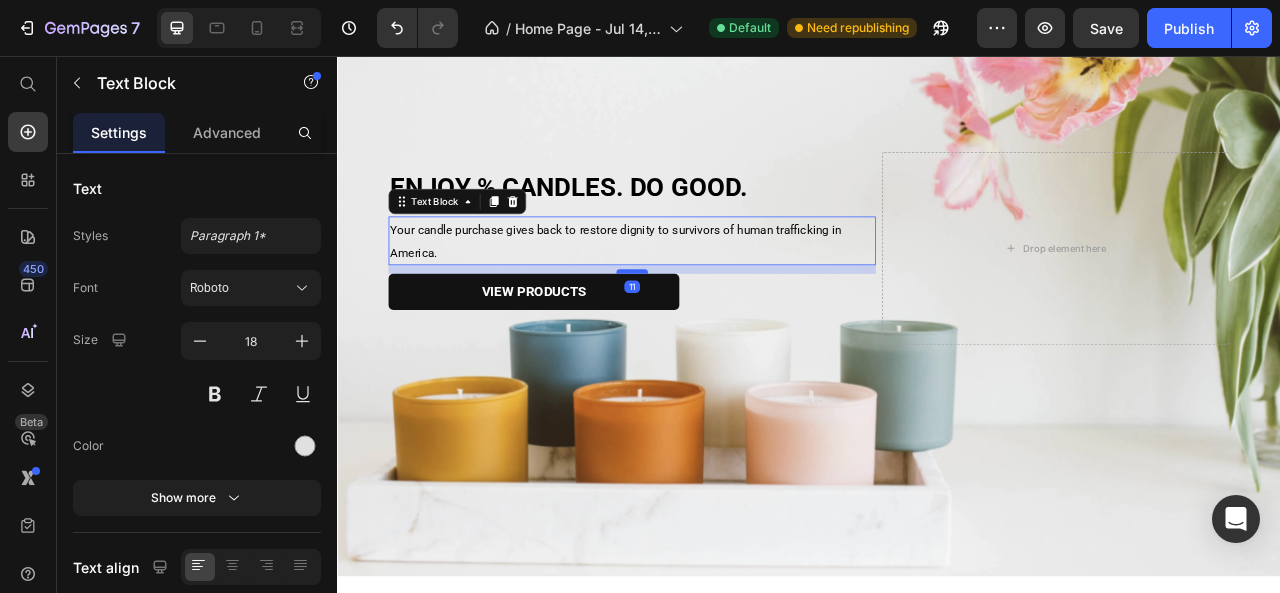 click on "11" at bounding box center [712, 322] 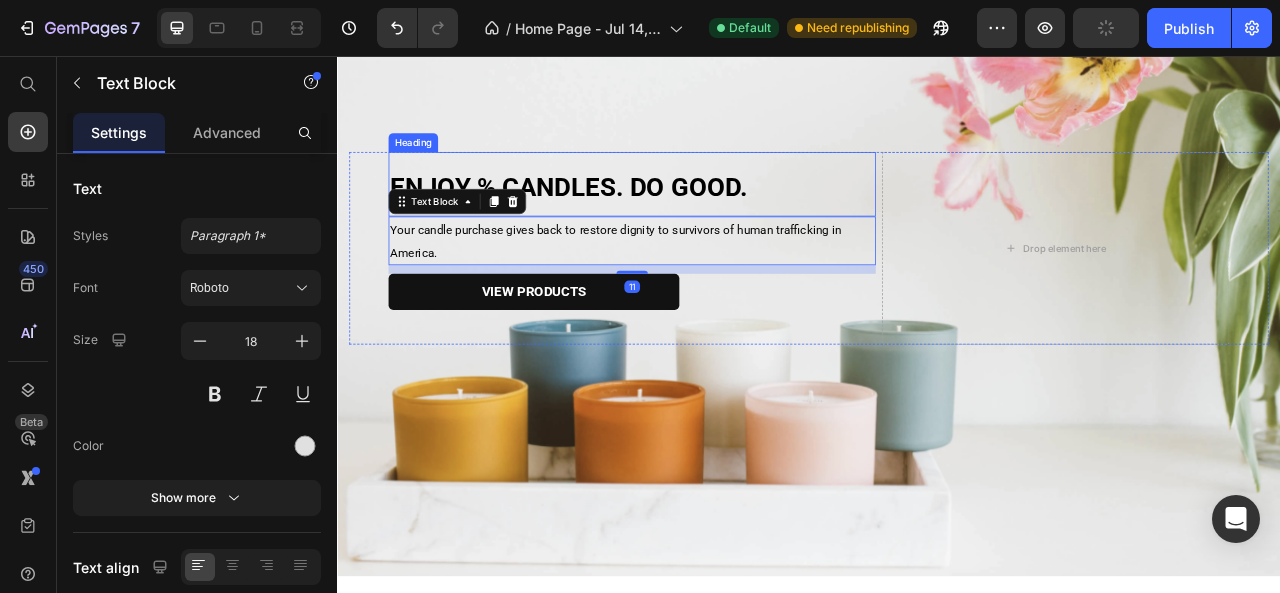 click on "ENJOY % CANDLES. DO GOOD." at bounding box center [631, 222] 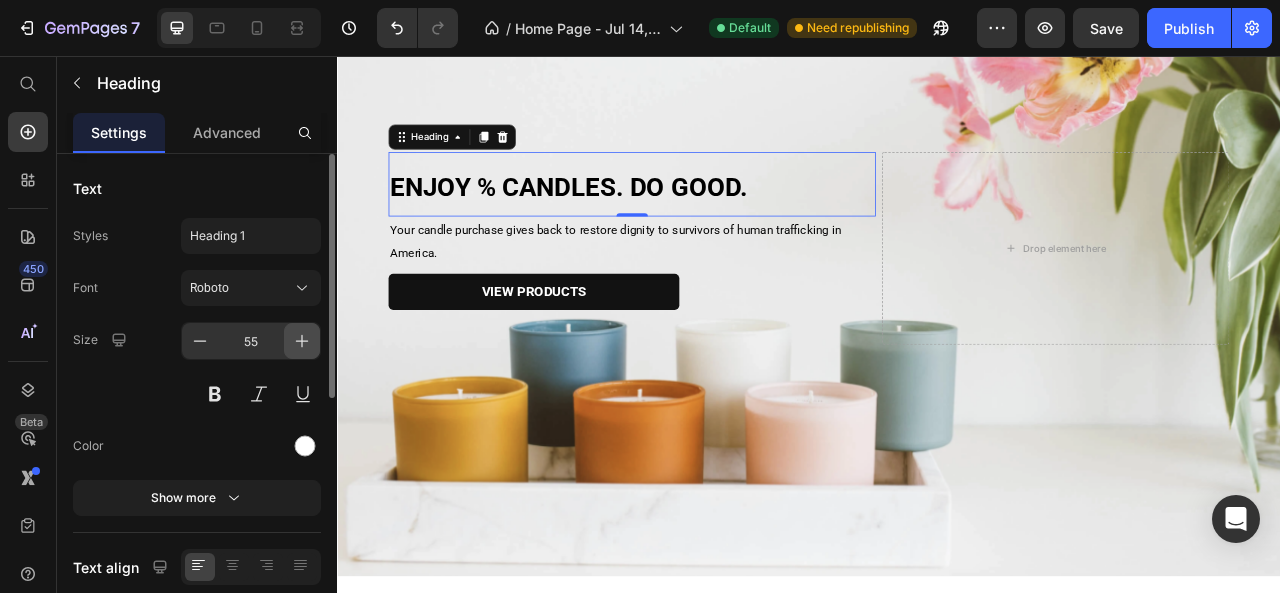 click 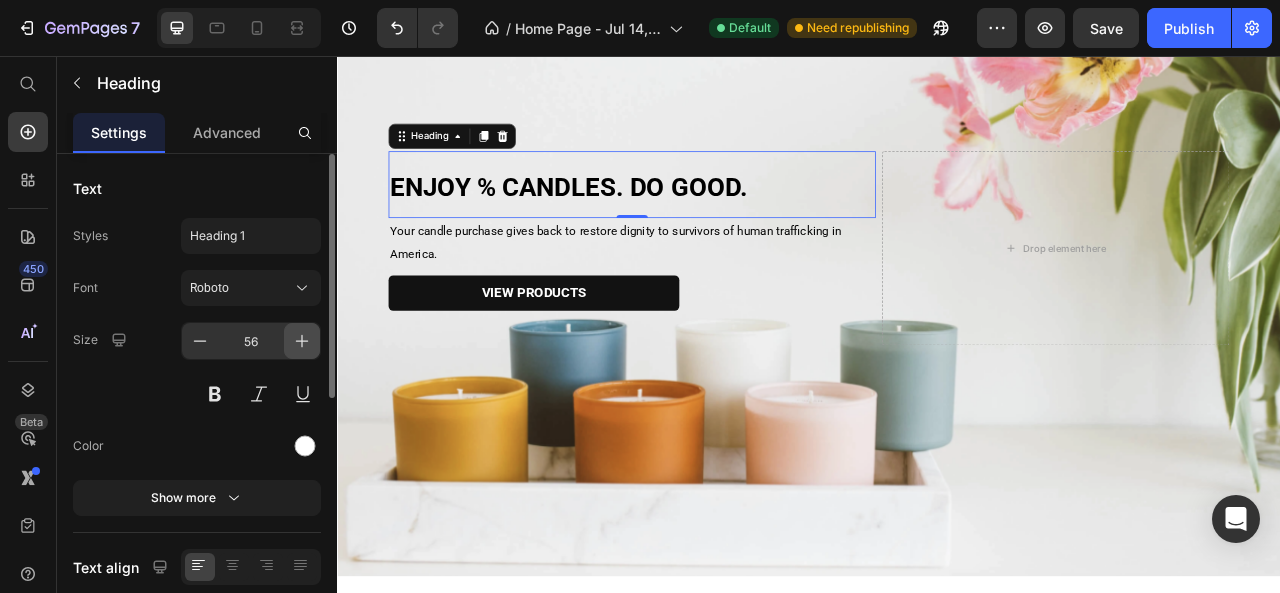 click 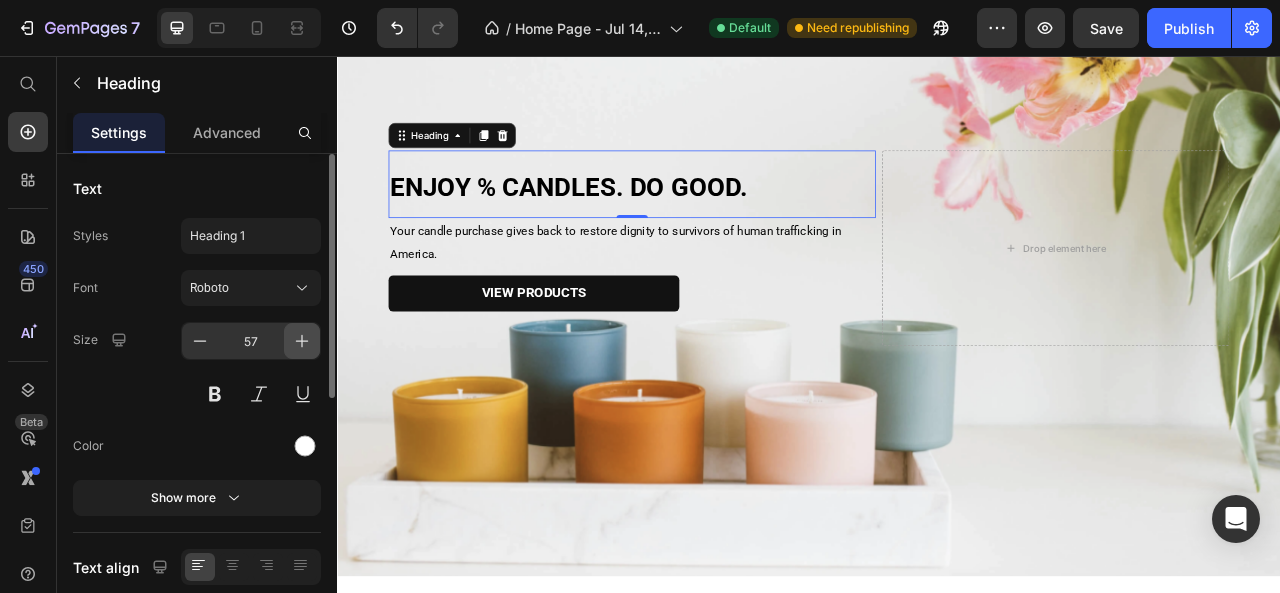 click at bounding box center [302, 341] 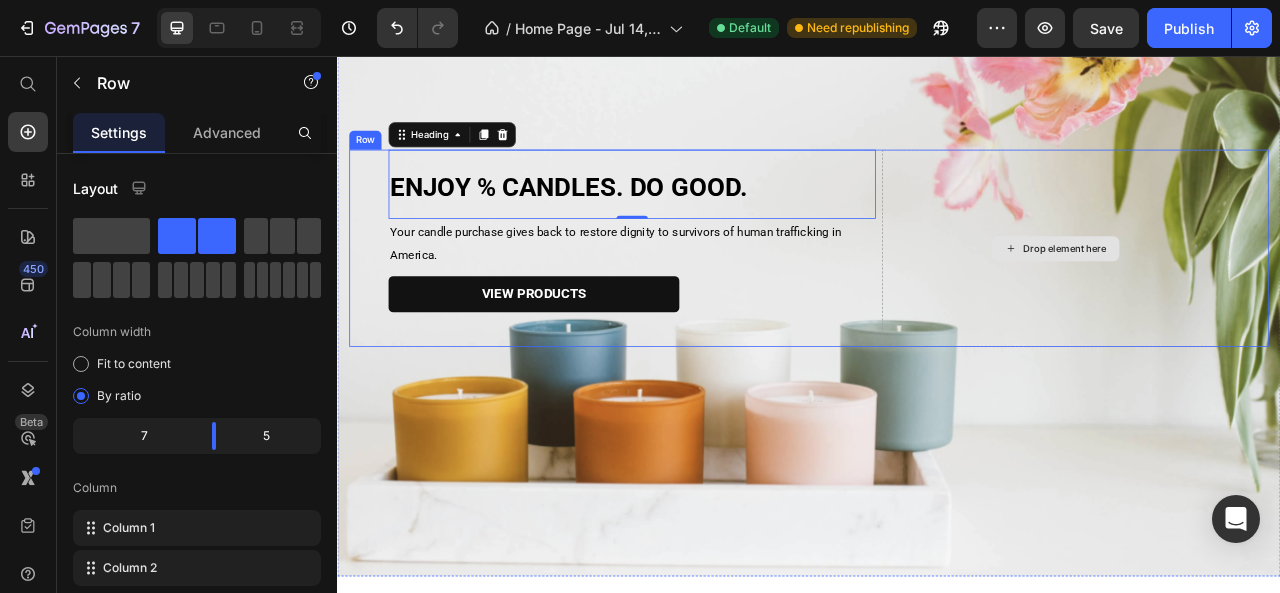 click on "Drop element here" at bounding box center (1251, 300) 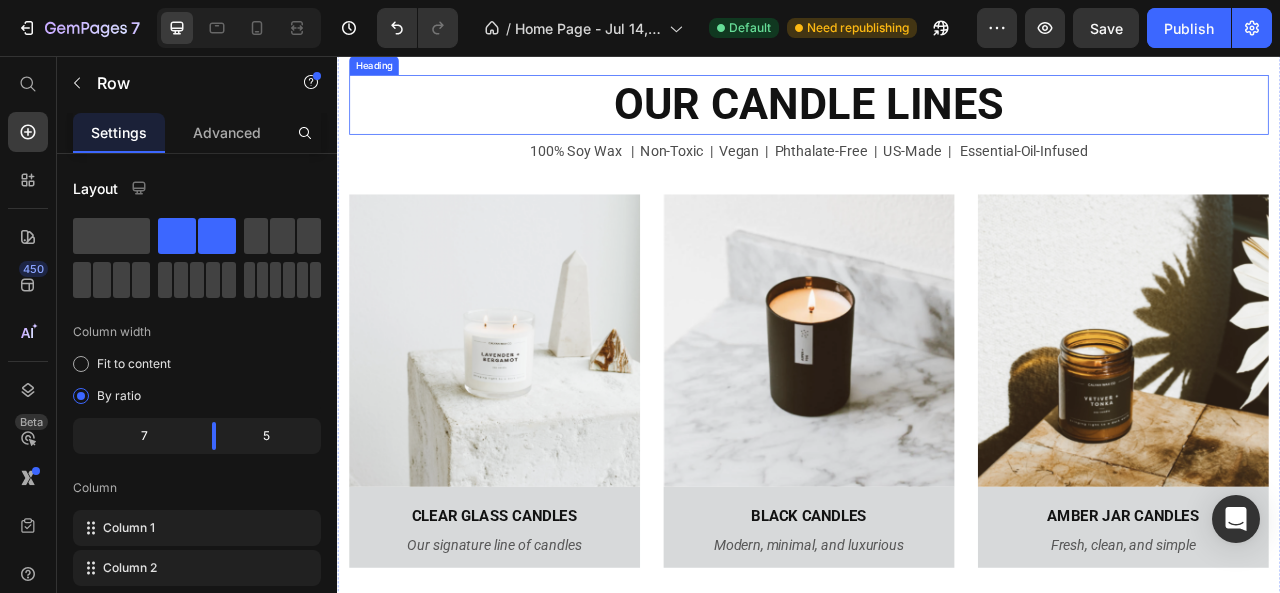 scroll, scrollTop: 1726, scrollLeft: 0, axis: vertical 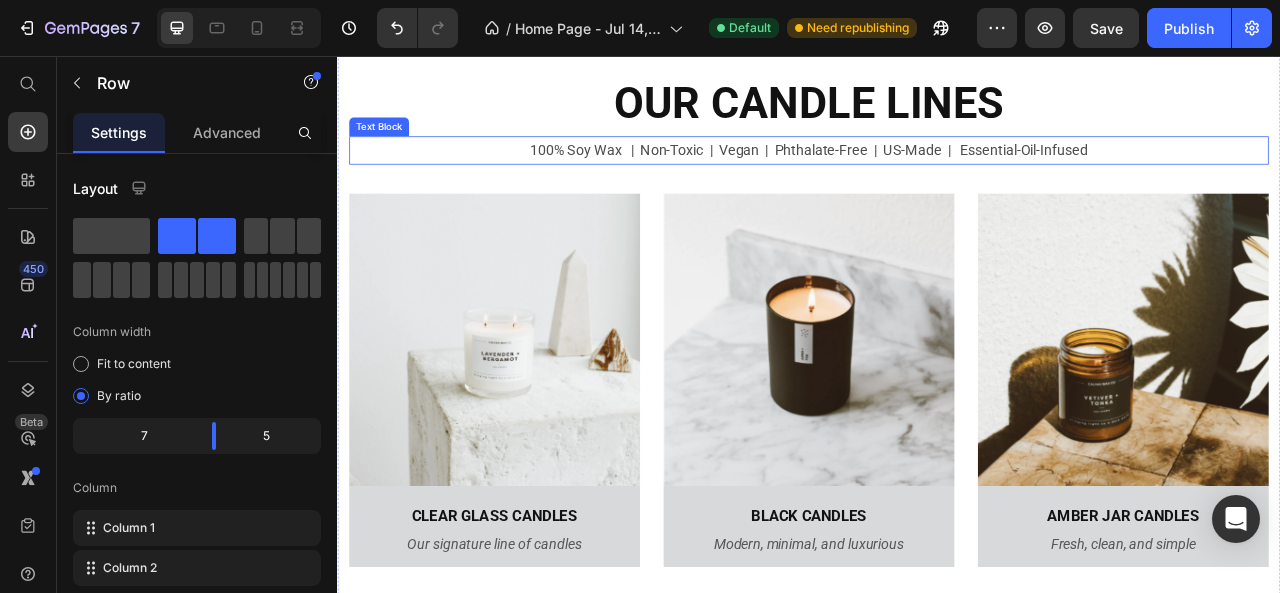 click on "100% Soy Wax   |  Non-Toxic  |  Vegan  |  Phthalate-Free  |  US-Made  |   Essential-Oil-Infused" at bounding box center [937, 176] 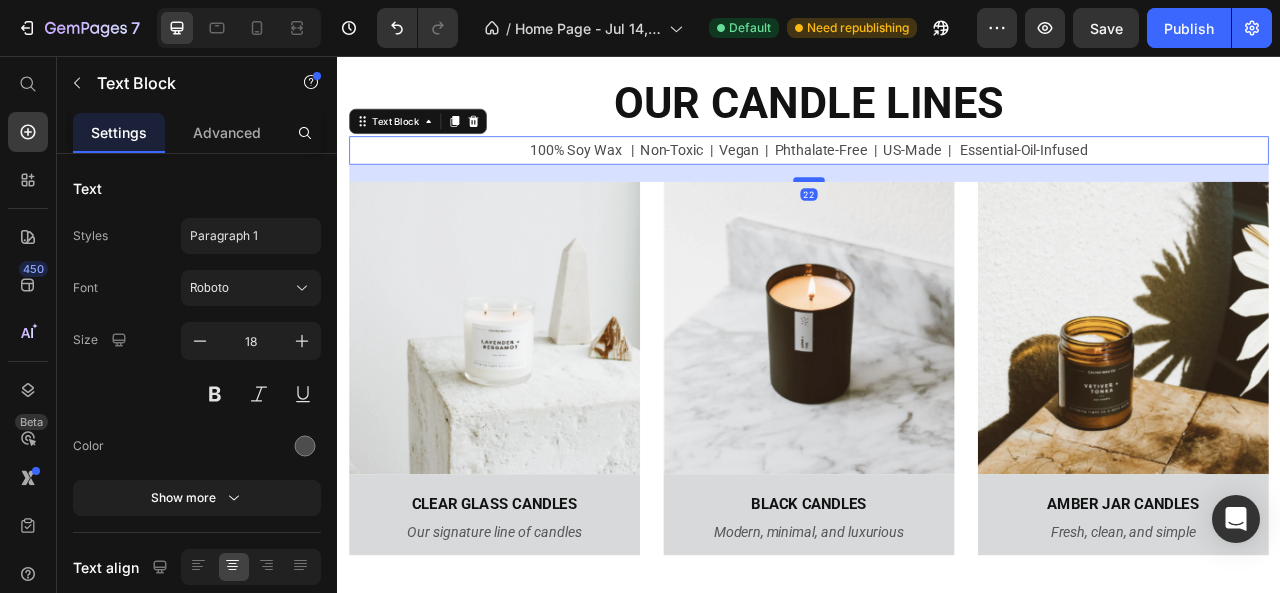 drag, startPoint x: 931, startPoint y: 229, endPoint x: 930, endPoint y: 214, distance: 15.033297 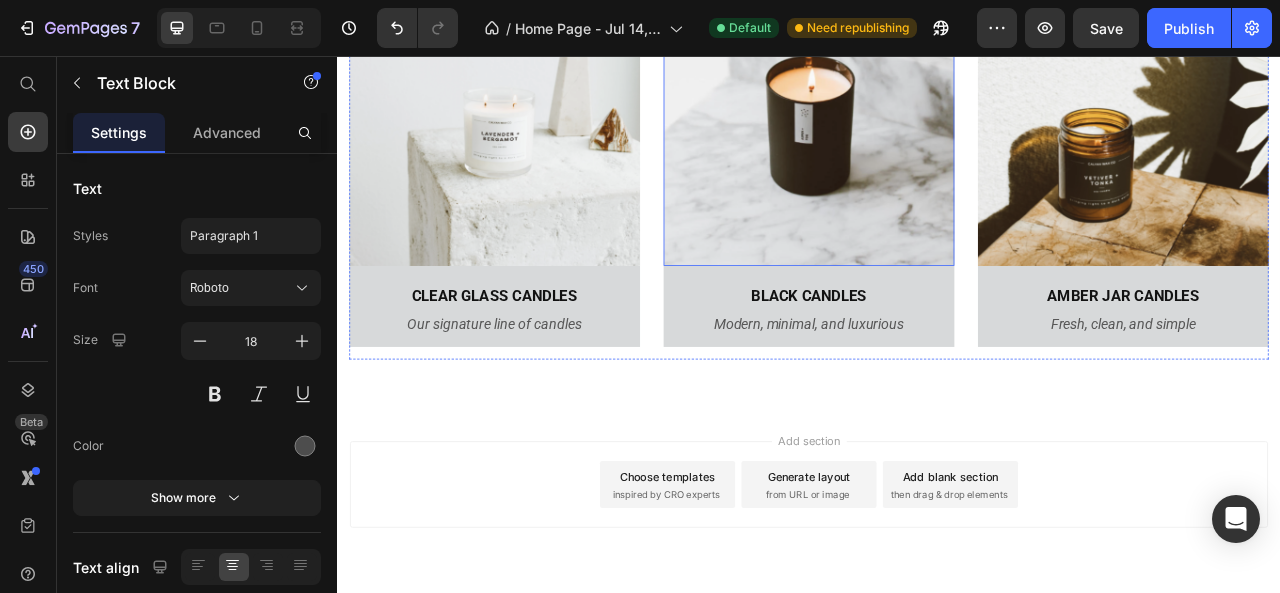 scroll, scrollTop: 1992, scrollLeft: 0, axis: vertical 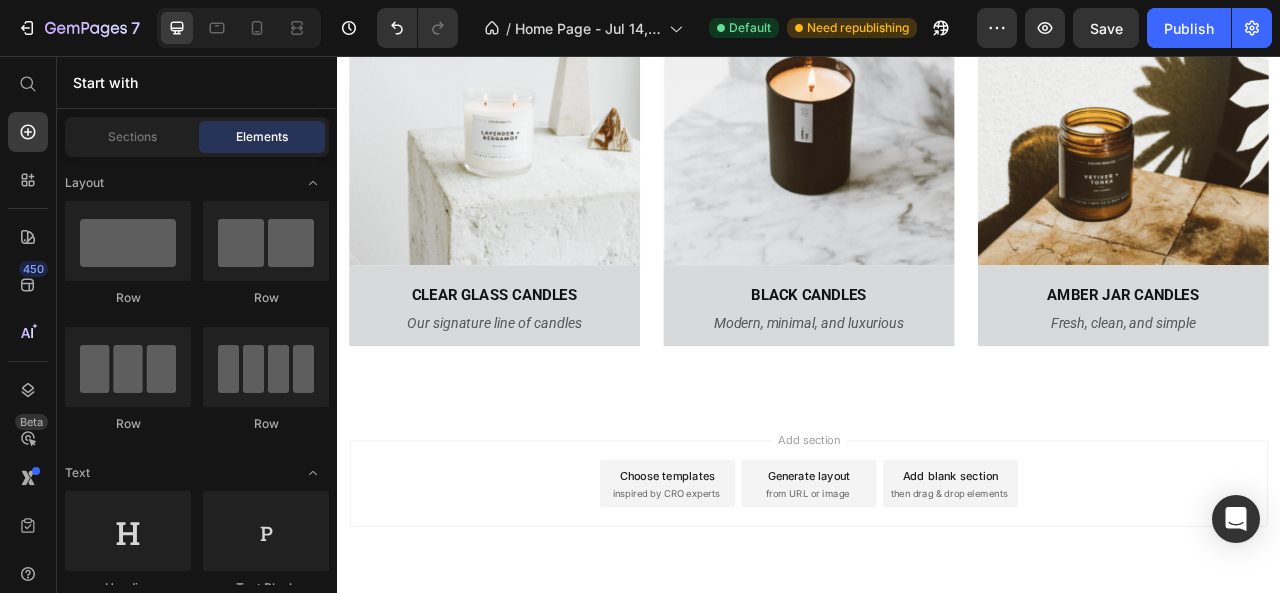 click on "inspired by CRO experts" at bounding box center (755, 613) 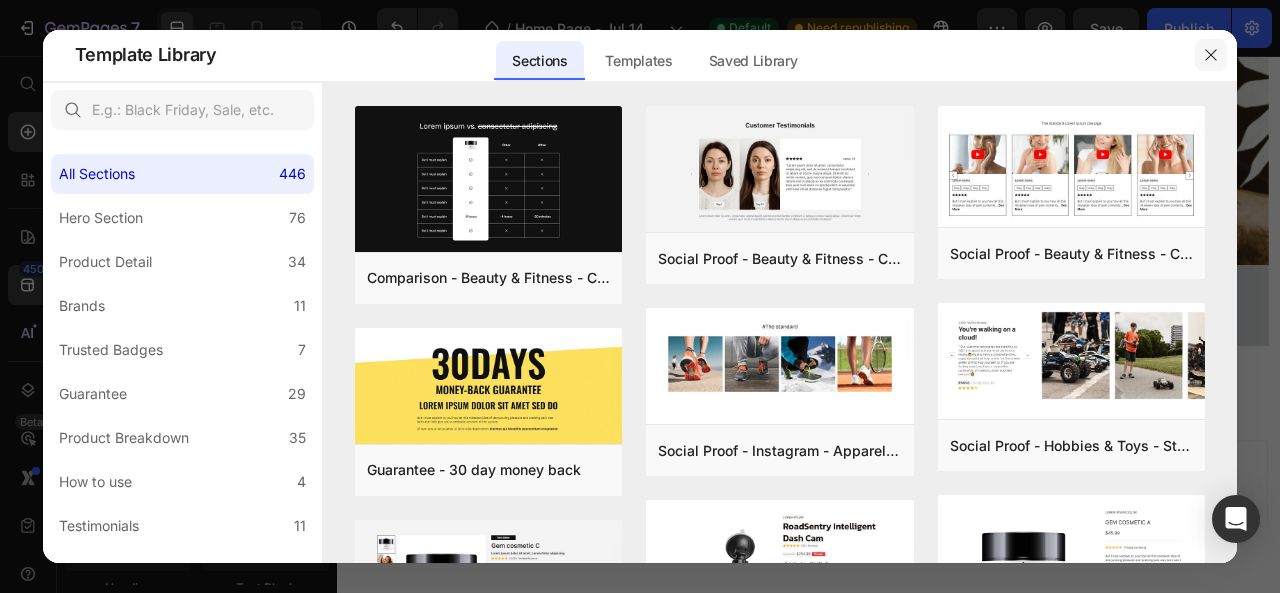 click 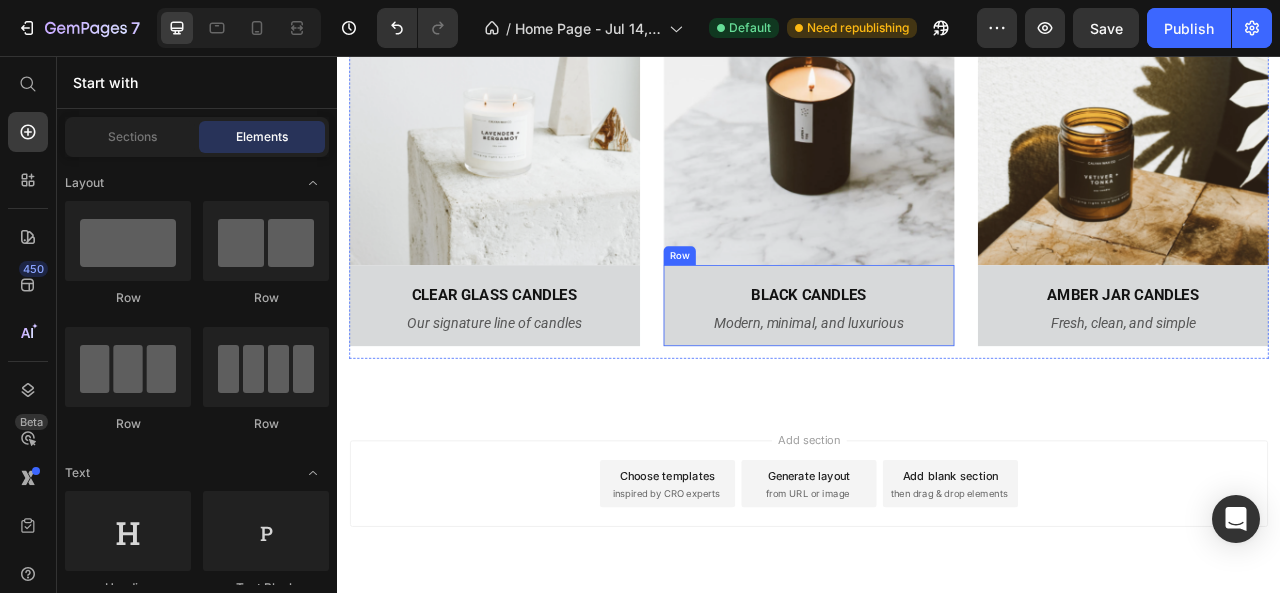 scroll, scrollTop: 2038, scrollLeft: 0, axis: vertical 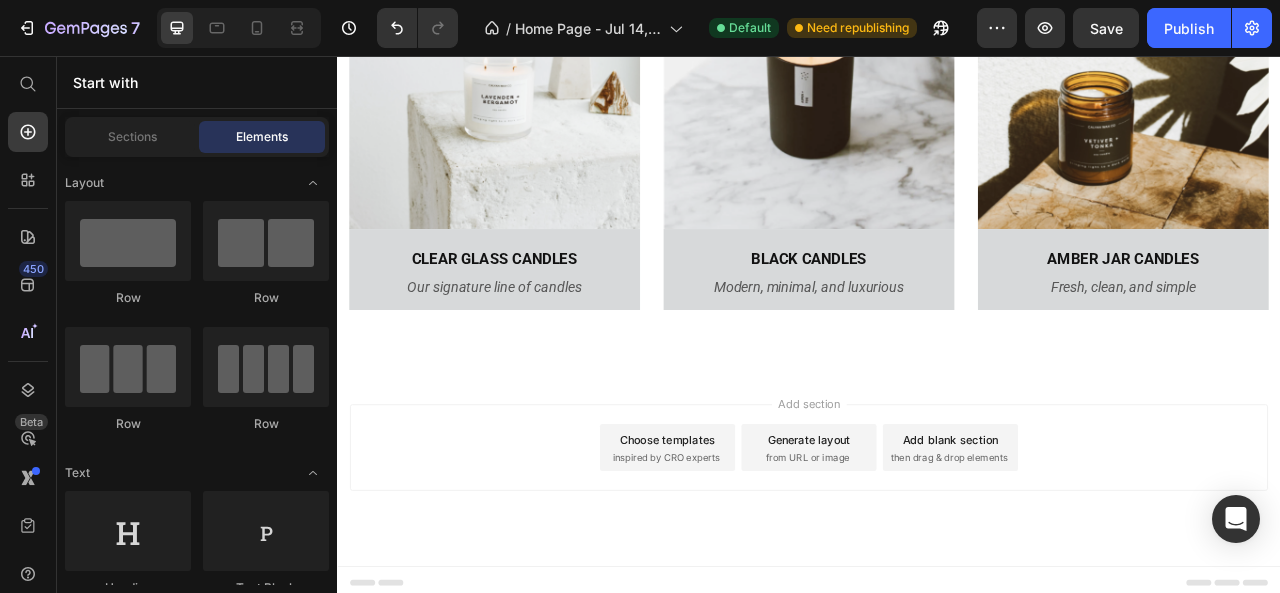 click on "inspired by CRO experts" at bounding box center [755, 567] 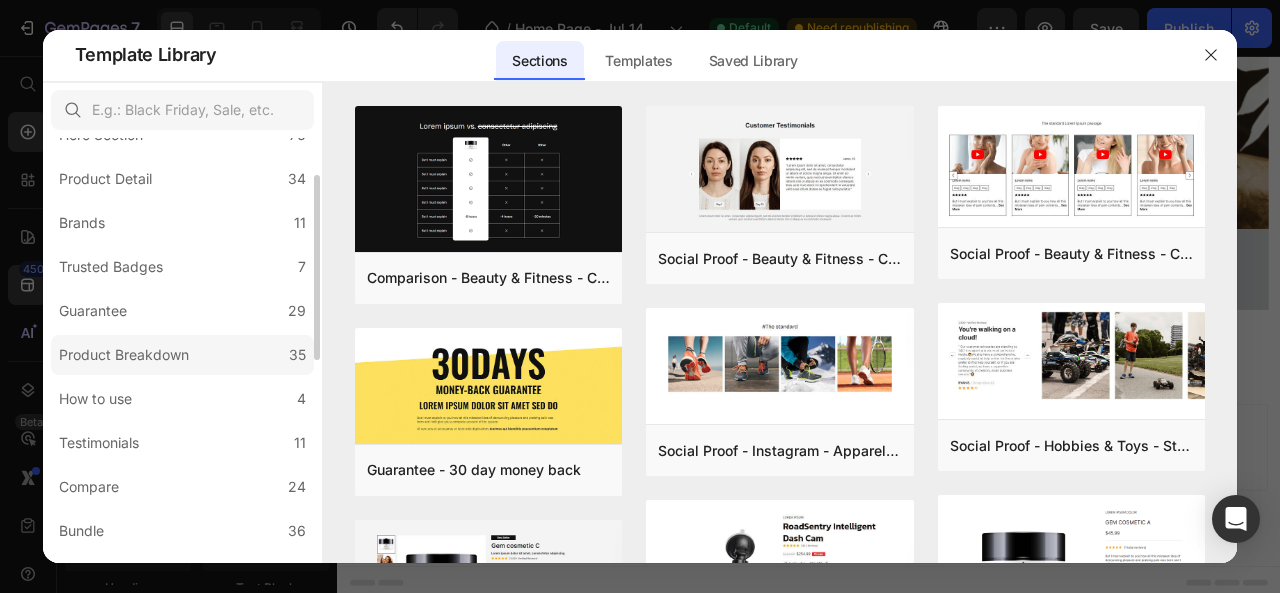 scroll, scrollTop: 84, scrollLeft: 0, axis: vertical 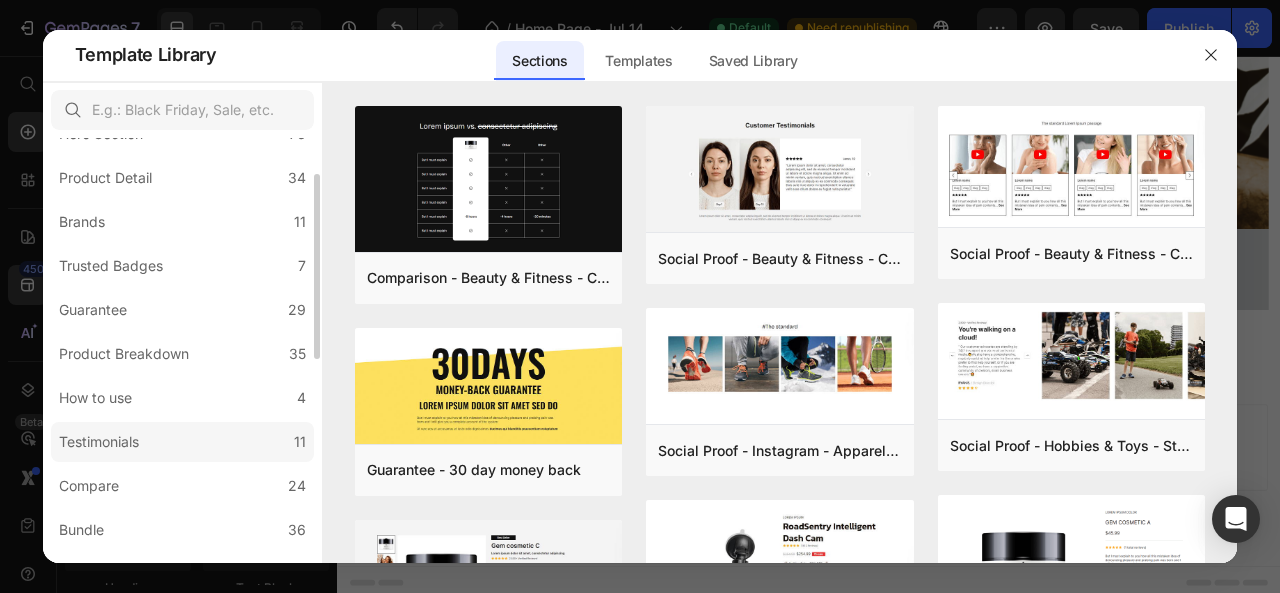 click on "Testimonials" at bounding box center [99, 442] 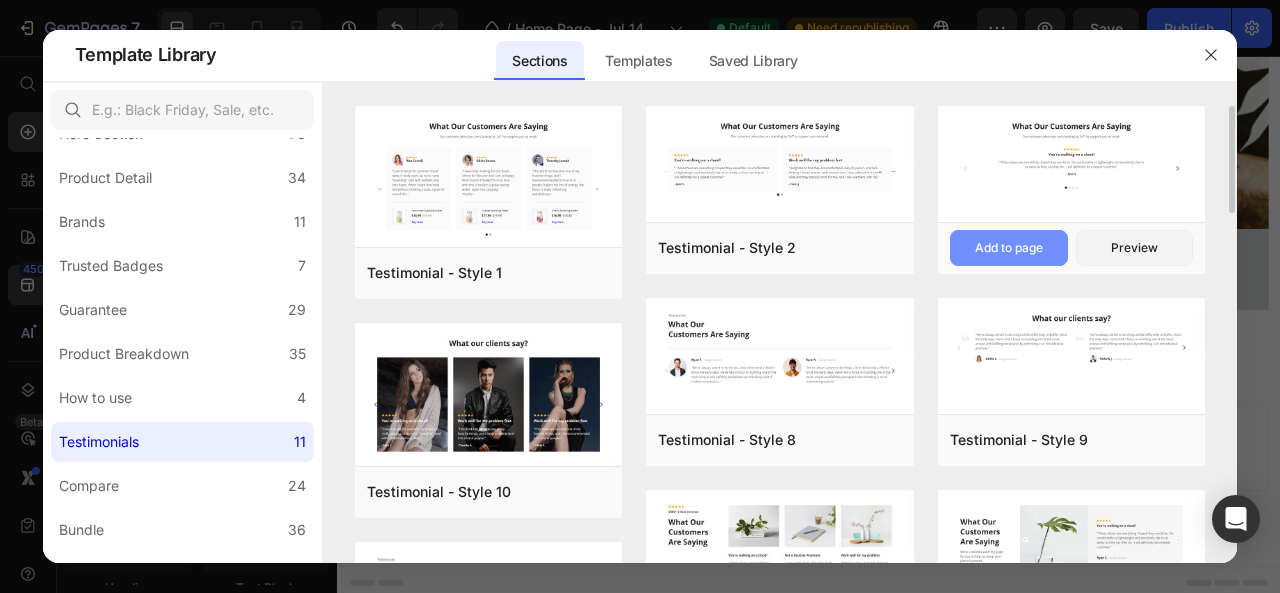 click on "Add to page" at bounding box center (1009, 248) 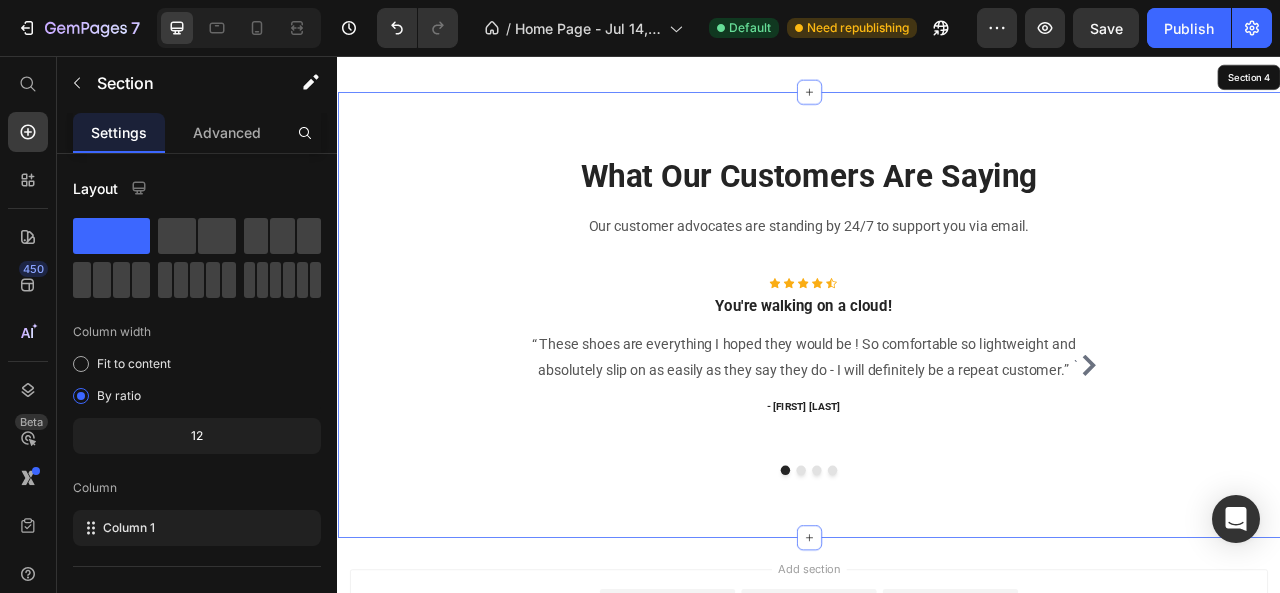 scroll, scrollTop: 2435, scrollLeft: 0, axis: vertical 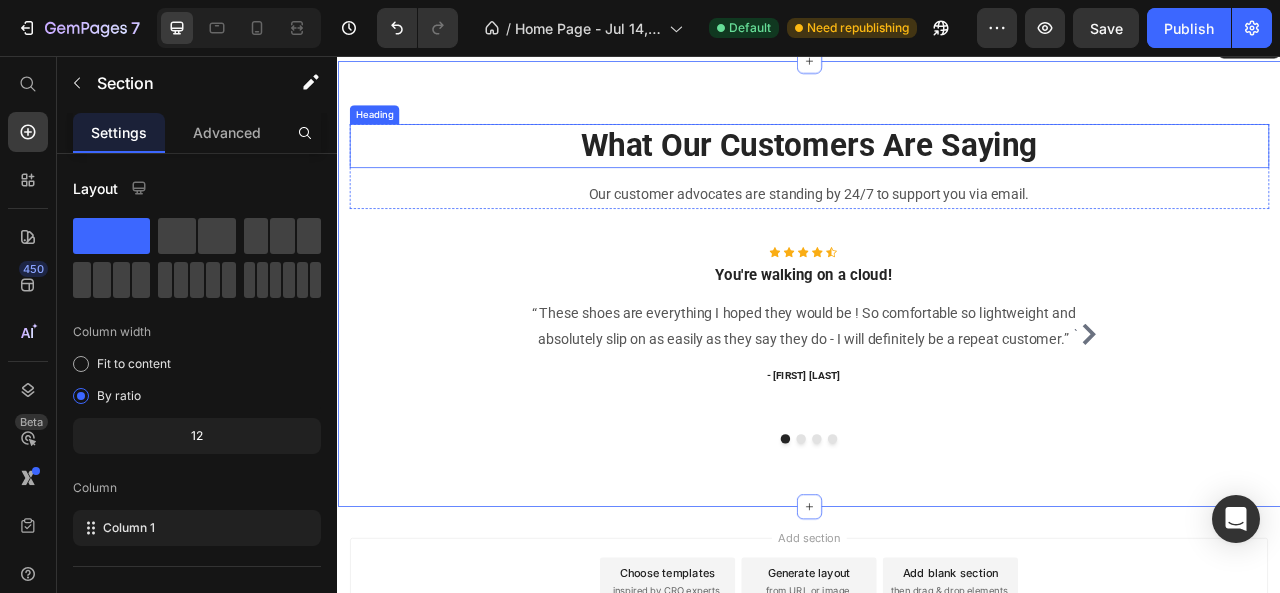 click on "What Our Customers Are Saying" at bounding box center [937, 170] 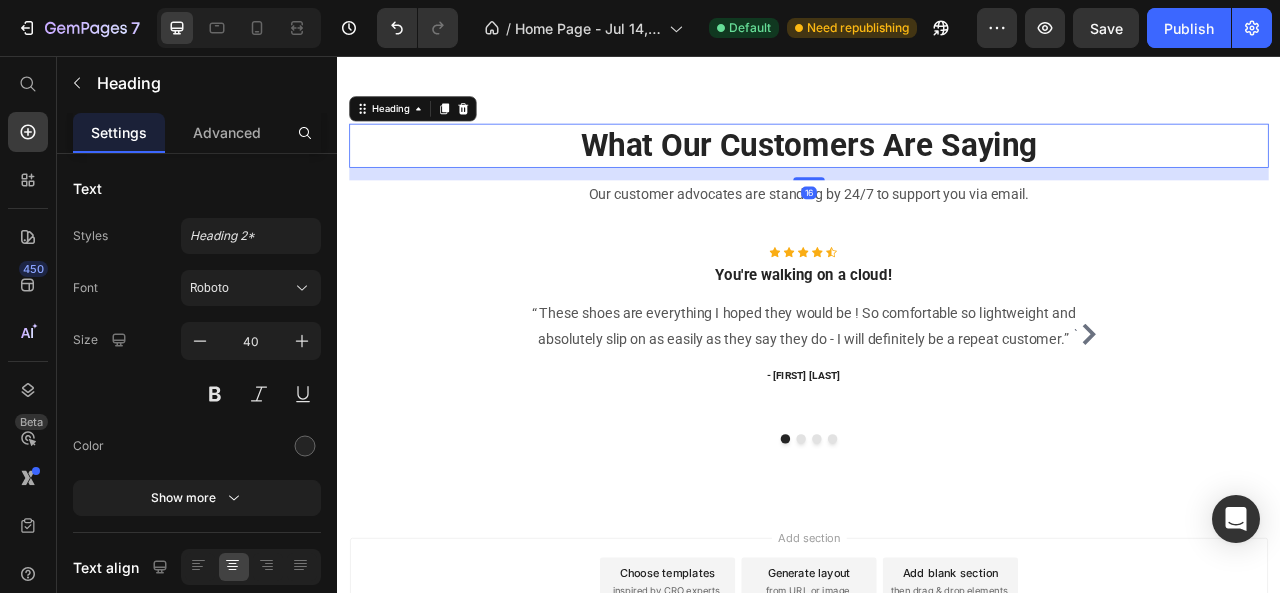click on "What Our Customers Are Saying" at bounding box center (937, 170) 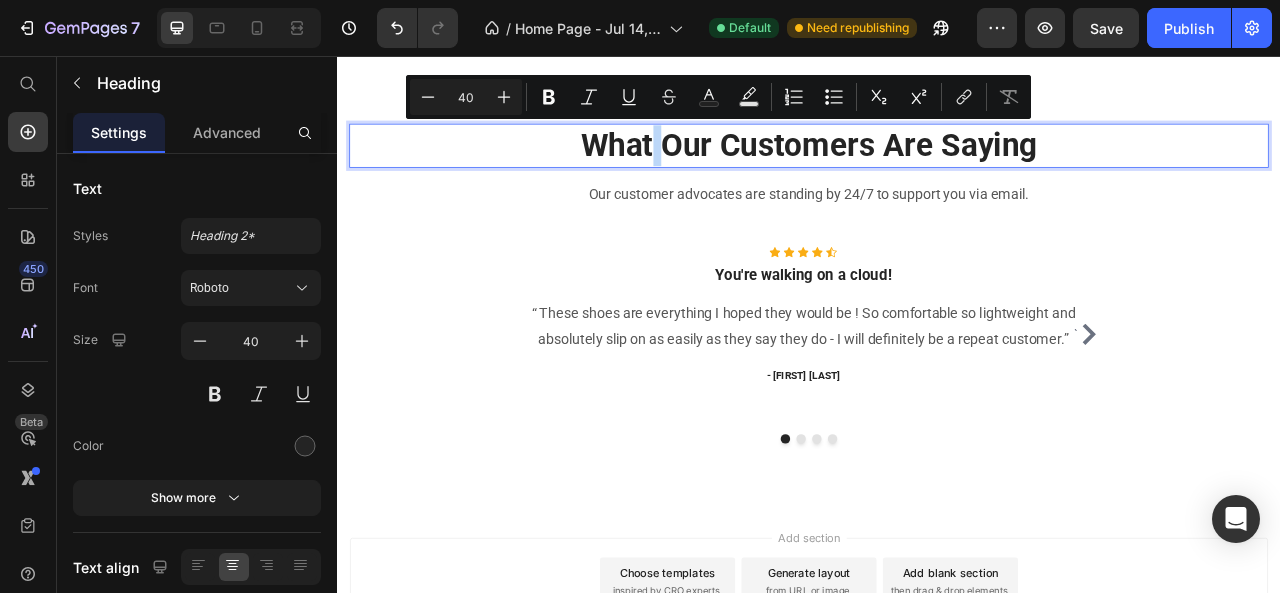 click on "What Our Customers Are Saying" at bounding box center (937, 170) 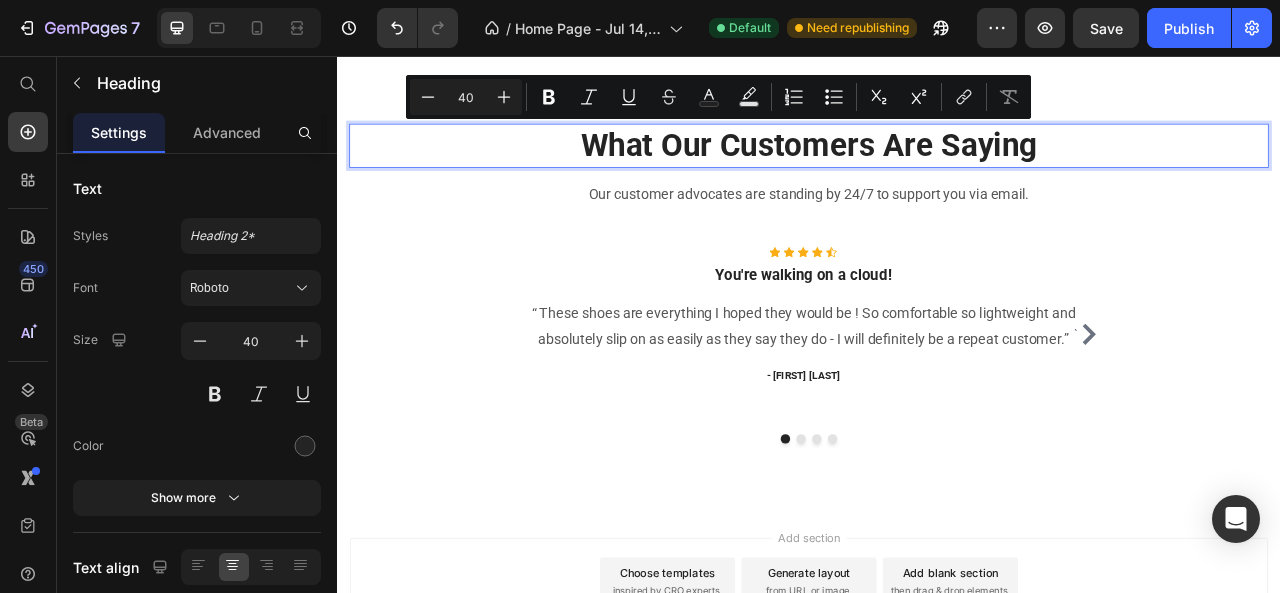 click on "What Our Customers Are Saying" at bounding box center [937, 170] 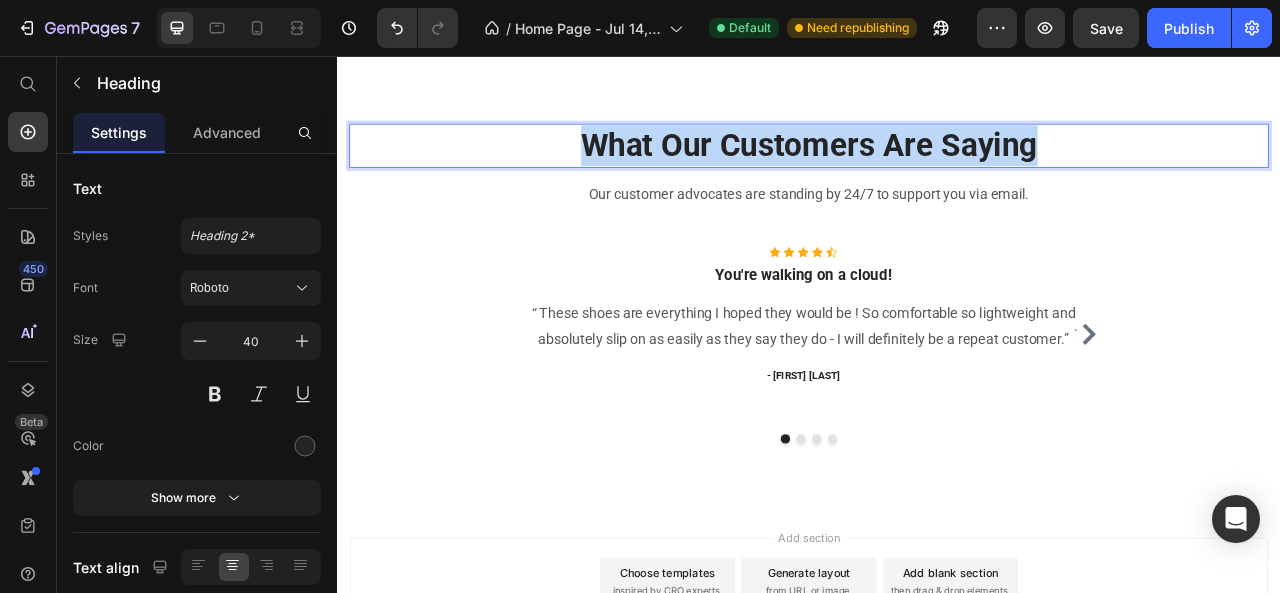 click on "What Our Customers Are Saying" at bounding box center [937, 170] 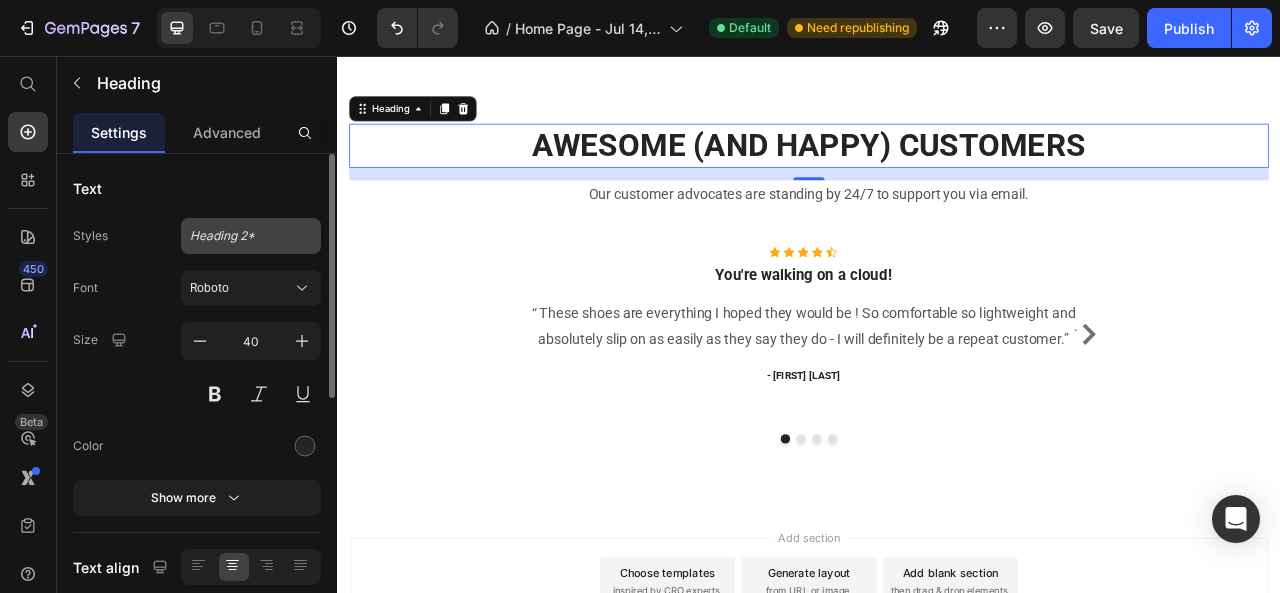 click on "Heading 2*" 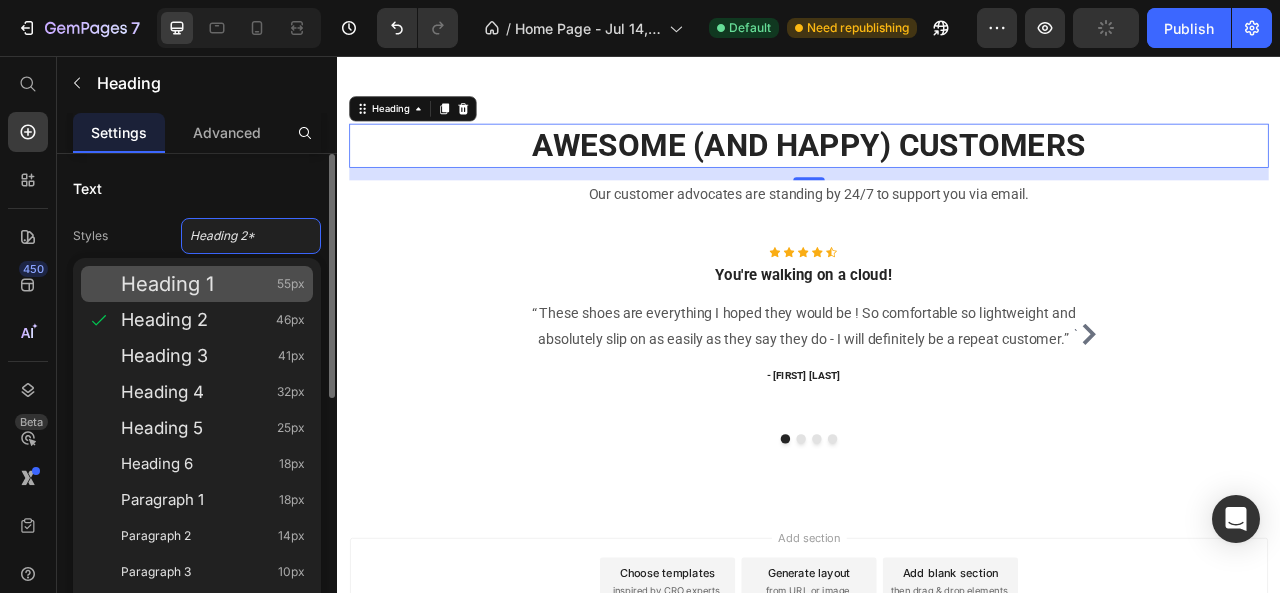 click on "Heading 1 55px" at bounding box center [213, 284] 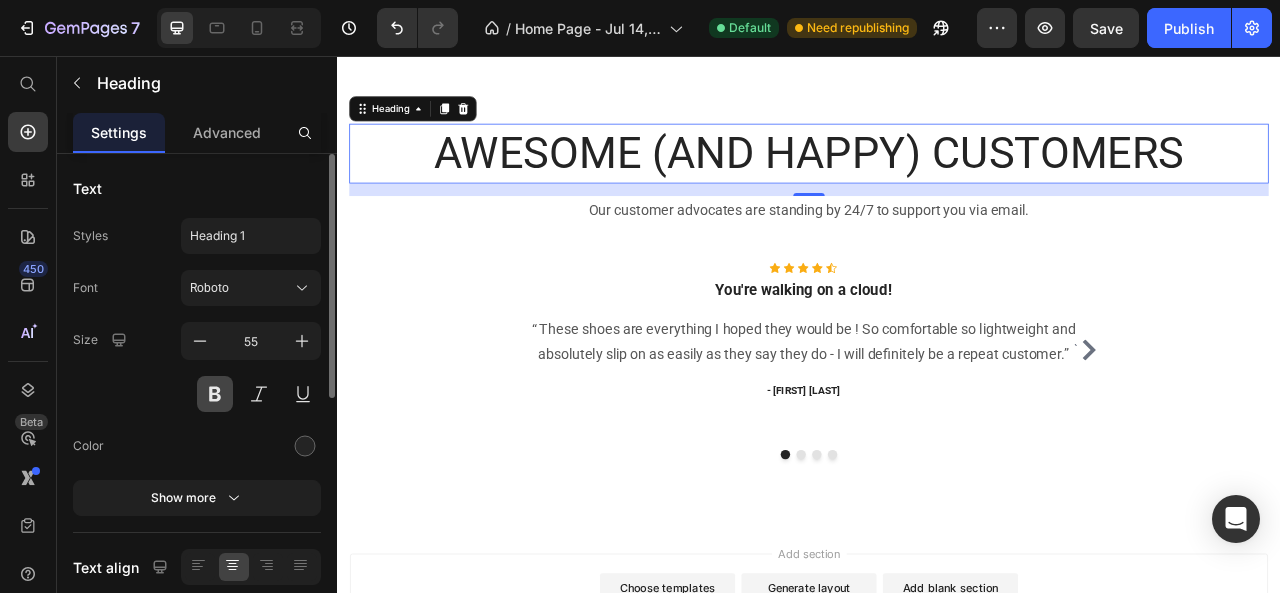 click at bounding box center (215, 394) 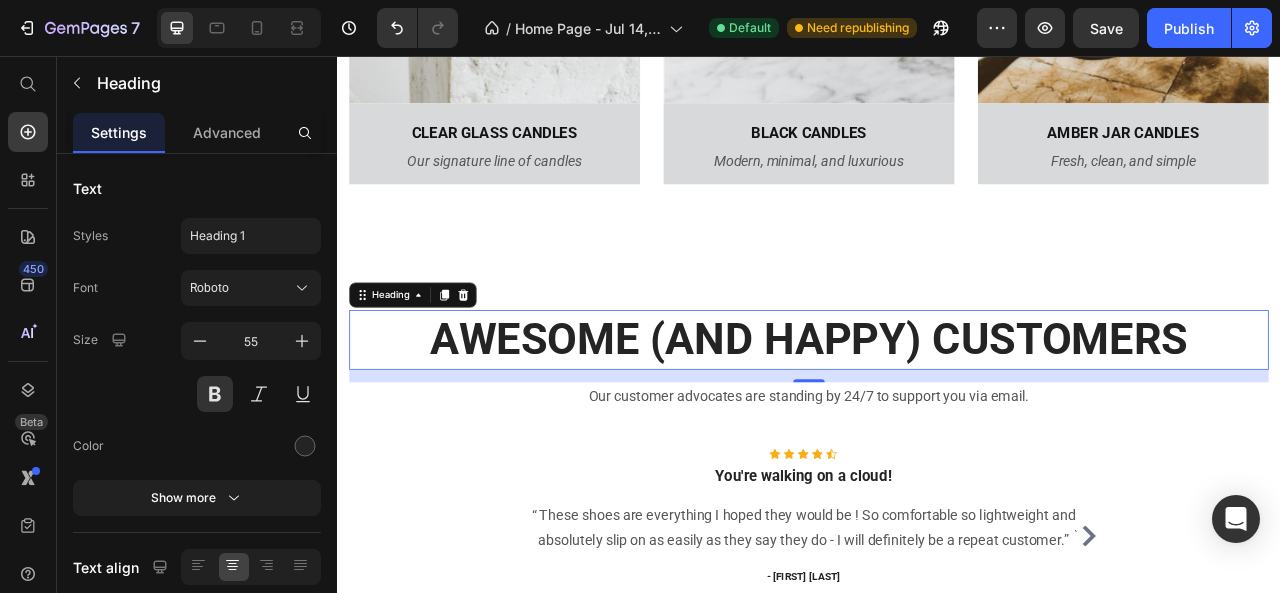 scroll, scrollTop: 2269, scrollLeft: 0, axis: vertical 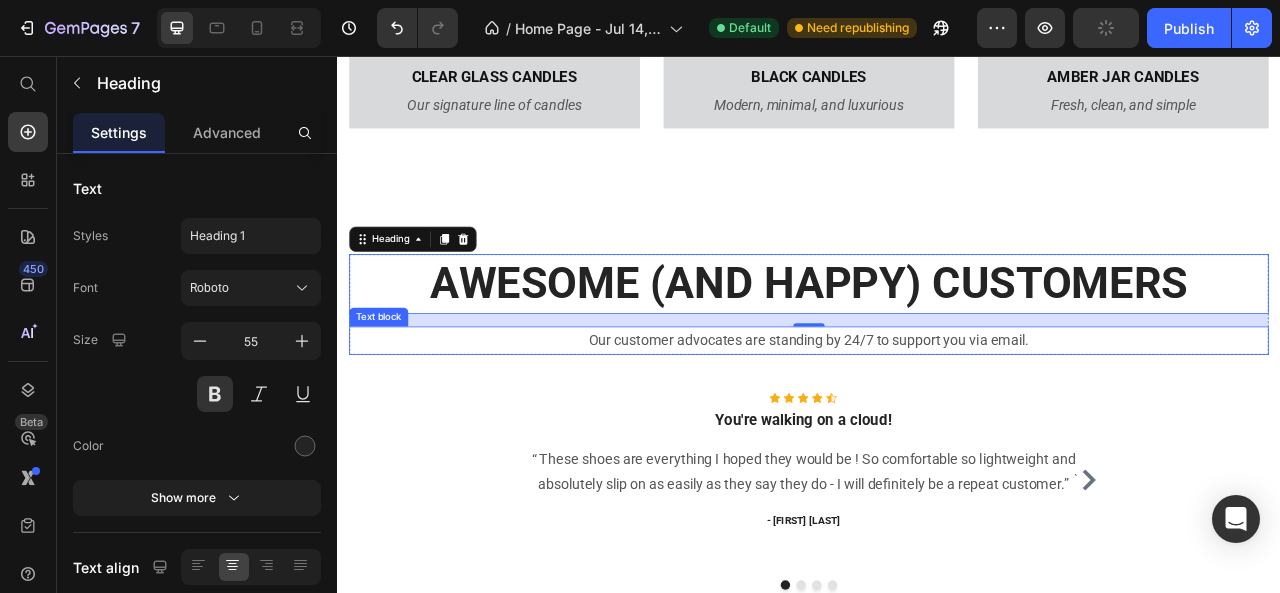 click on "Our customer advocates are standing by 24/7 to support you via email." at bounding box center (937, 418) 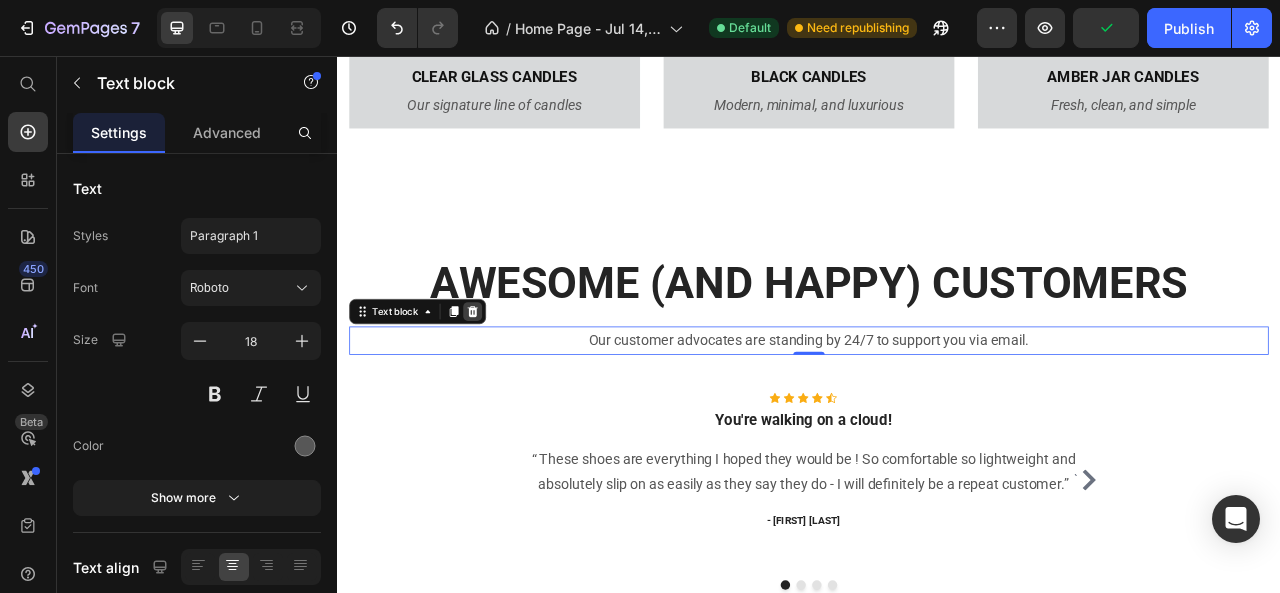 click at bounding box center [509, 381] 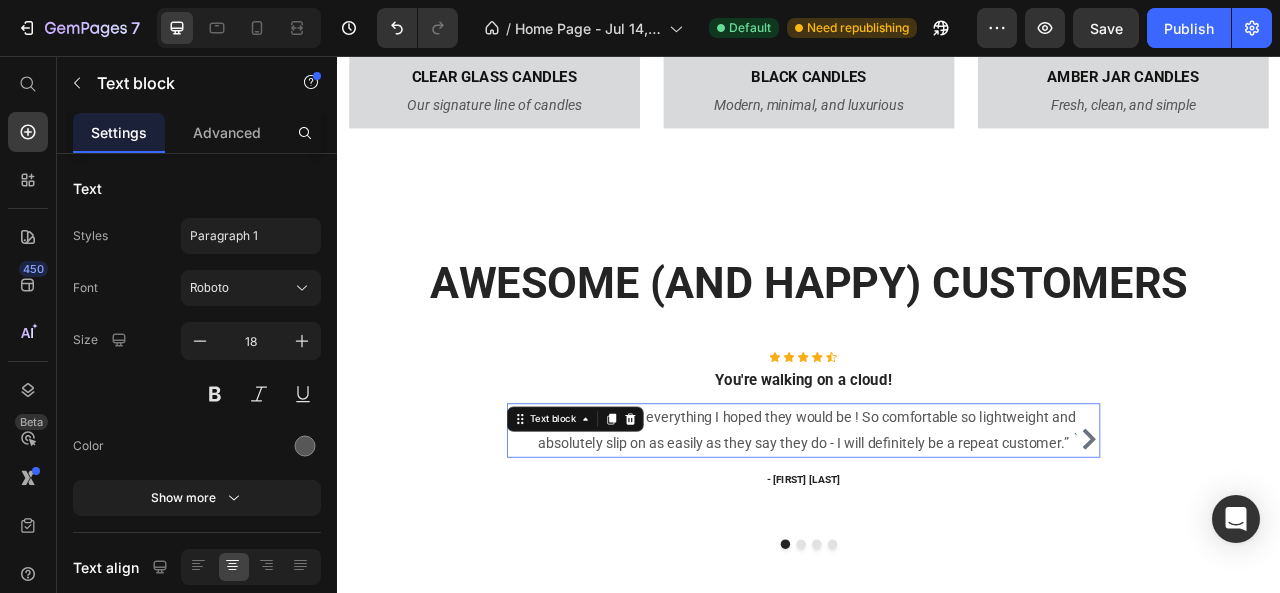 click on "“ These shoes are everything I hoped they would be ! So comfortable so lightweight and absolutely slip on as easily as they say they do - I will definitely be a repeat customer.”" at bounding box center (929, 532) 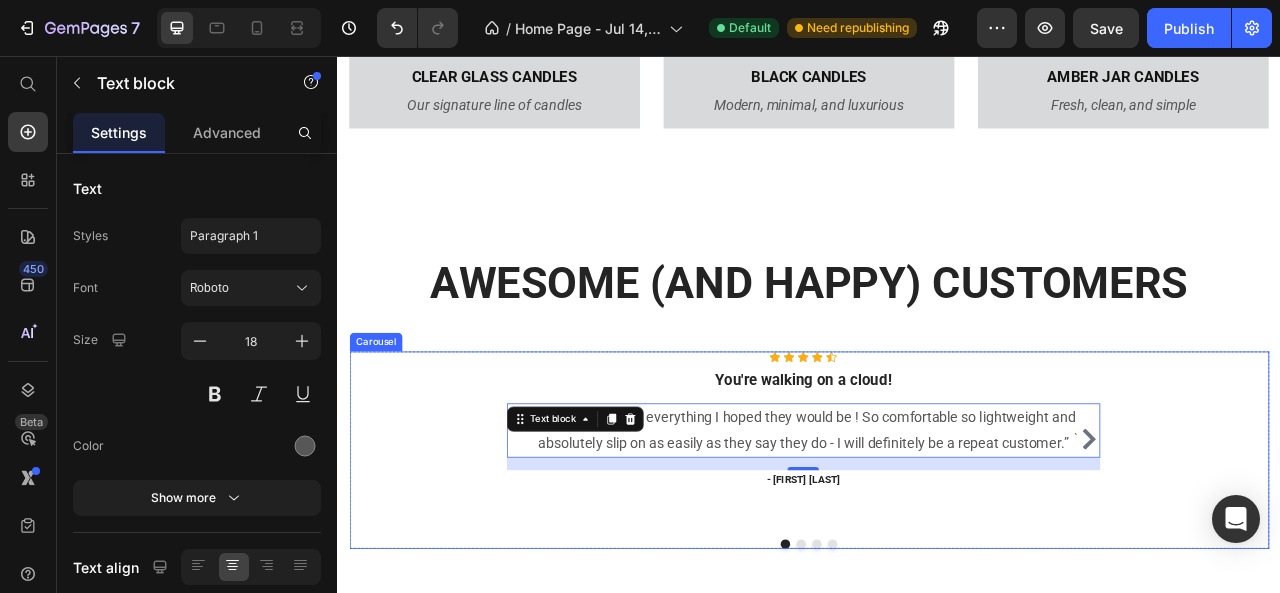 click on "`                Icon                Icon                Icon                Icon
Icon Icon List Hoz You're walking on a cloud! Heading “ These shoes are everything I hoped they would be ! So comfortable so lightweight and absolutely slip on as easily as they say they do - I will definitely be a repeat customer.” Text block   16 - [FIRST] [LAST]. Text block                Icon                Icon                Icon                Icon
Icon Icon List Hoz You're walking on a cloud! Heading “ These shoes are everything I hoped they would be ! So comfortable so lightweight and absolutely slip on as easily as they say they do - I will definitely be a repeat customer.” Text block - [FIRST] [LAST]. Text block                Icon                Icon                Icon                Icon
Icon Icon List Hoz You're walking on a cloud! Heading Text block - [FIRST] [LAST]. Text block                Icon                Icon                Icon                Icon
Icon `" at bounding box center (937, 557) 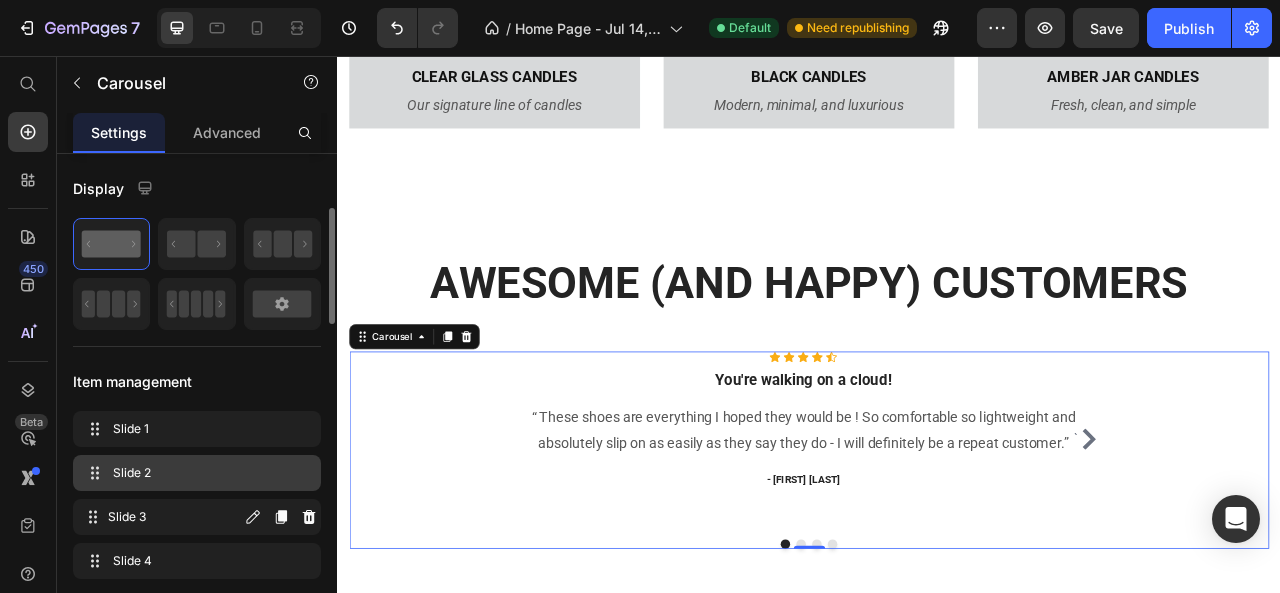 scroll, scrollTop: 72, scrollLeft: 0, axis: vertical 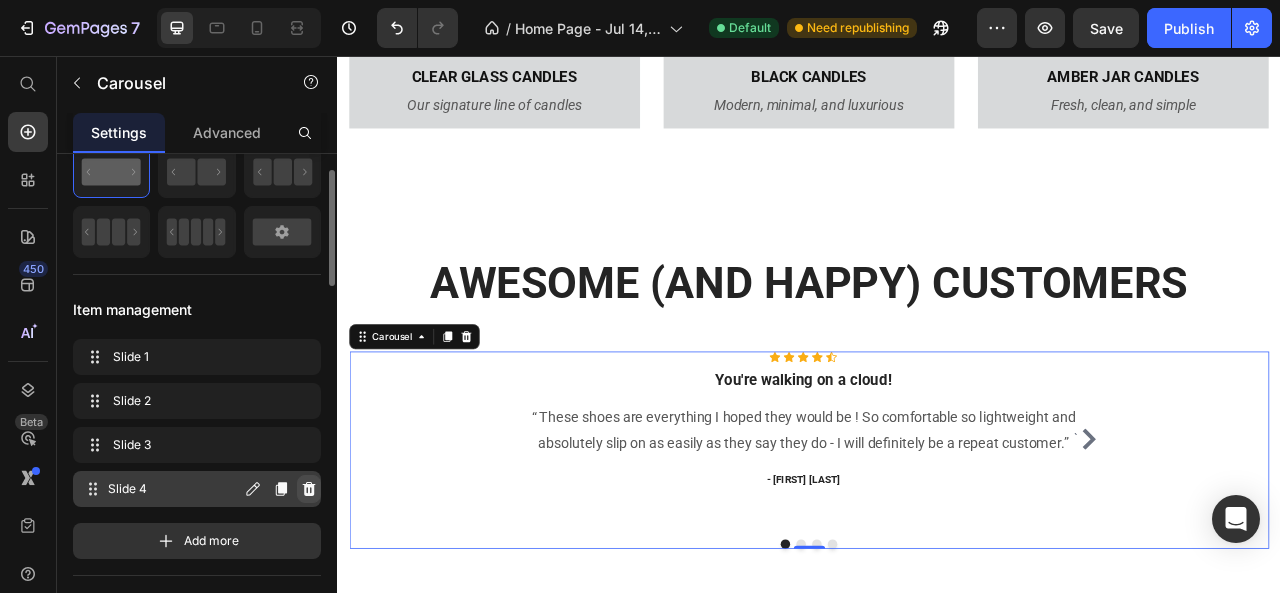 click 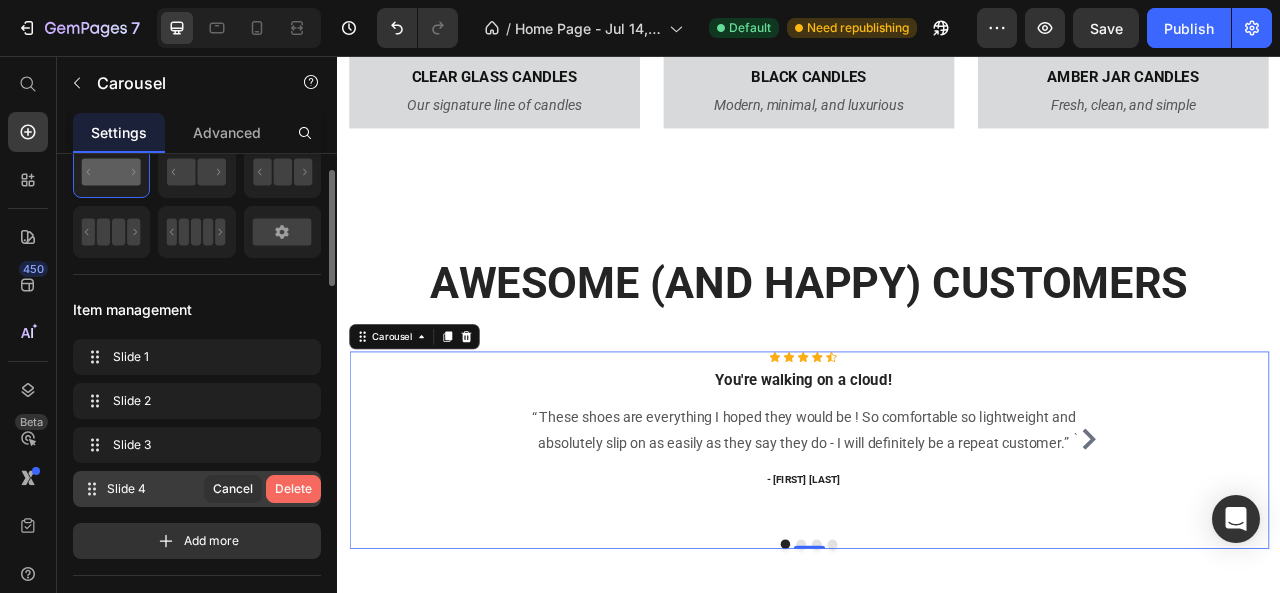 click on "Delete" at bounding box center (293, 489) 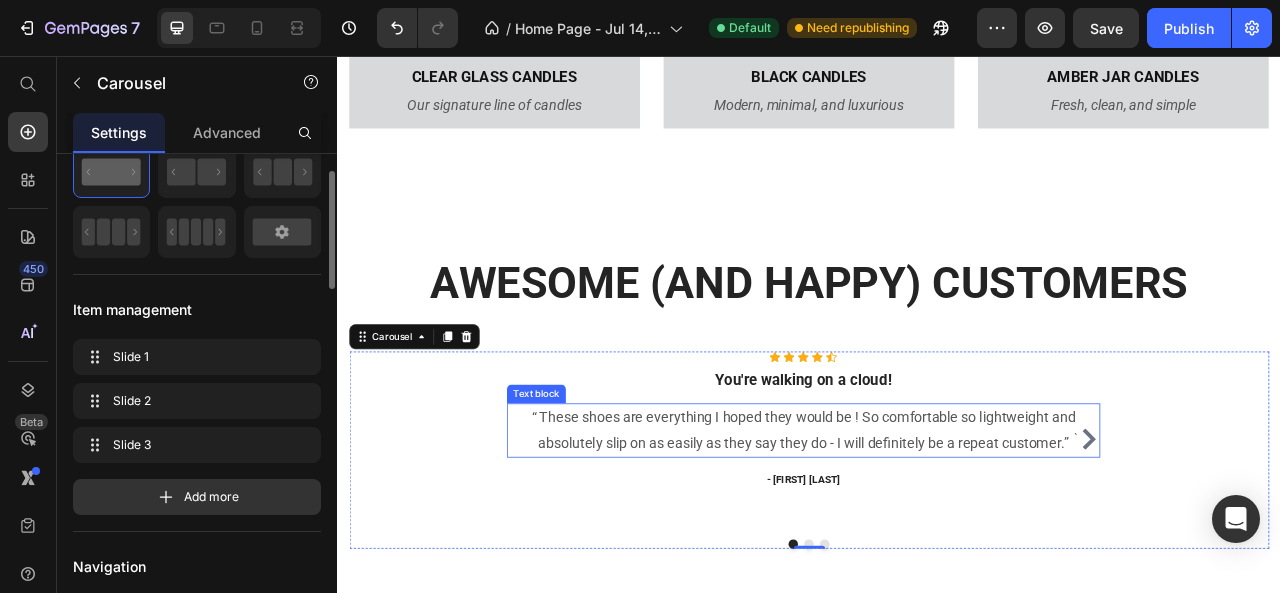 click on "“ These shoes are everything I hoped they would be ! So comfortable so lightweight and absolutely slip on as easily as they say they do - I will definitely be a repeat customer.”" at bounding box center [929, 532] 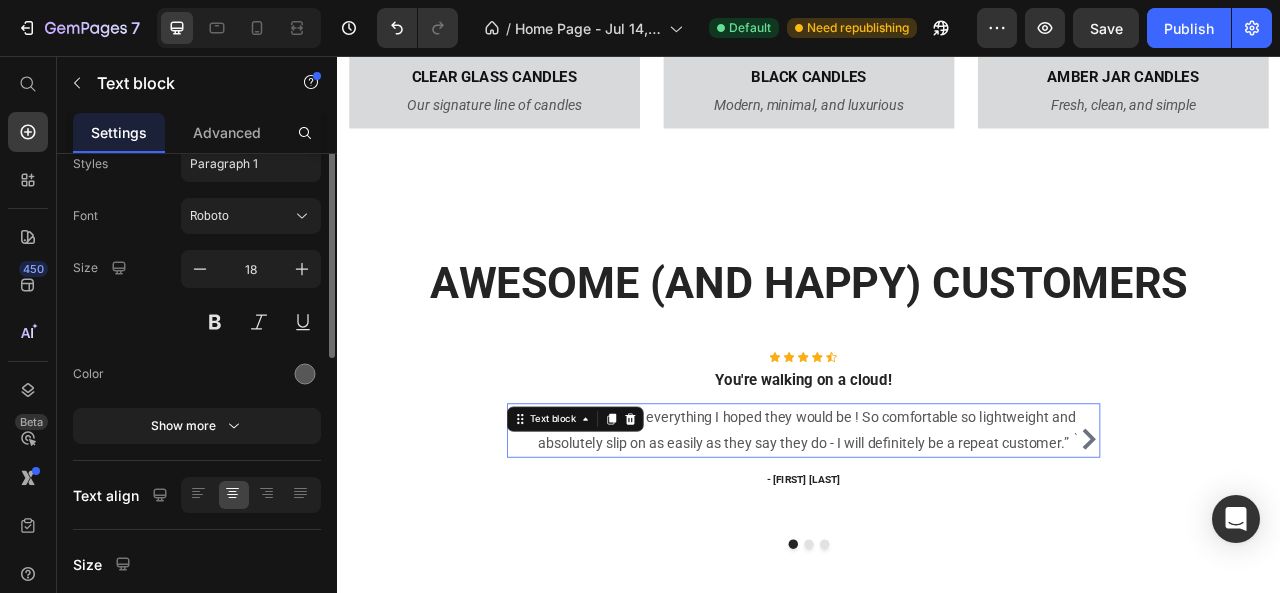 scroll, scrollTop: 0, scrollLeft: 0, axis: both 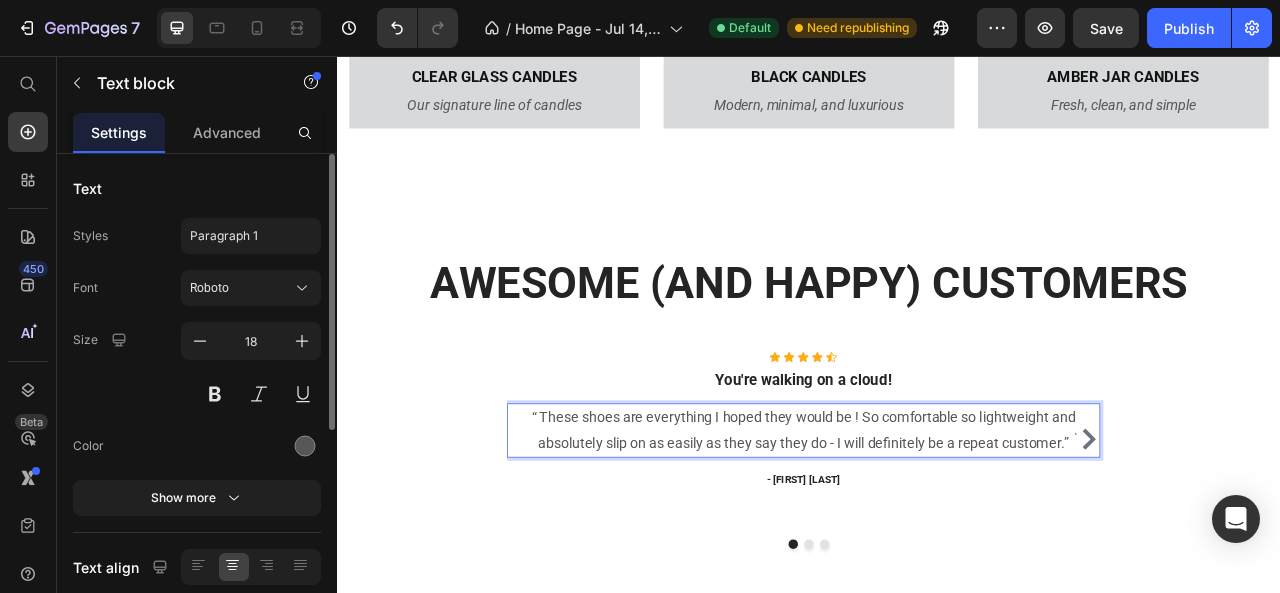 click on "“ These shoes are everything I hoped they would be ! So comfortable so lightweight and absolutely slip on as easily as they say they do - I will definitely be a repeat customer.”" at bounding box center (929, 532) 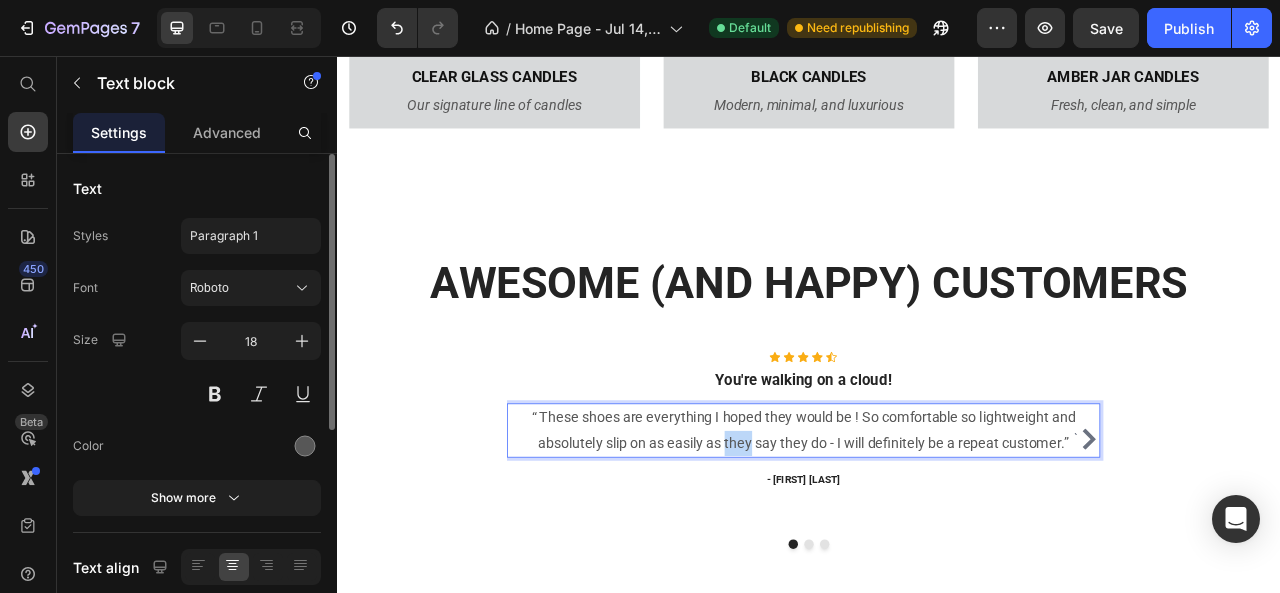 click on "“ These shoes are everything I hoped they would be ! So comfortable so lightweight and absolutely slip on as easily as they say they do - I will definitely be a repeat customer.”" at bounding box center (929, 532) 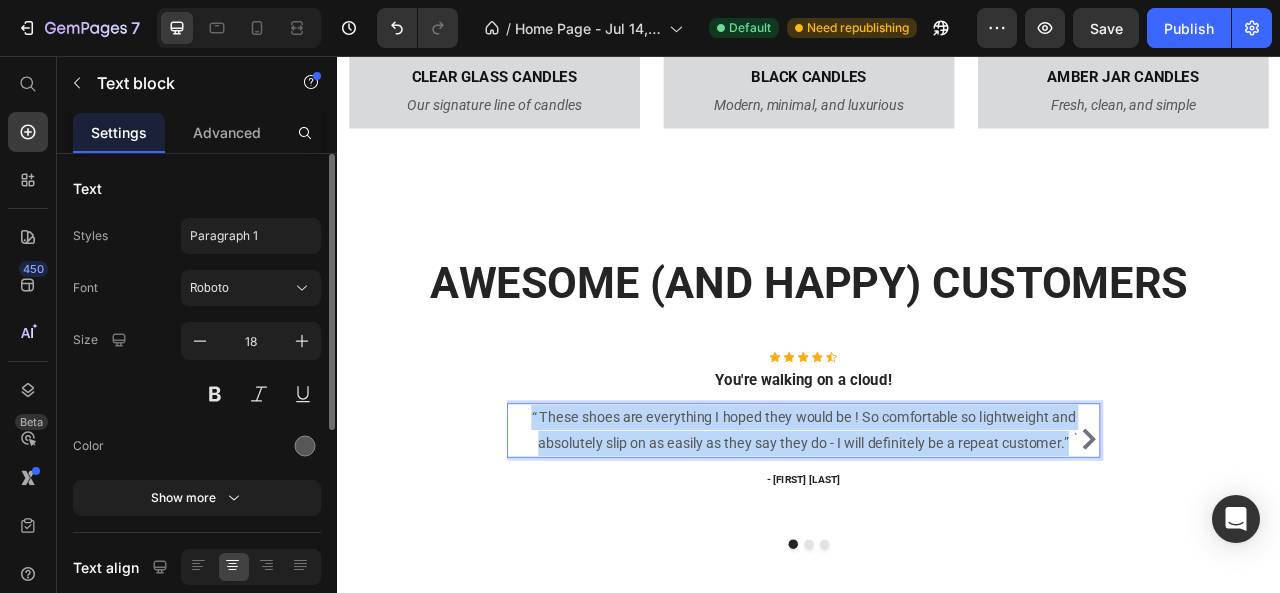 click on "“ These shoes are everything I hoped they would be ! So comfortable so lightweight and absolutely slip on as easily as they say they do - I will definitely be a repeat customer.”" at bounding box center (929, 532) 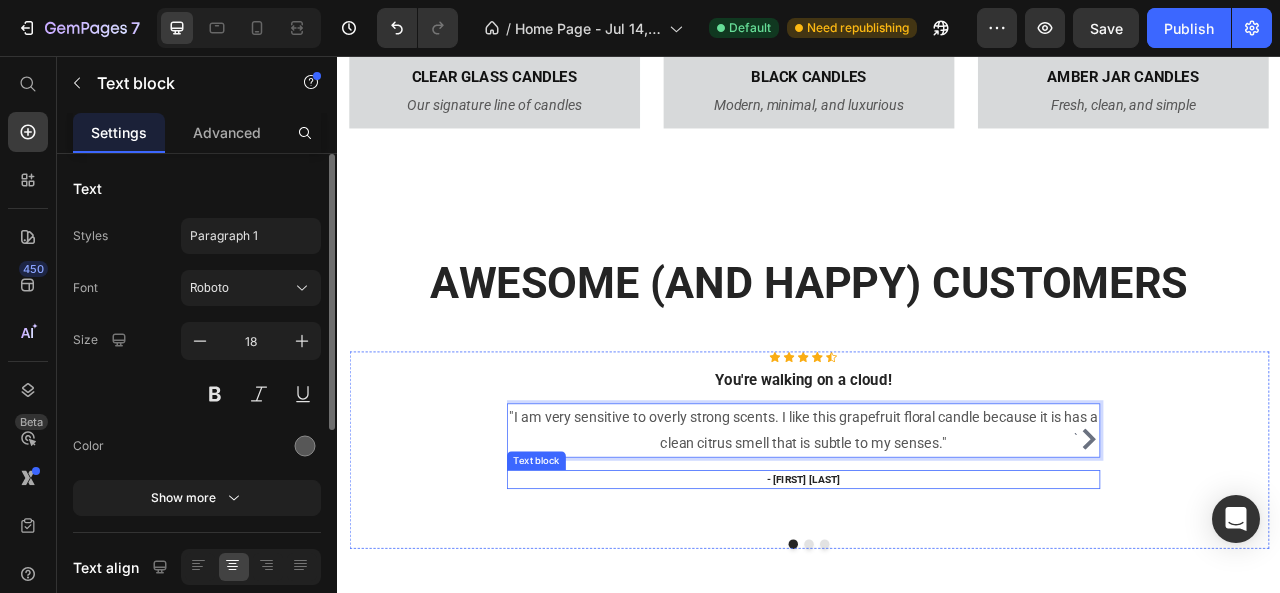 click on "- [FIRST] [LAST]" at bounding box center [929, 595] 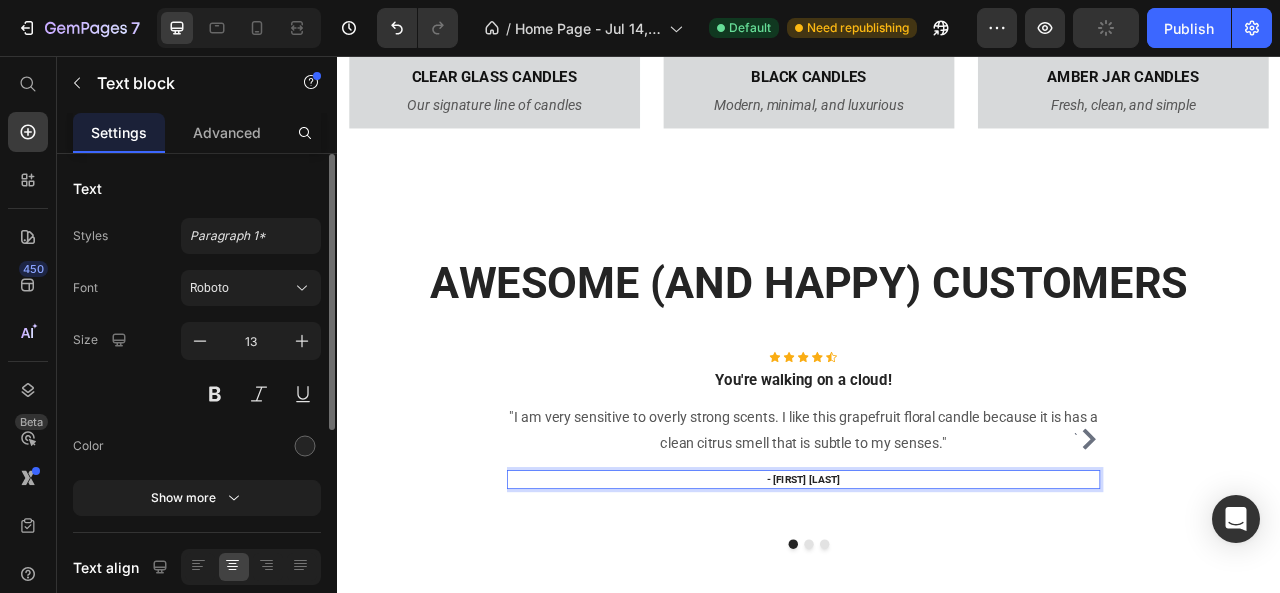 click on "- [FIRST] [LAST]" at bounding box center [929, 595] 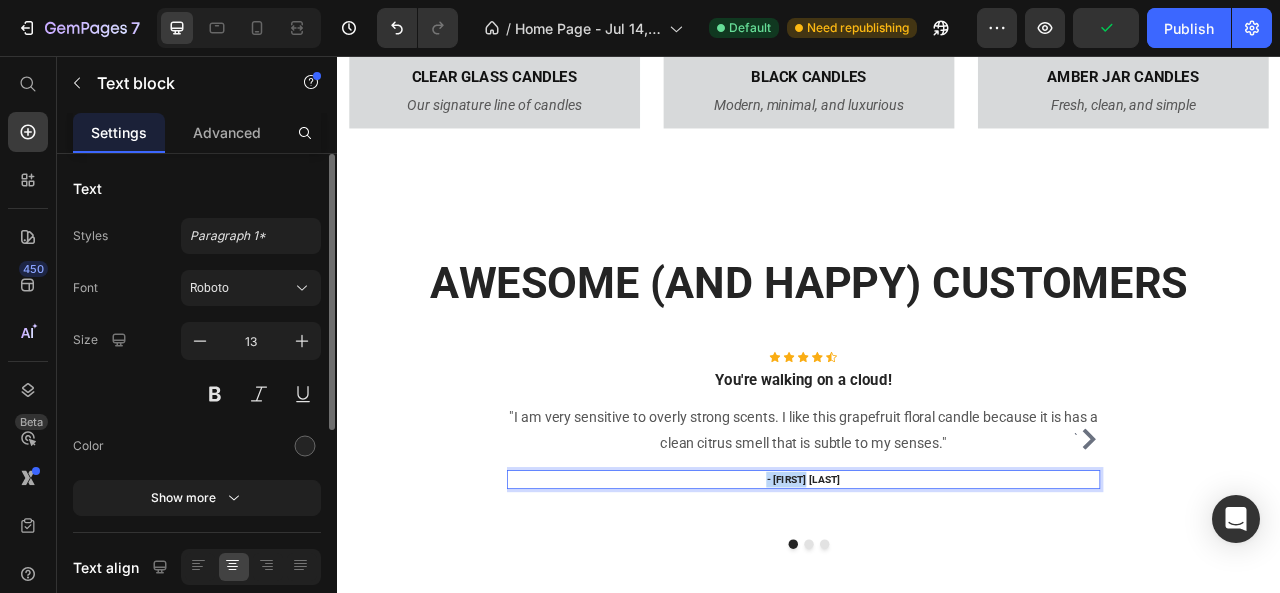 click on "- [FIRST] [LAST]" at bounding box center (929, 595) 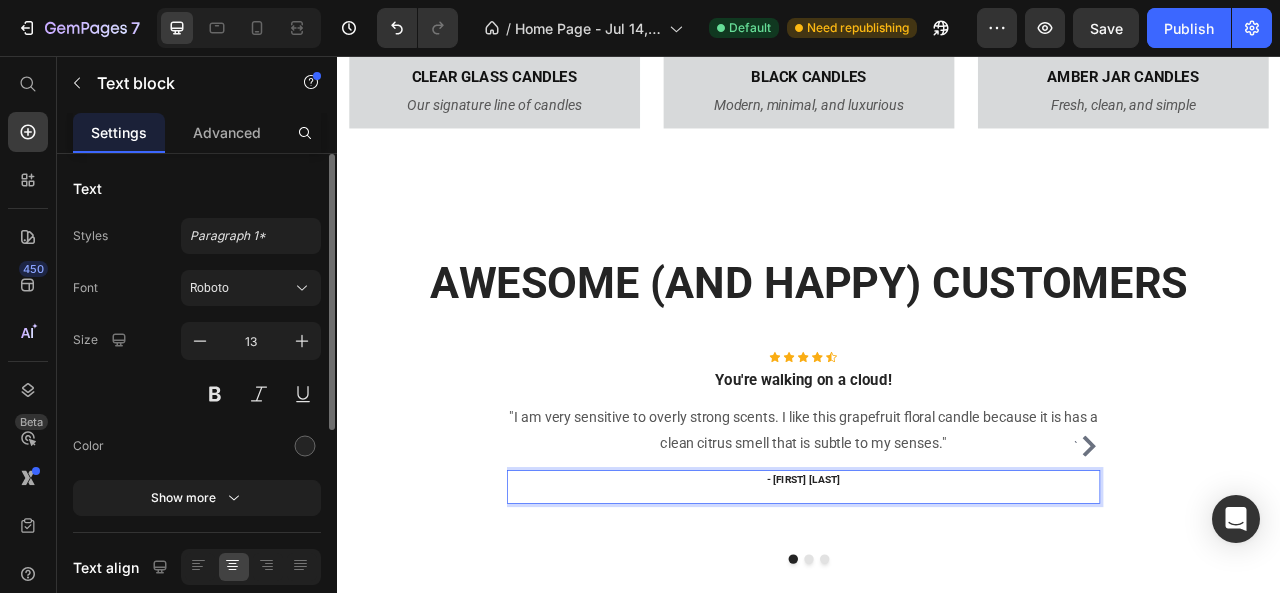 scroll, scrollTop: 68, scrollLeft: 0, axis: vertical 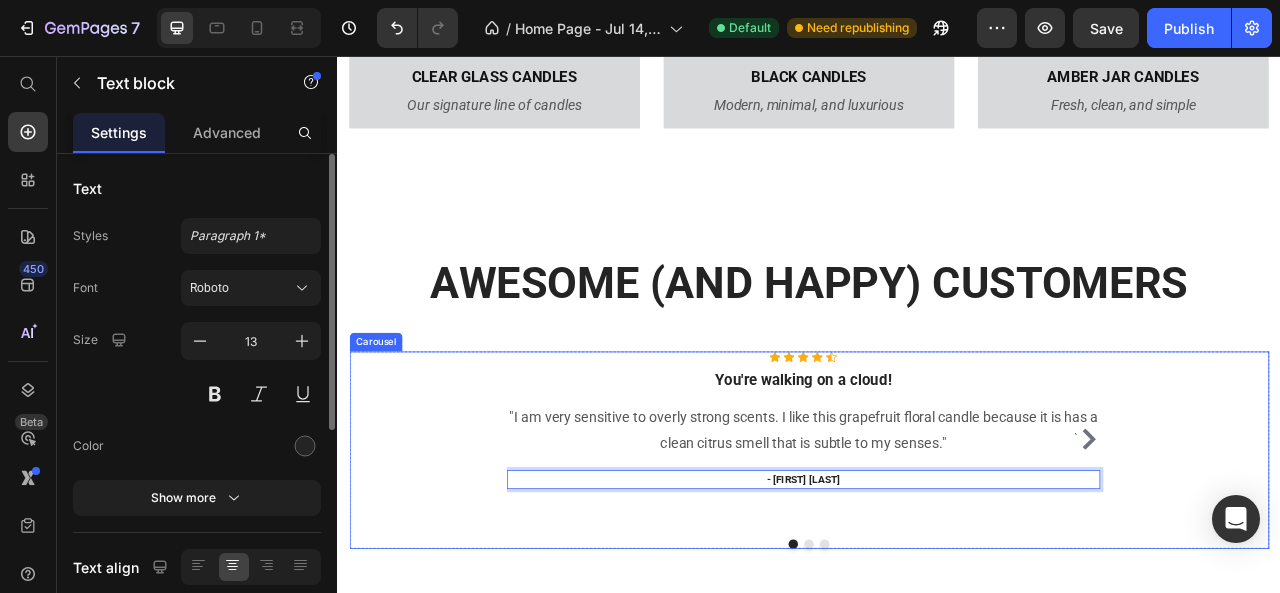 click 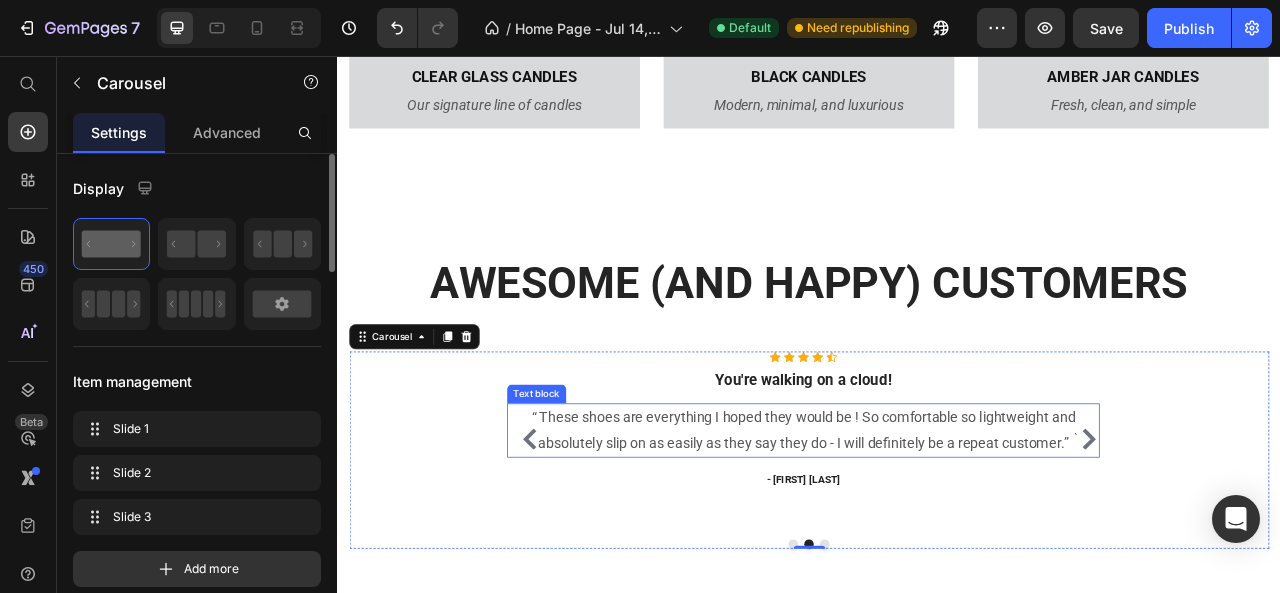 click on "“ These shoes are everything I hoped they would be ! So comfortable so lightweight and absolutely slip on as easily as they say they do - I will definitely be a repeat customer.”" at bounding box center [929, 532] 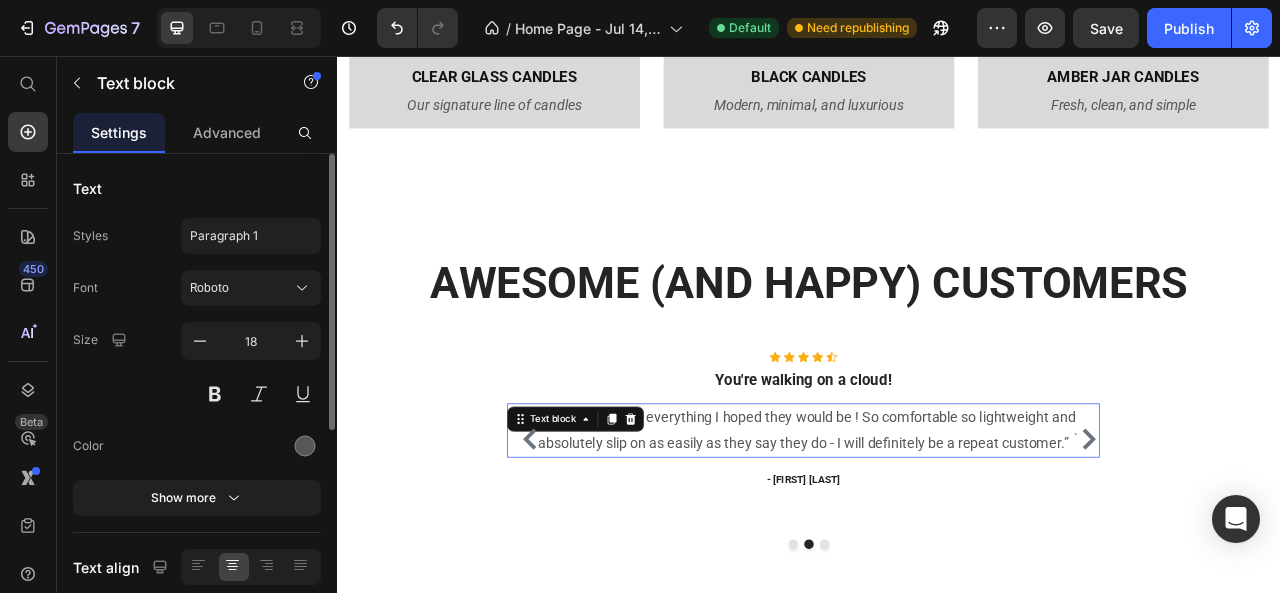 click on "“ These shoes are everything I hoped they would be ! So comfortable so lightweight and absolutely slip on as easily as they say they do - I will definitely be a repeat customer.”" at bounding box center (929, 532) 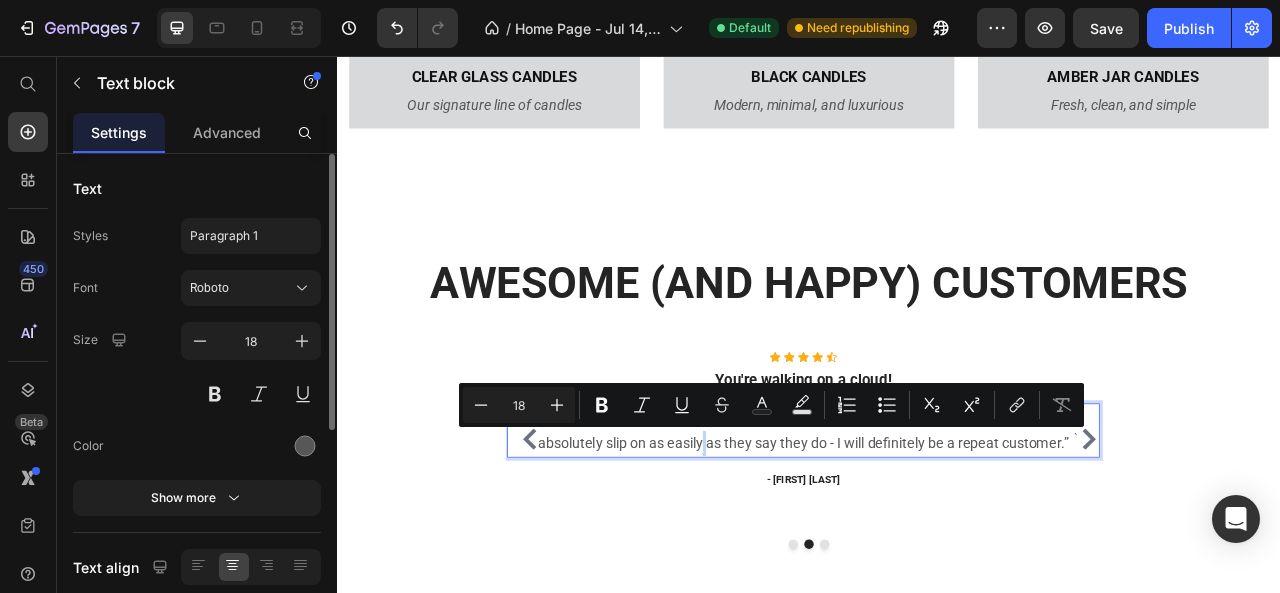 click on "“ These shoes are everything I hoped they would be ! So comfortable so lightweight and absolutely slip on as easily as they say they do - I will definitely be a repeat customer.”" at bounding box center (929, 532) 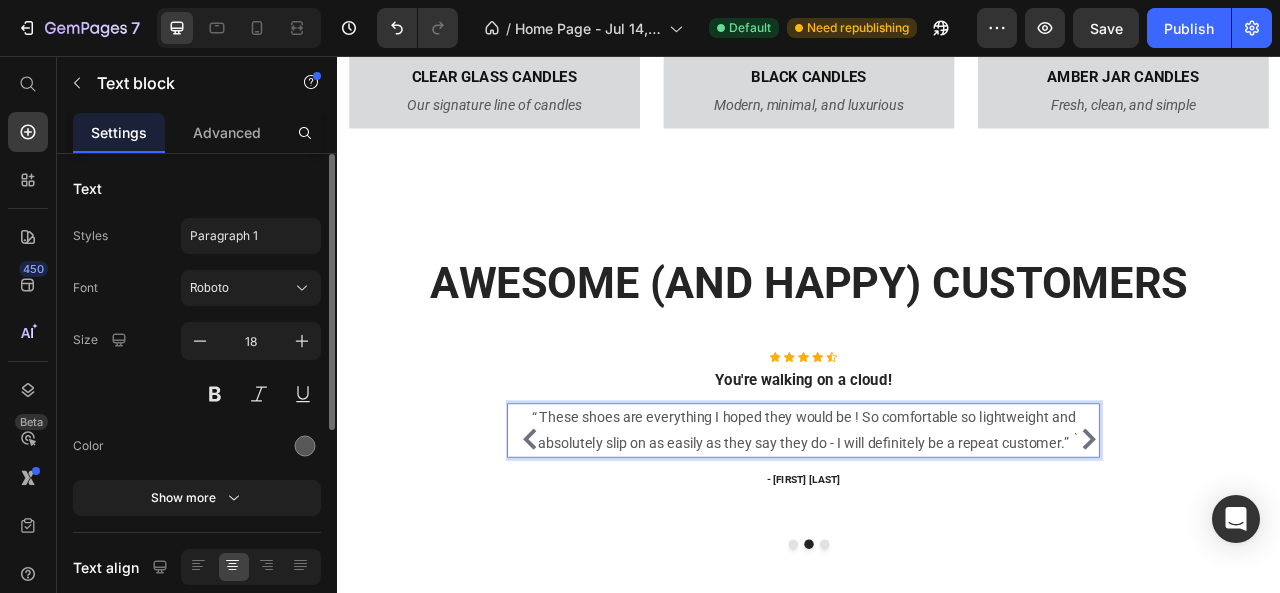 click on "“ These shoes are everything I hoped they would be ! So comfortable so lightweight and absolutely slip on as easily as they say they do - I will definitely be a repeat customer.”" at bounding box center (929, 532) 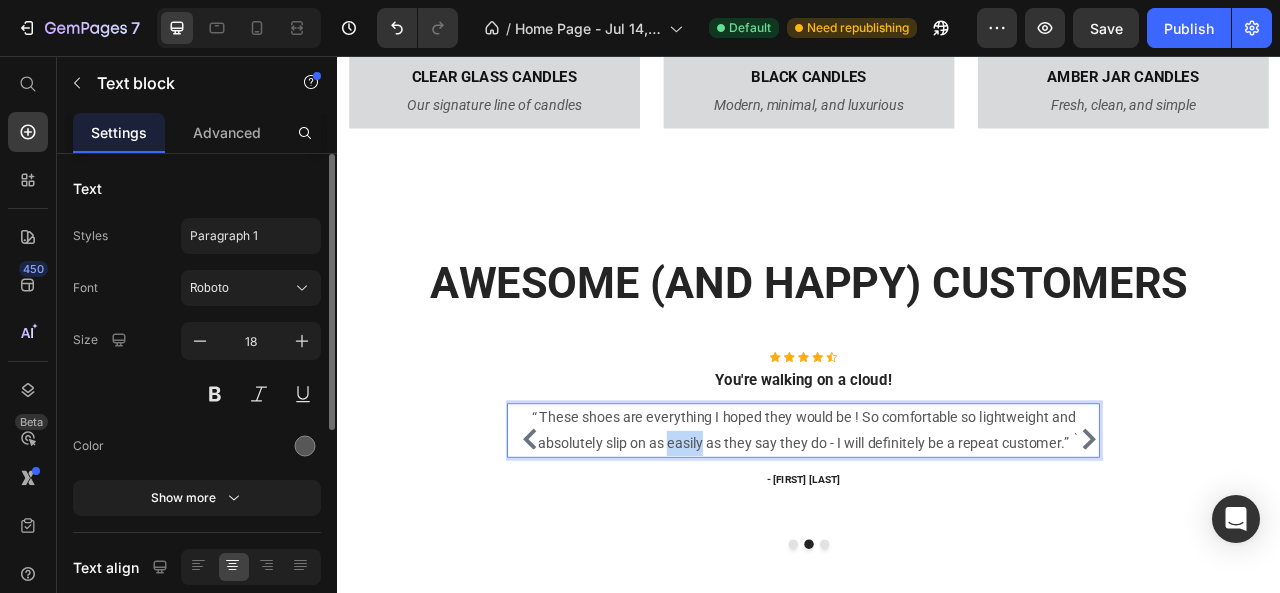 click on "“ These shoes are everything I hoped they would be ! So comfortable so lightweight and absolutely slip on as easily as they say they do - I will definitely be a repeat customer.”" at bounding box center (929, 532) 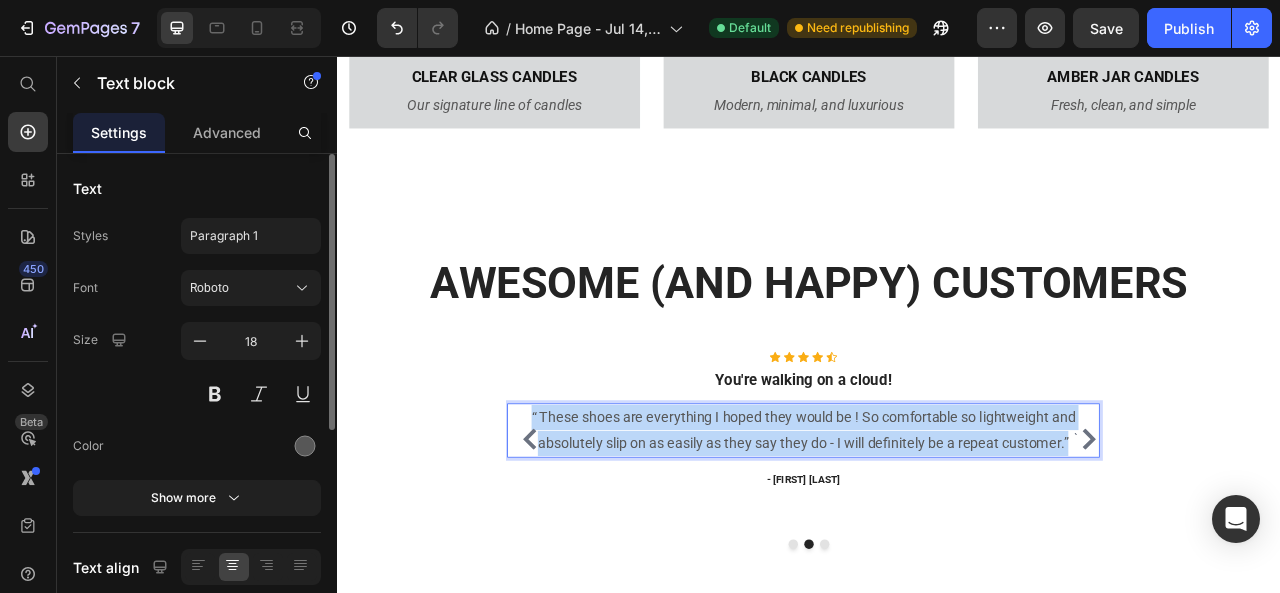 click on "“ These shoes are everything I hoped they would be ! So comfortable so lightweight and absolutely slip on as easily as they say they do - I will definitely be a repeat customer.”" at bounding box center (929, 532) 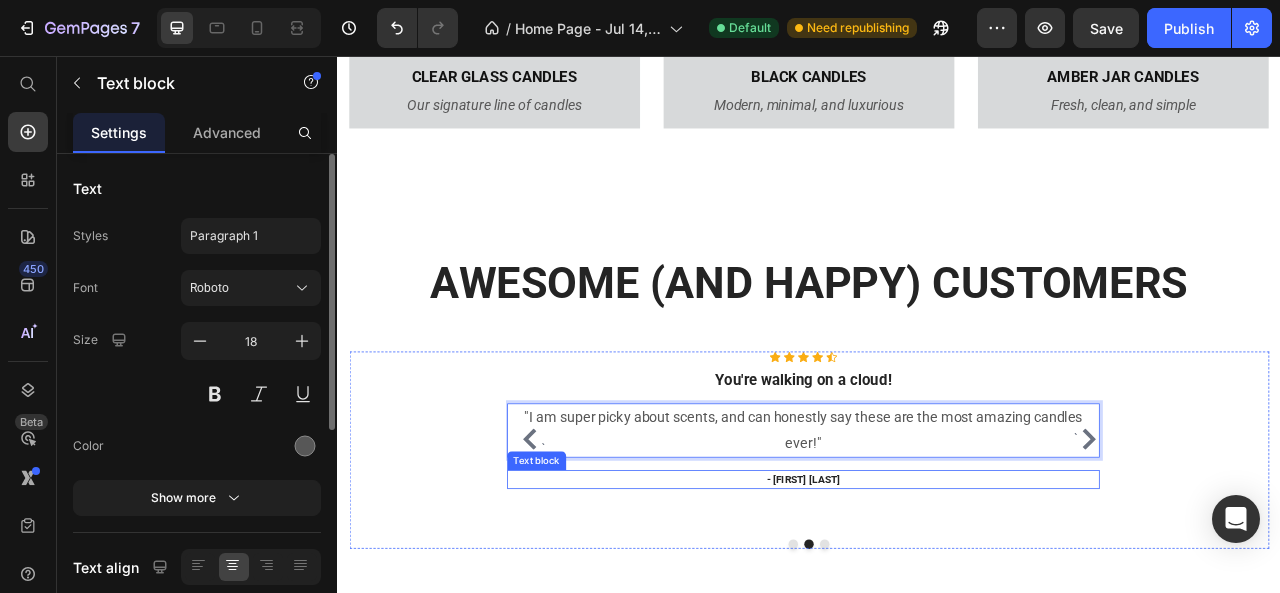 click on "- [FIRST] [LAST]" at bounding box center [929, 595] 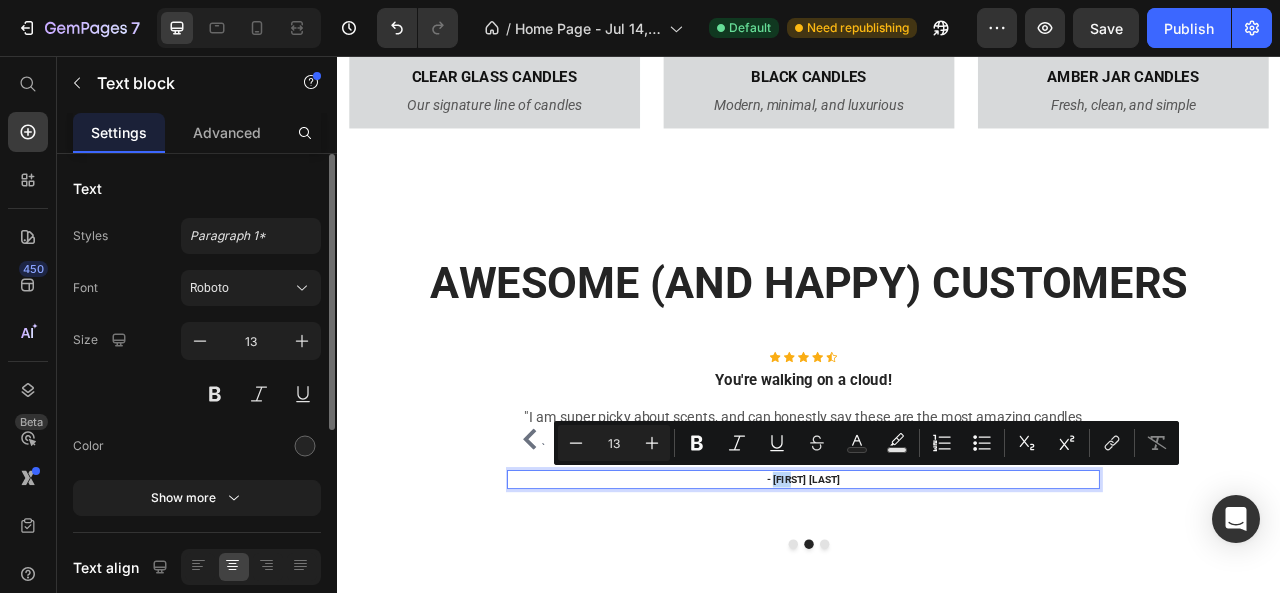 click on "- [FIRST] [LAST]" at bounding box center (929, 595) 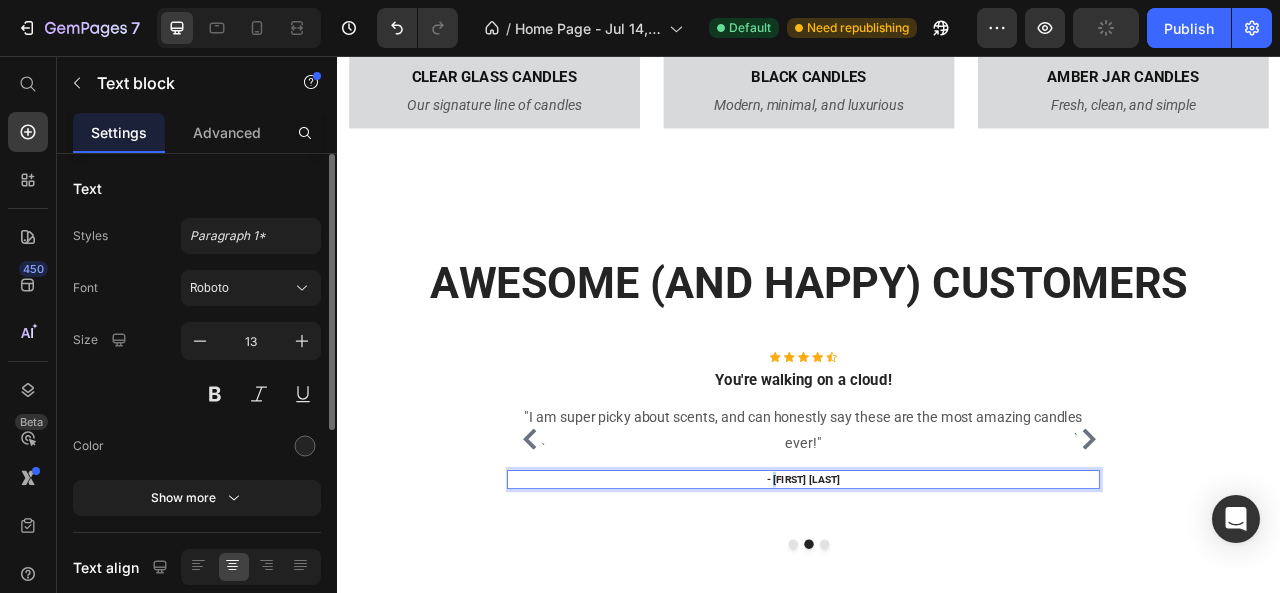 click on "- [FIRST] [LAST]" at bounding box center [929, 595] 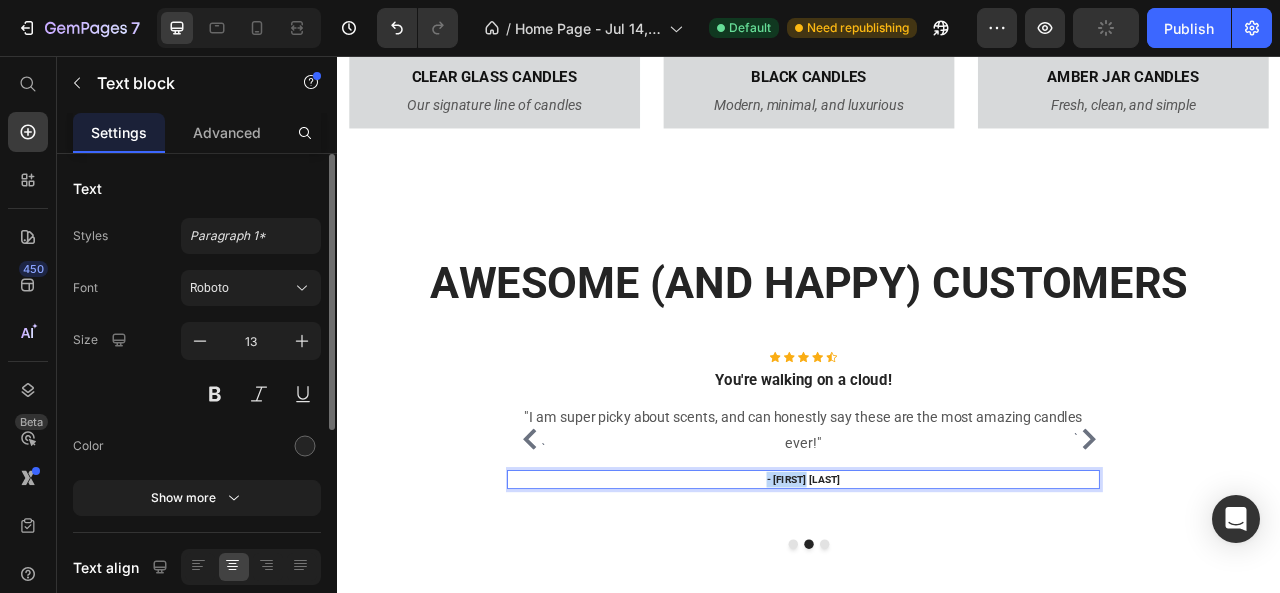 click on "- [FIRST] [LAST]" at bounding box center [929, 595] 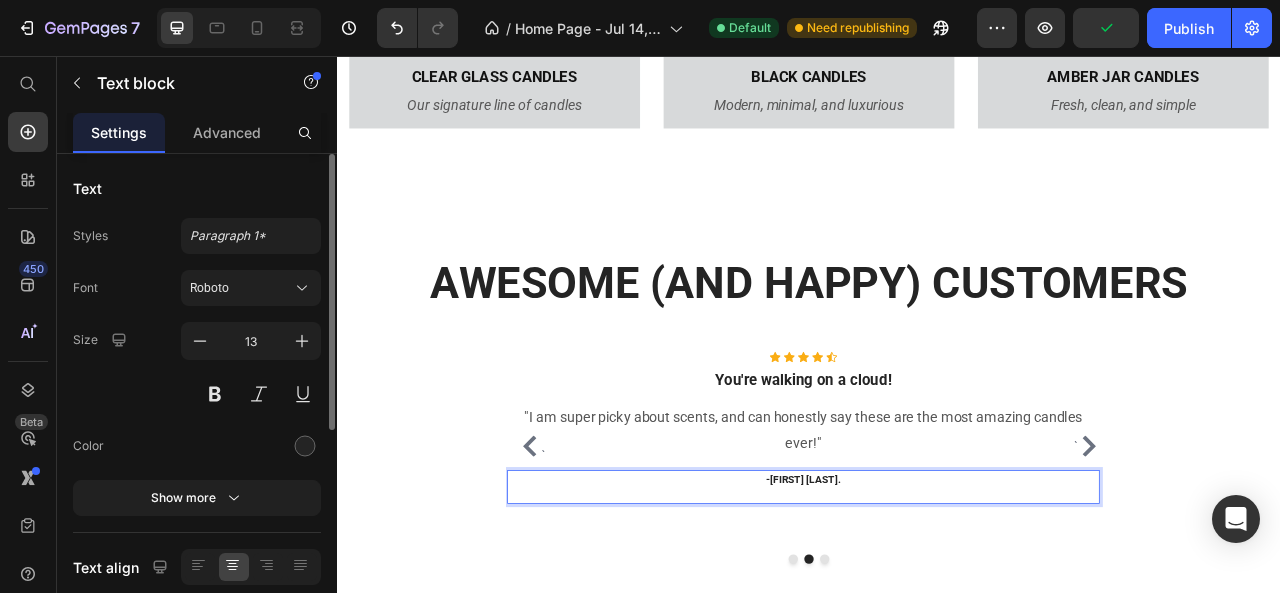 scroll, scrollTop: 68, scrollLeft: 0, axis: vertical 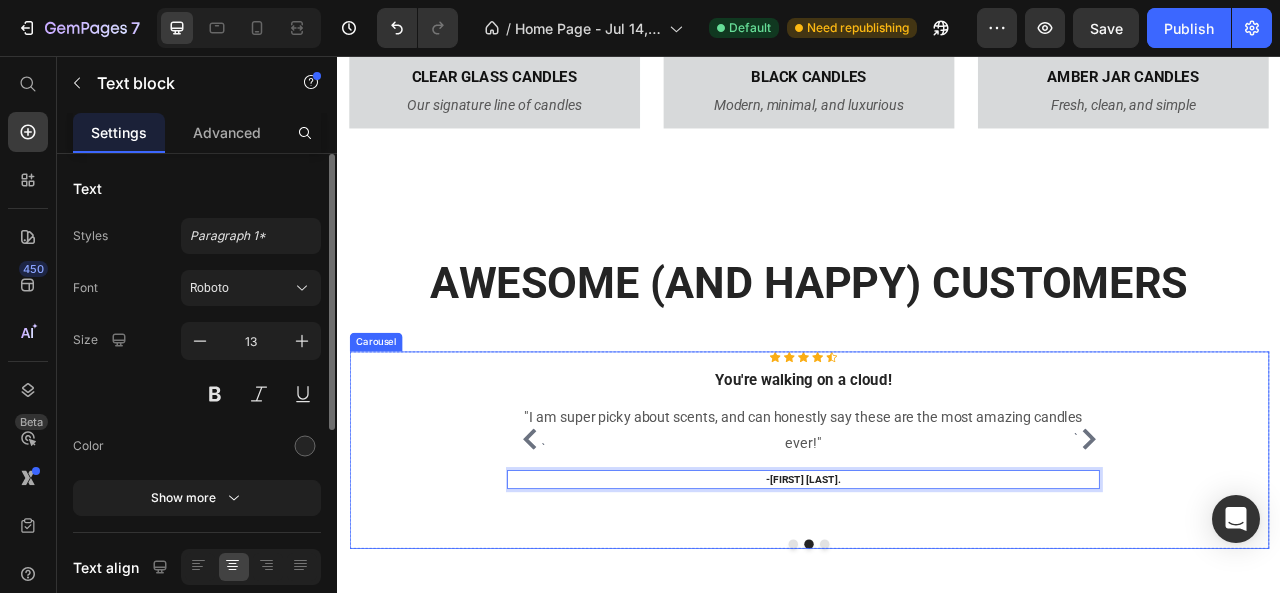 click 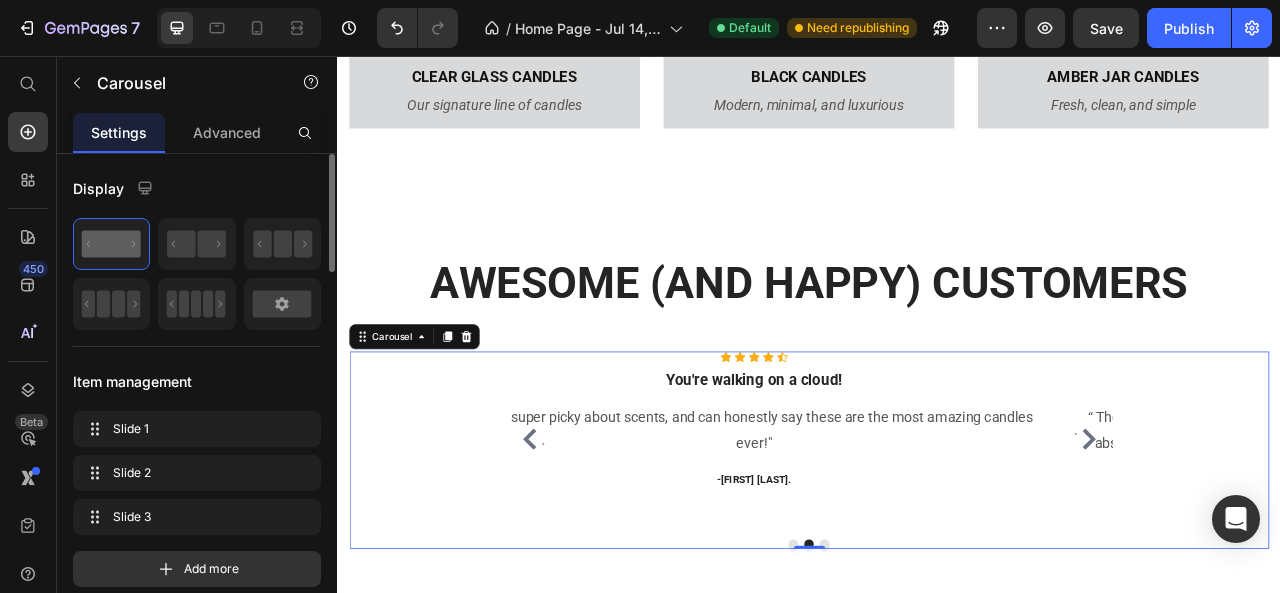 scroll, scrollTop: 0, scrollLeft: 0, axis: both 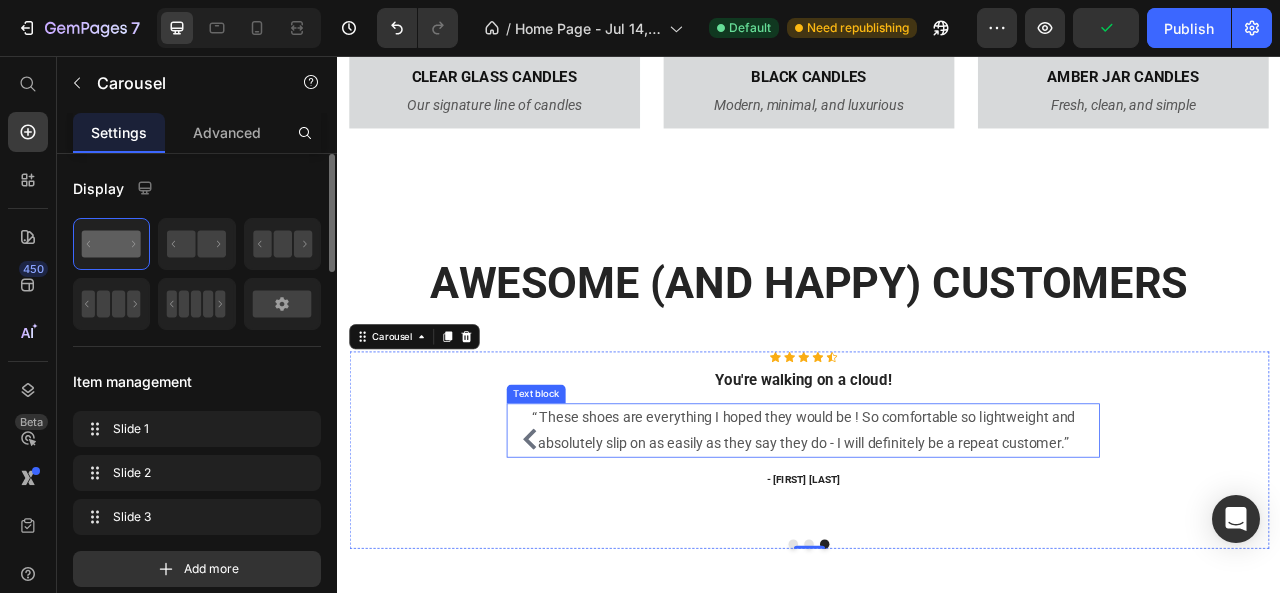 click on "“ These shoes are everything I hoped they would be ! So comfortable so lightweight and absolutely slip on as easily as they say they do - I will definitely be a repeat customer.”" at bounding box center [929, 532] 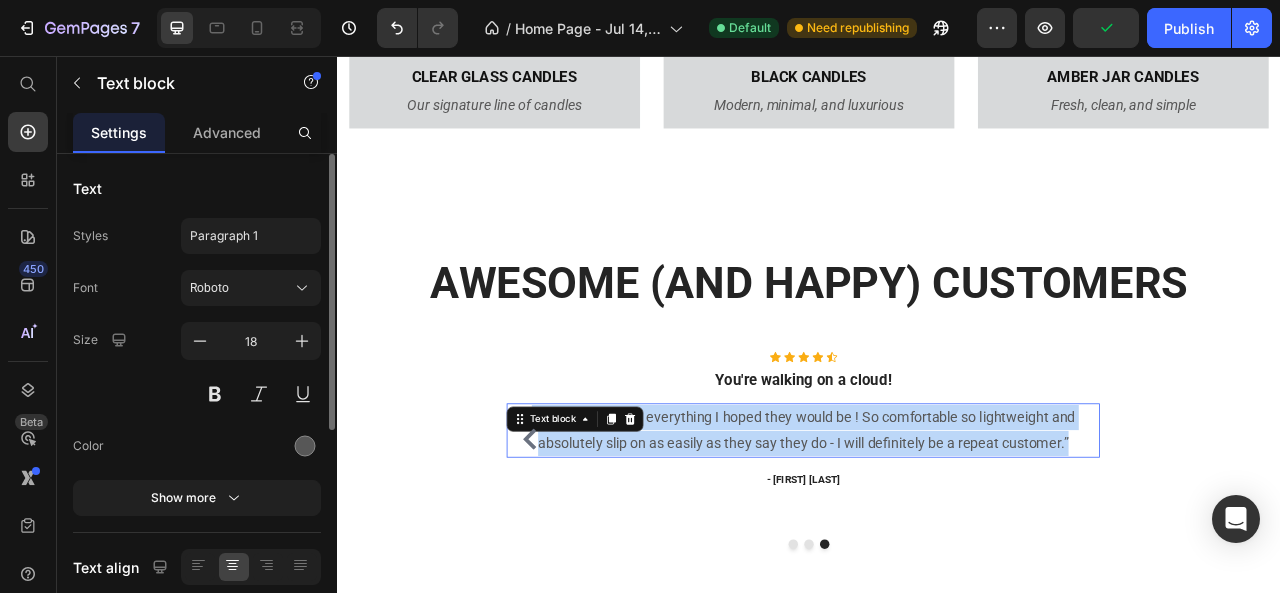 click on "“ These shoes are everything I hoped they would be ! So comfortable so lightweight and absolutely slip on as easily as they say they do - I will definitely be a repeat customer.”" at bounding box center [929, 532] 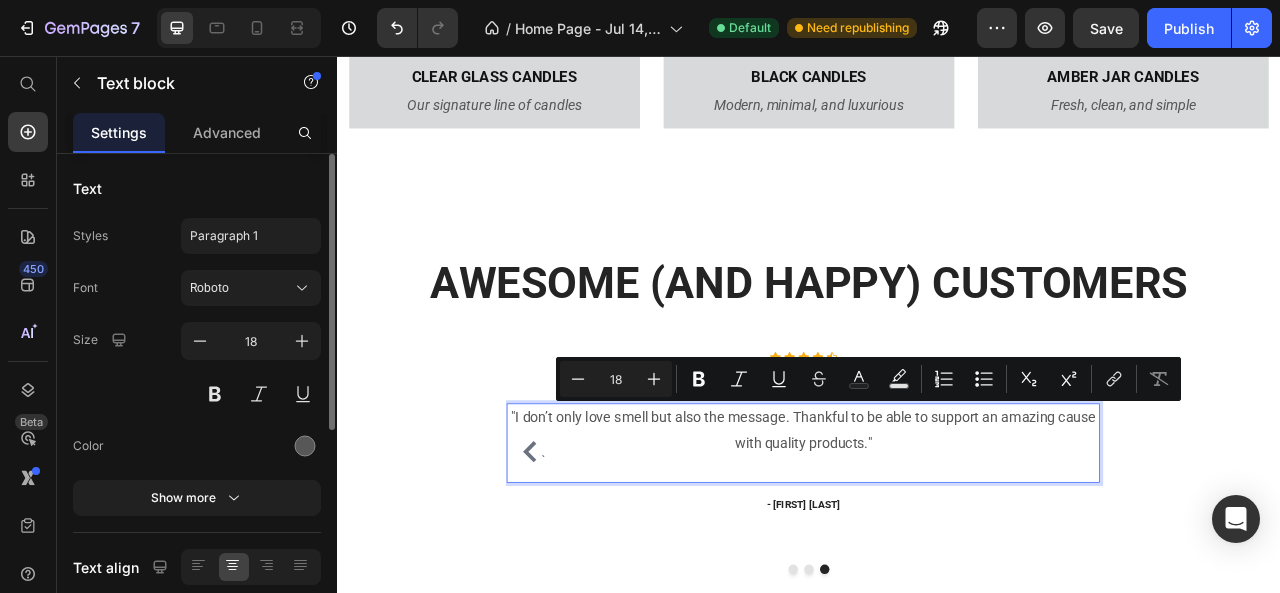 scroll, scrollTop: 18, scrollLeft: 0, axis: vertical 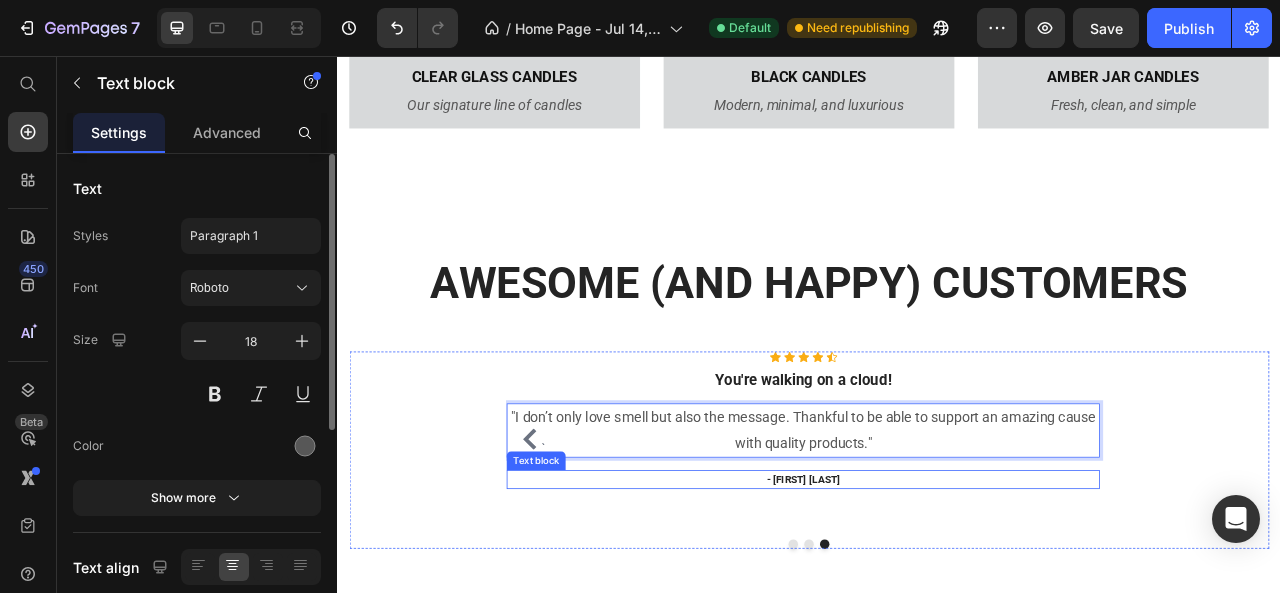 click on "- [FIRST] [LAST]" at bounding box center [929, 595] 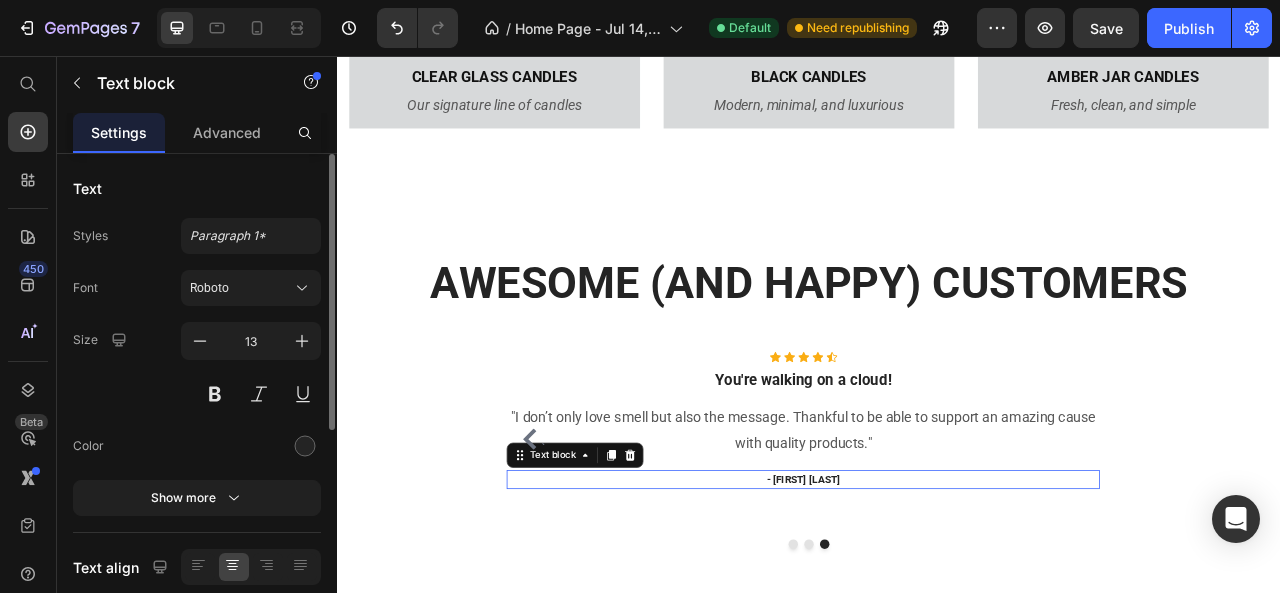 click on "- [FIRST] [LAST]" at bounding box center (929, 595) 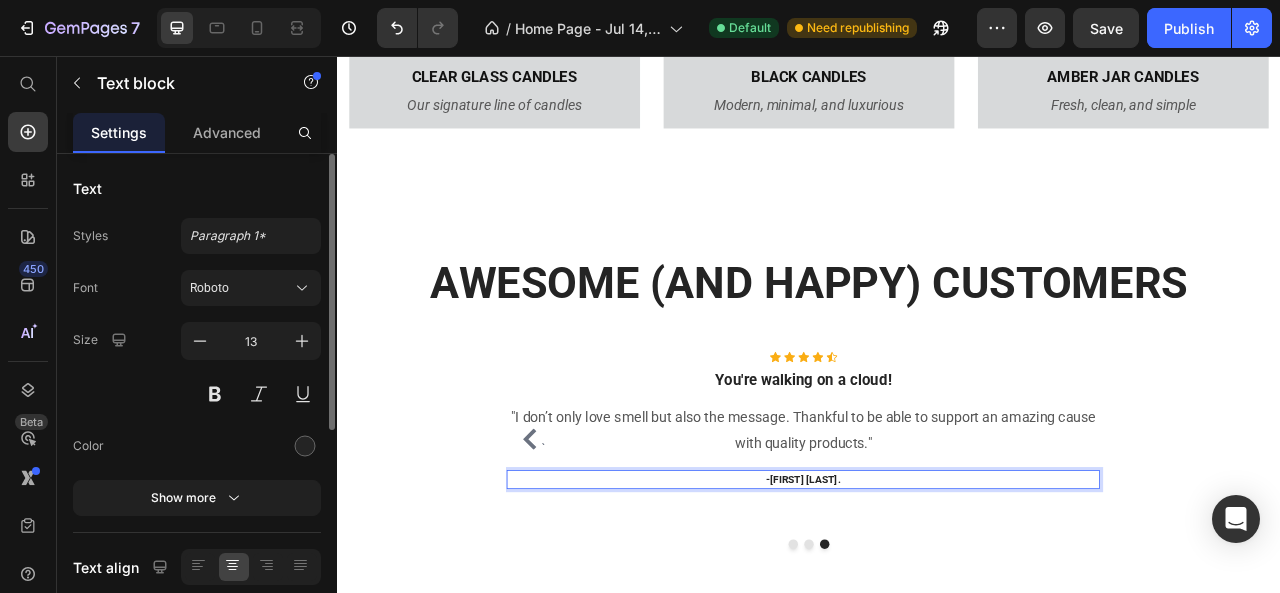 scroll, scrollTop: 68, scrollLeft: 0, axis: vertical 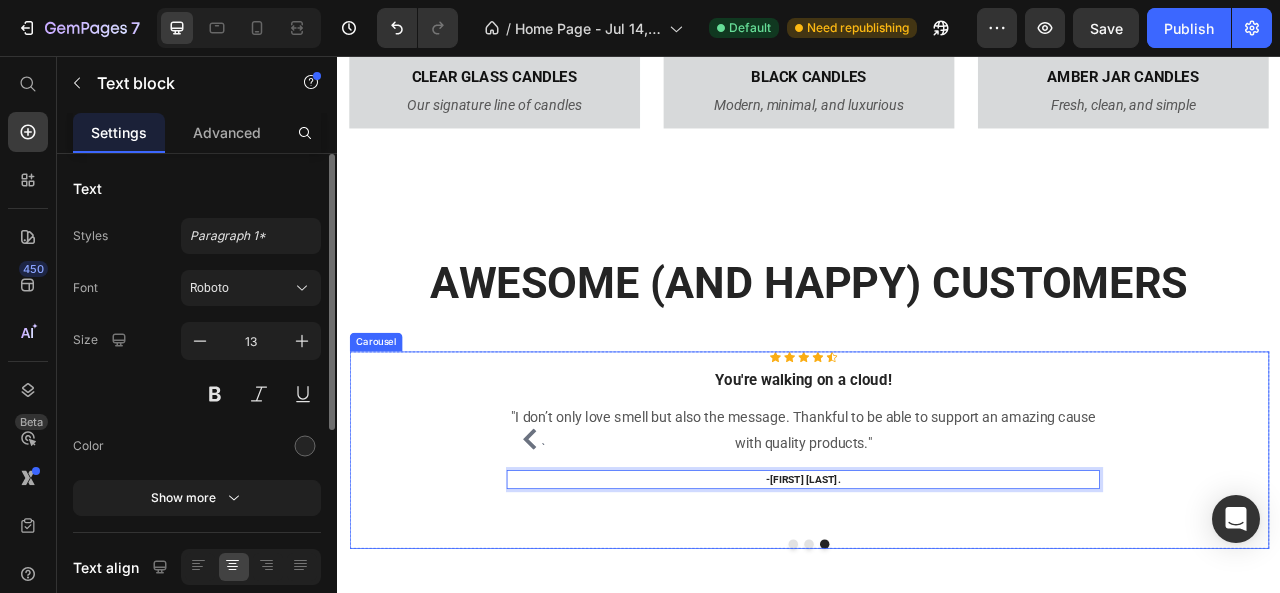 click 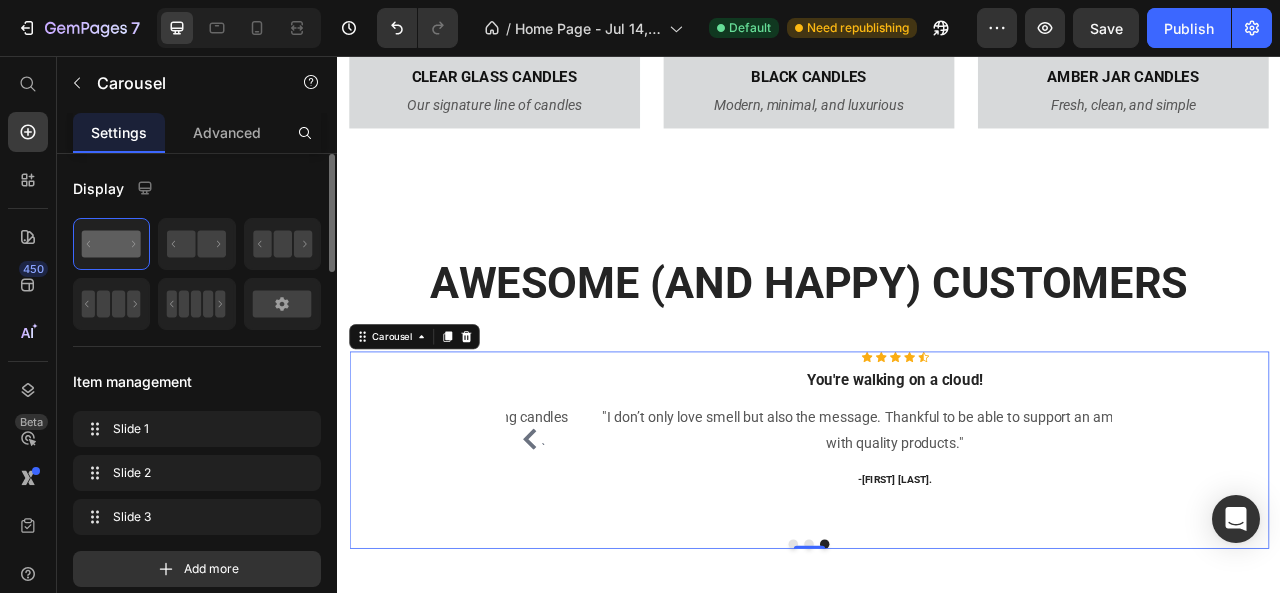 scroll, scrollTop: 0, scrollLeft: 0, axis: both 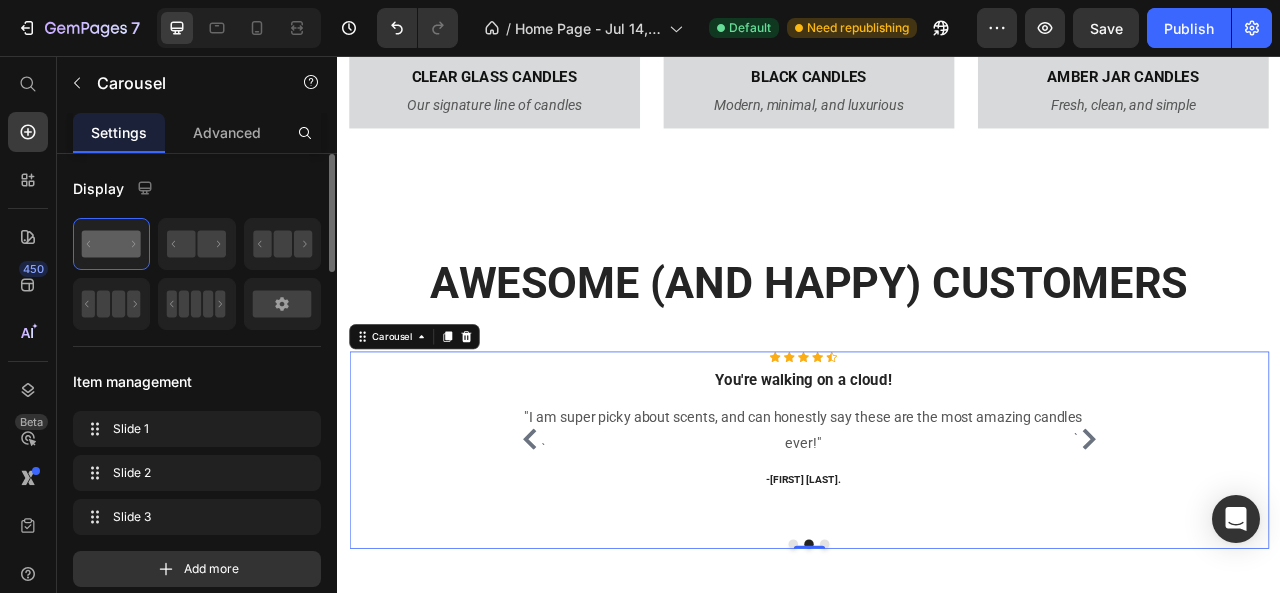 click 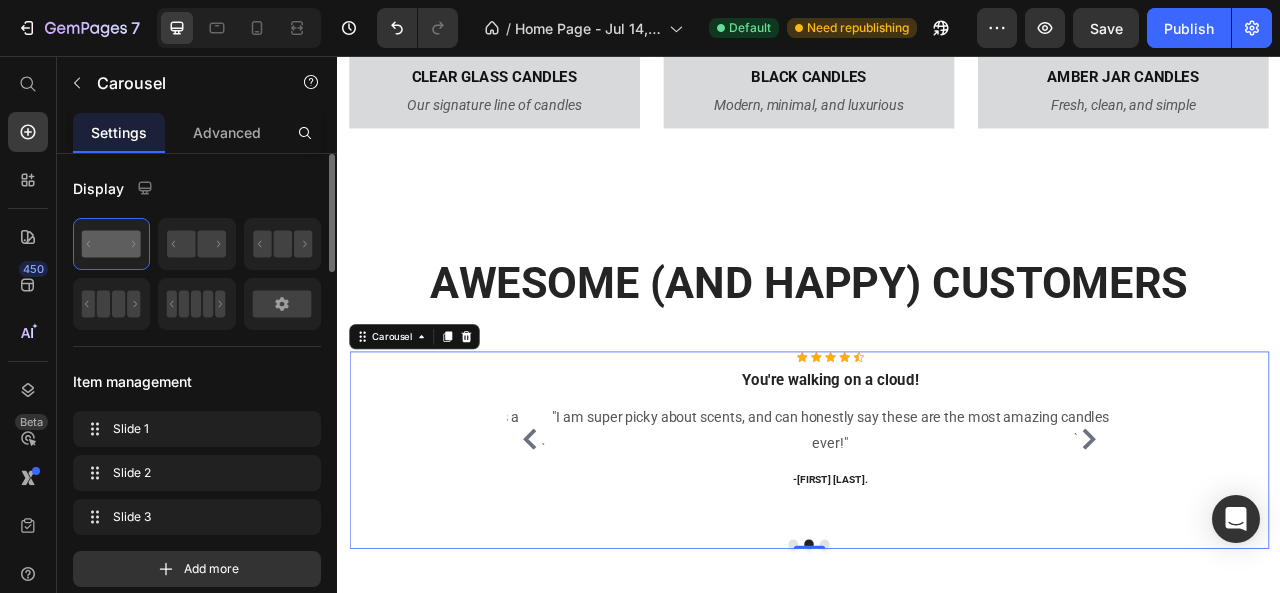 click 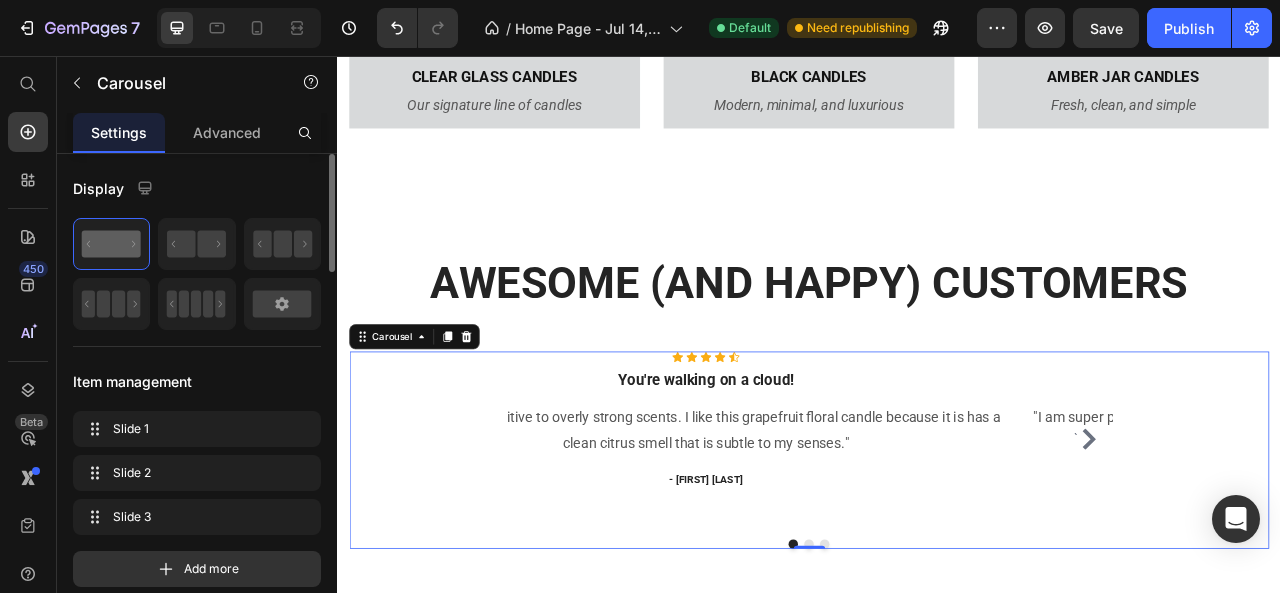 click on "`                Icon                Icon                Icon                Icon
Icon Icon List Hoz You're walking on a cloud! Heading "I am very sensitive to overly strong scents. I like this grapefruit floral candle because it is has a clean citrus smell that is subtle to my senses."  Text block - [FIRST] [LAST]. Text block                Icon                Icon                Icon                Icon
Icon Icon List Hoz You're walking on a cloud! Heading "I am super picky about scents, and can honestly say these are the most amazing candles ever!" Text block  -[FIRST] [LAST]. Text block                Icon                Icon                Icon                Icon
Icon Icon List Hoz You're walking on a cloud! Heading "I don’t only love smell but also the message. Thankful to be able to support an amazing cause with quality products." Text block -[FIRST] [LAST]. Text block `" at bounding box center (937, 543) 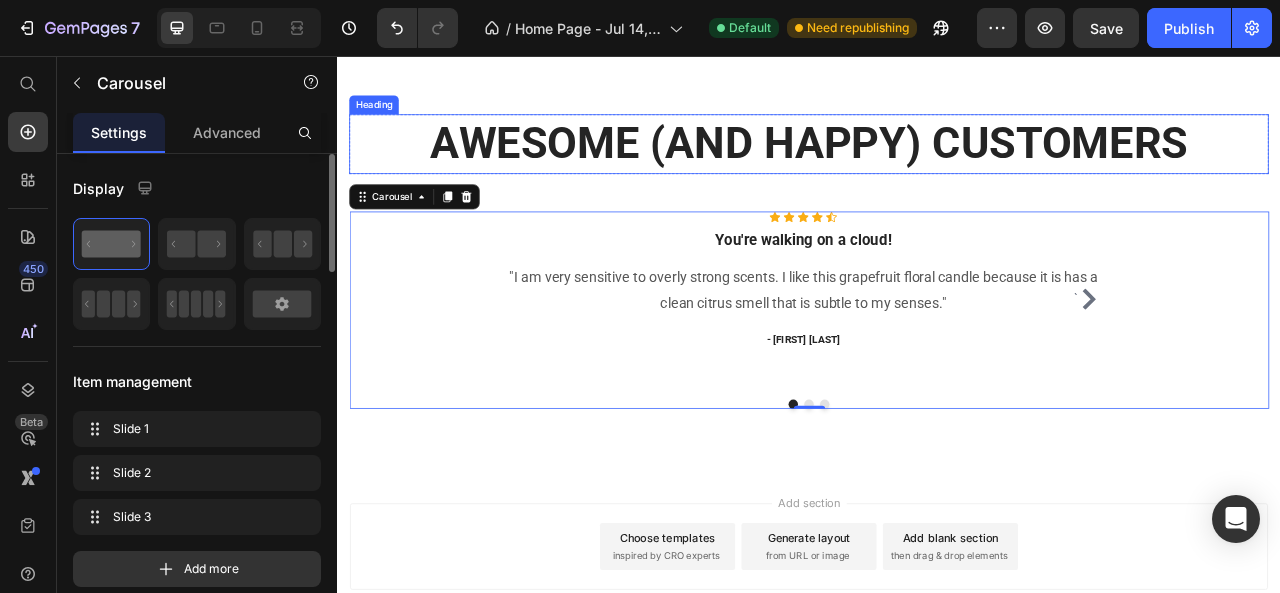 scroll, scrollTop: 2573, scrollLeft: 0, axis: vertical 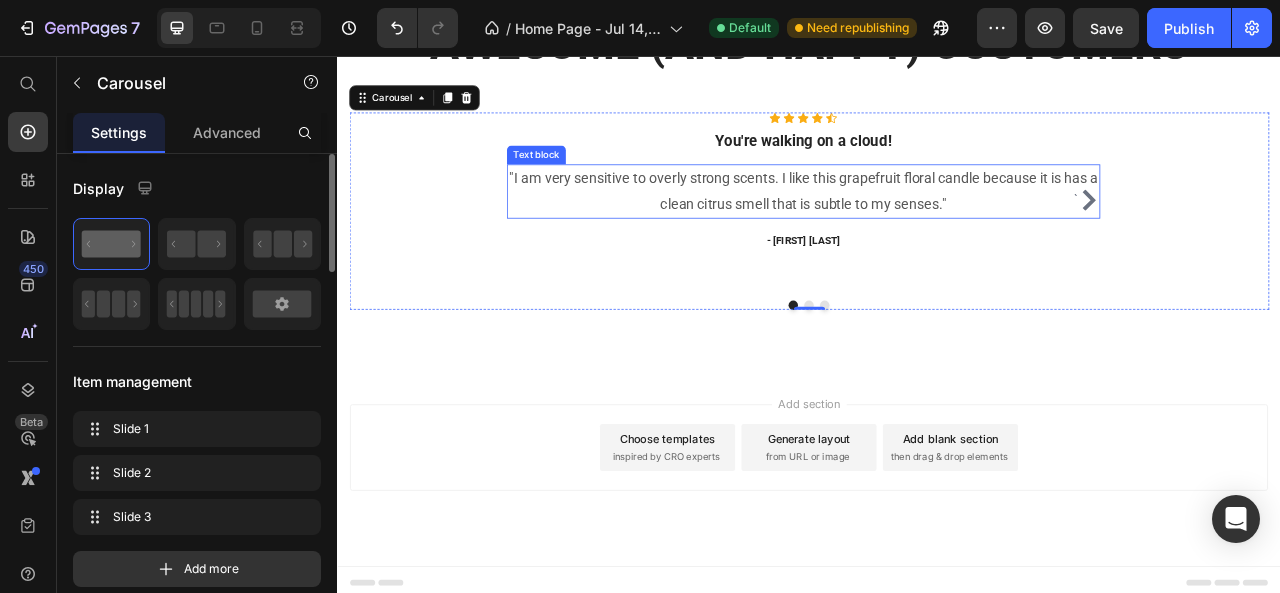 click on ""I am very sensitive to overly strong scents. I like this grapefruit floral candle because it is has a clean citrus smell that is subtle to my senses."" at bounding box center [929, 228] 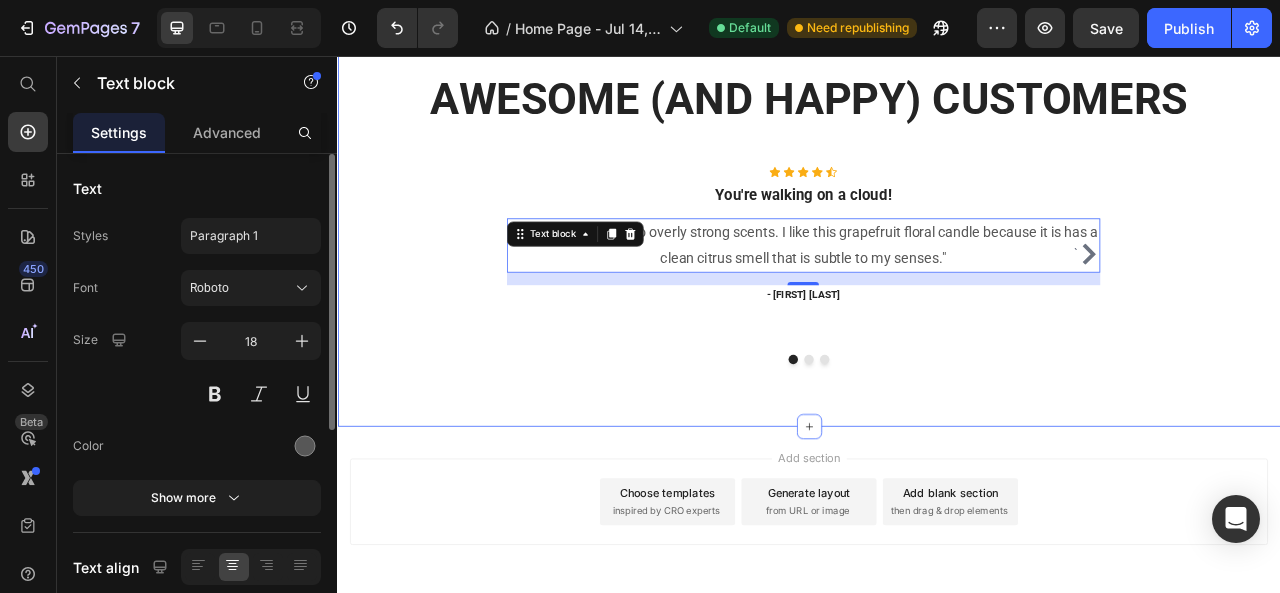 scroll, scrollTop: 2503, scrollLeft: 0, axis: vertical 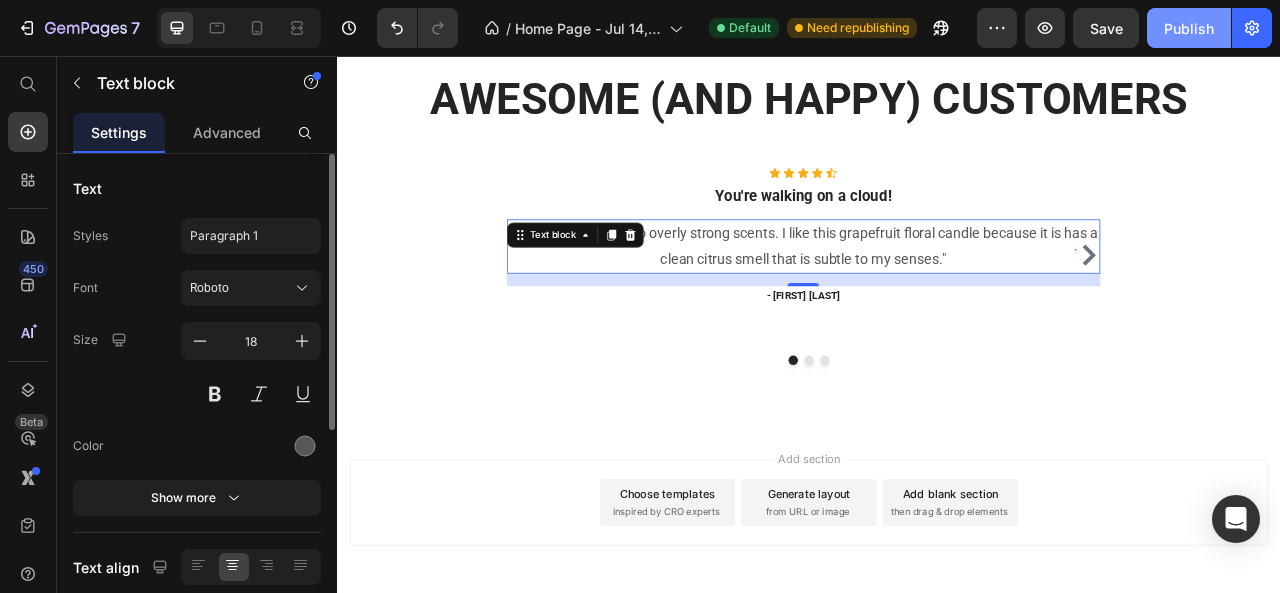 click on "Publish" at bounding box center [1189, 28] 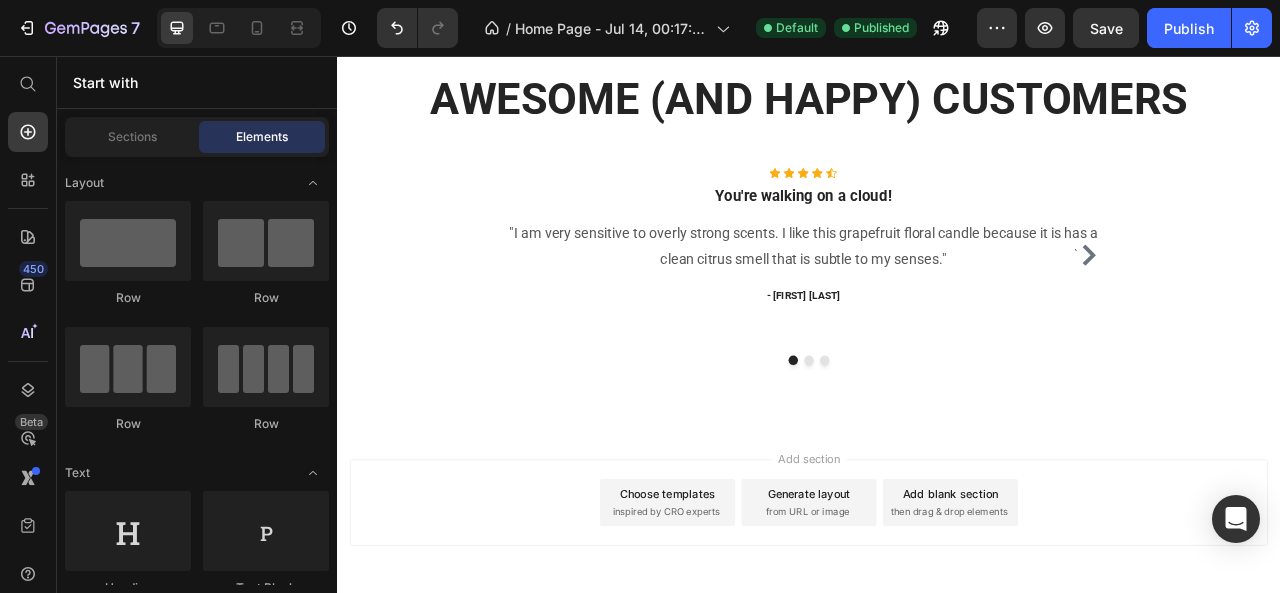 click on "Choose templates" at bounding box center (757, 612) 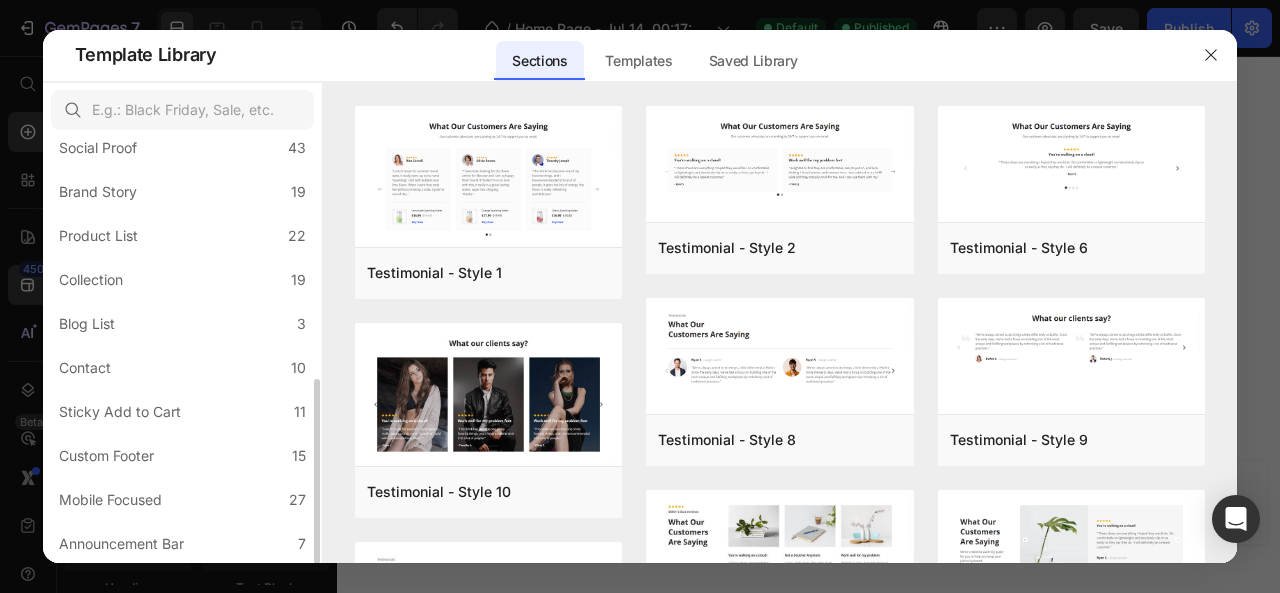 scroll, scrollTop: 0, scrollLeft: 0, axis: both 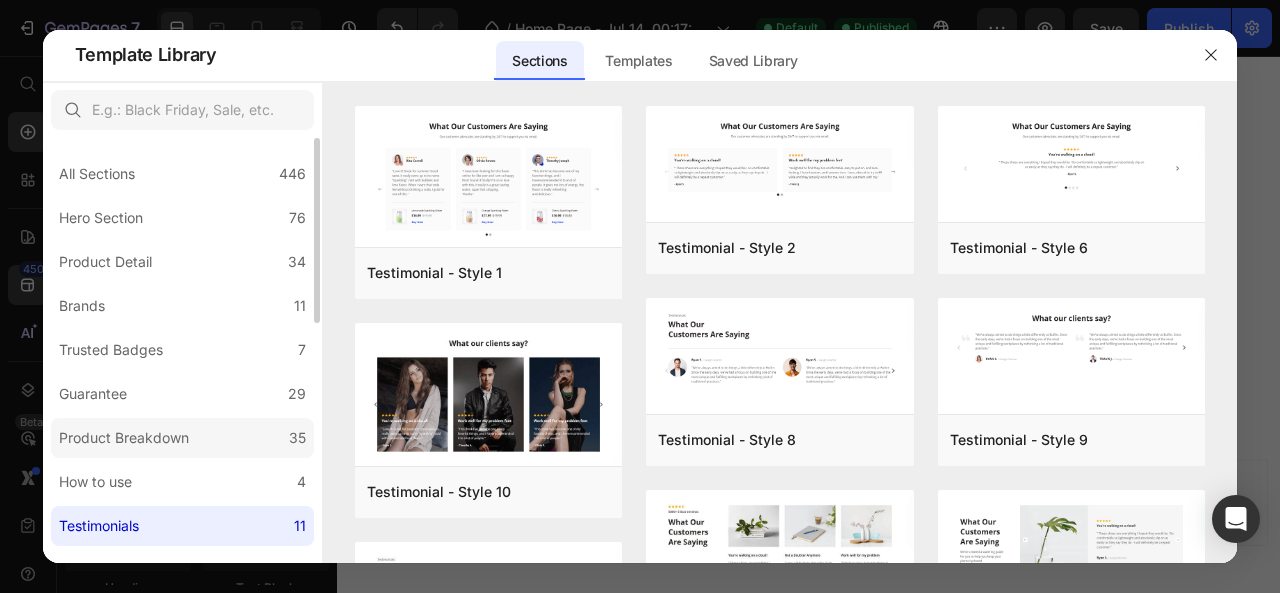 click on "Product Breakdown" at bounding box center [124, 438] 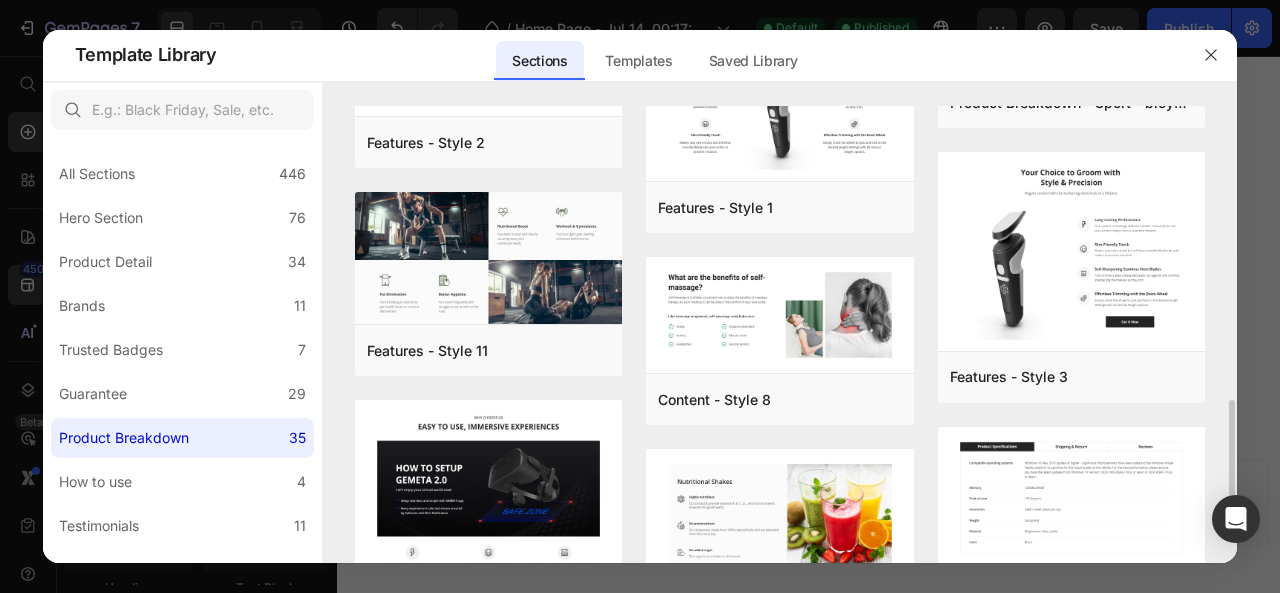 scroll, scrollTop: 887, scrollLeft: 0, axis: vertical 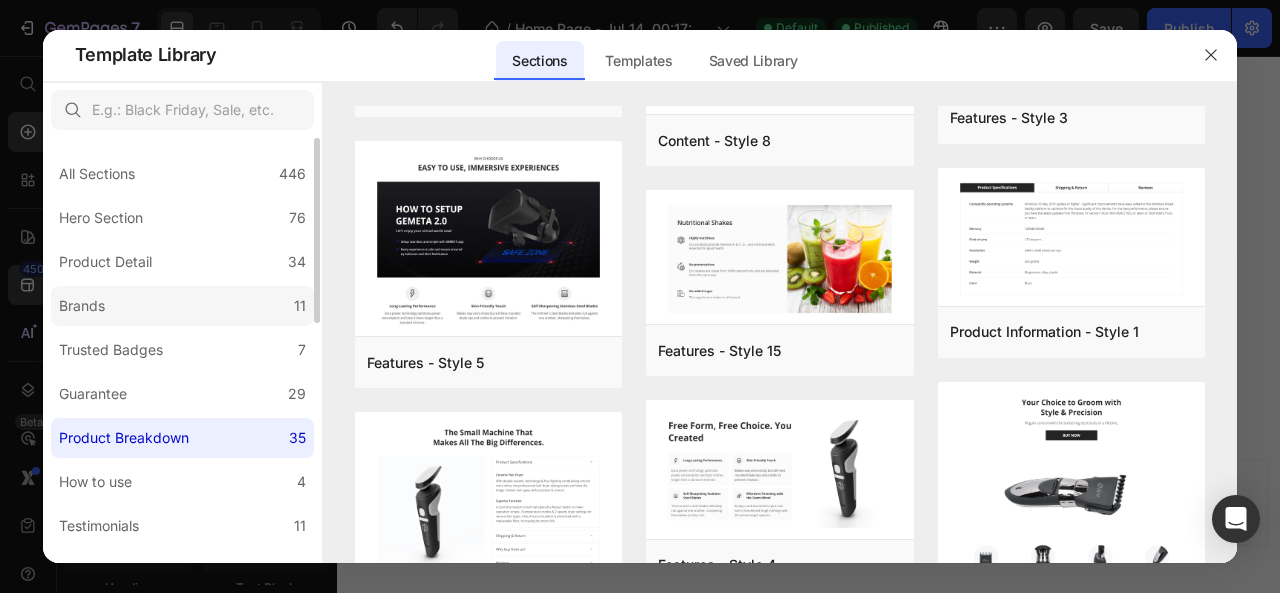 click on "Brands" at bounding box center (86, 306) 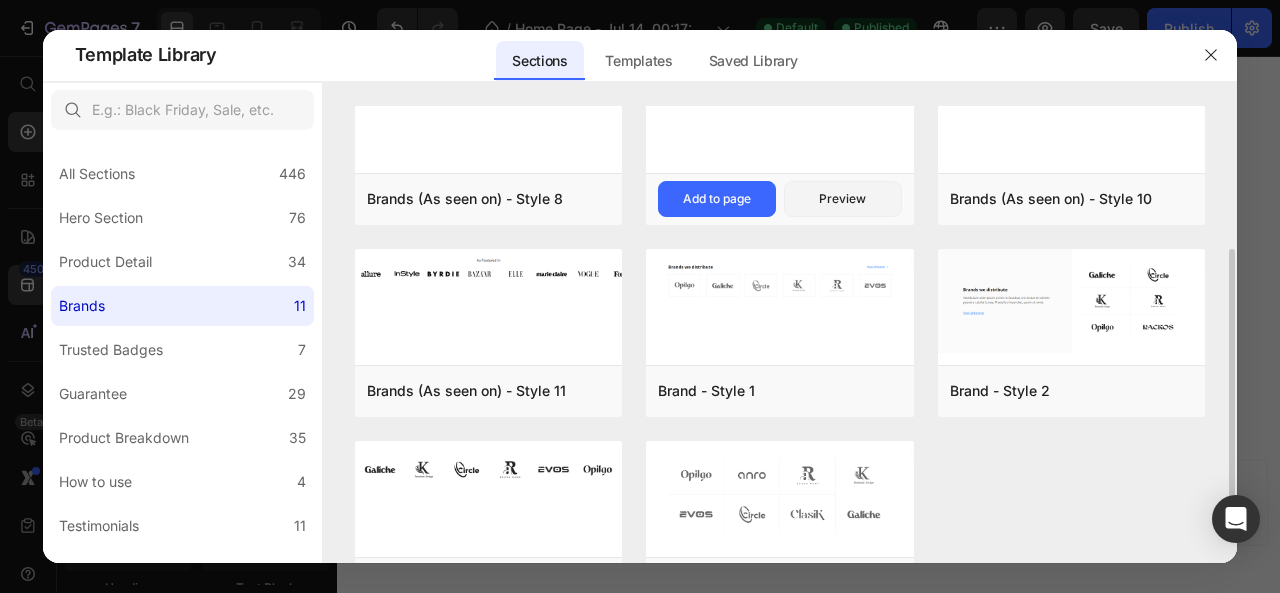 scroll, scrollTop: 0, scrollLeft: 0, axis: both 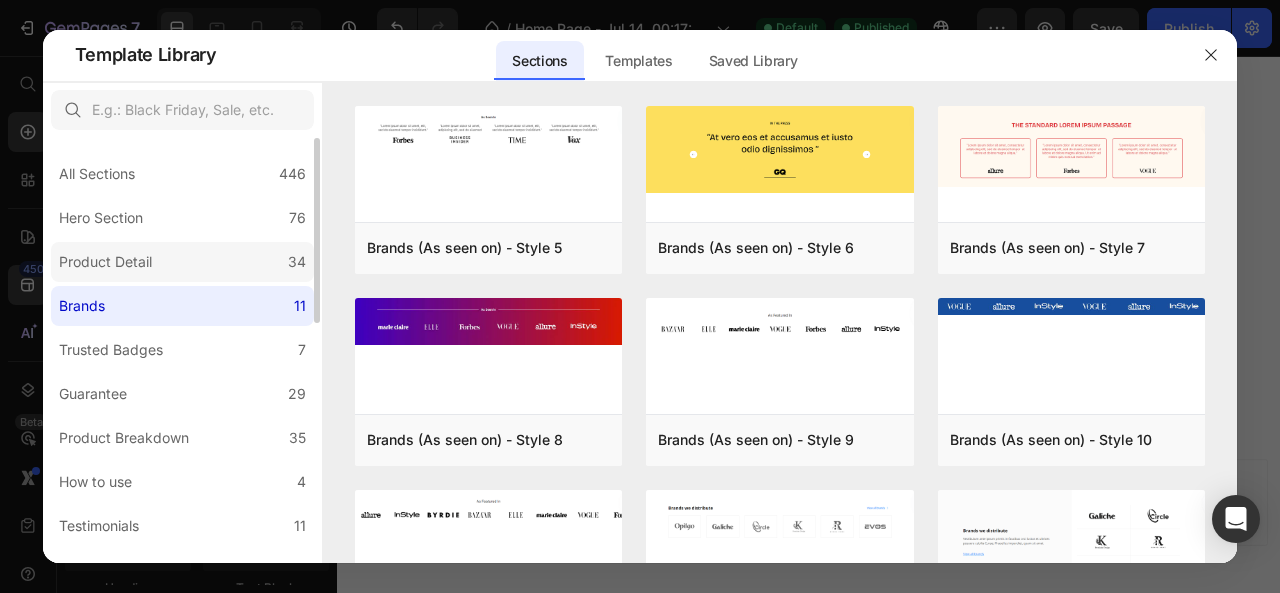 click on "Product Detail" at bounding box center (105, 262) 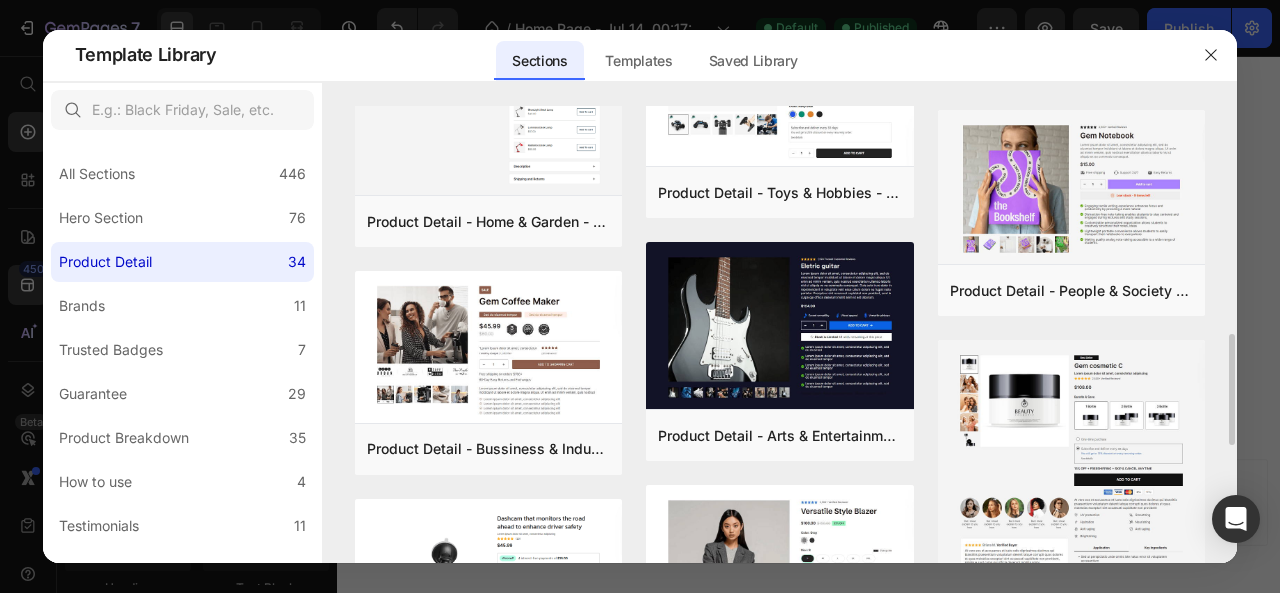 scroll, scrollTop: 933, scrollLeft: 0, axis: vertical 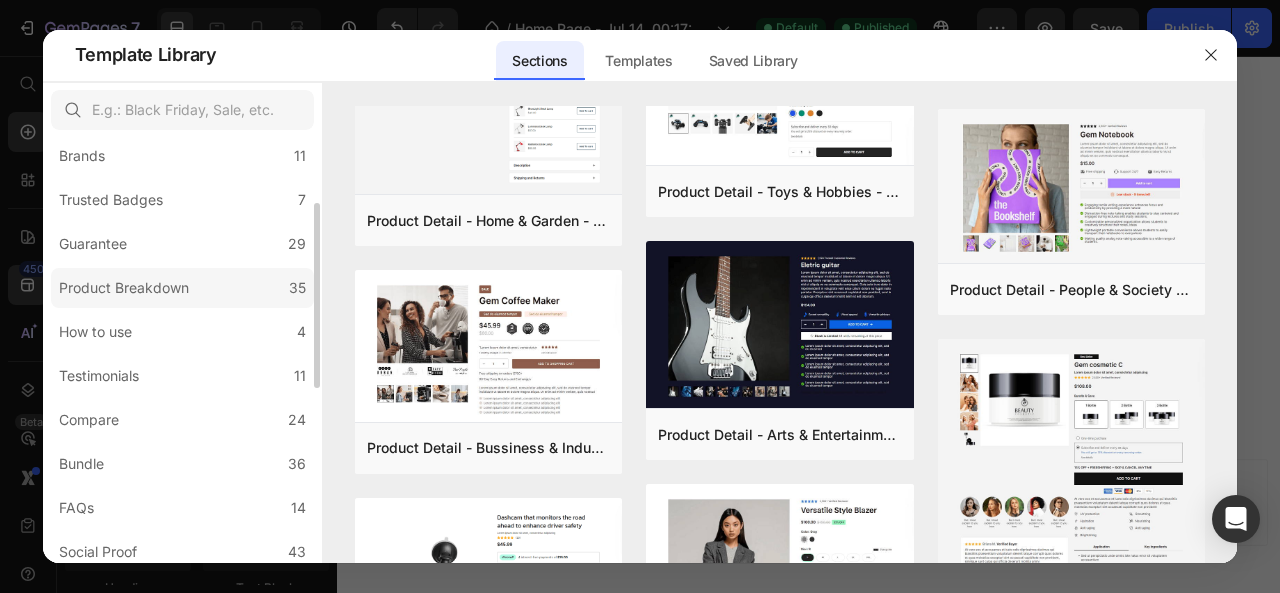 click on "Product Breakdown" at bounding box center (124, 288) 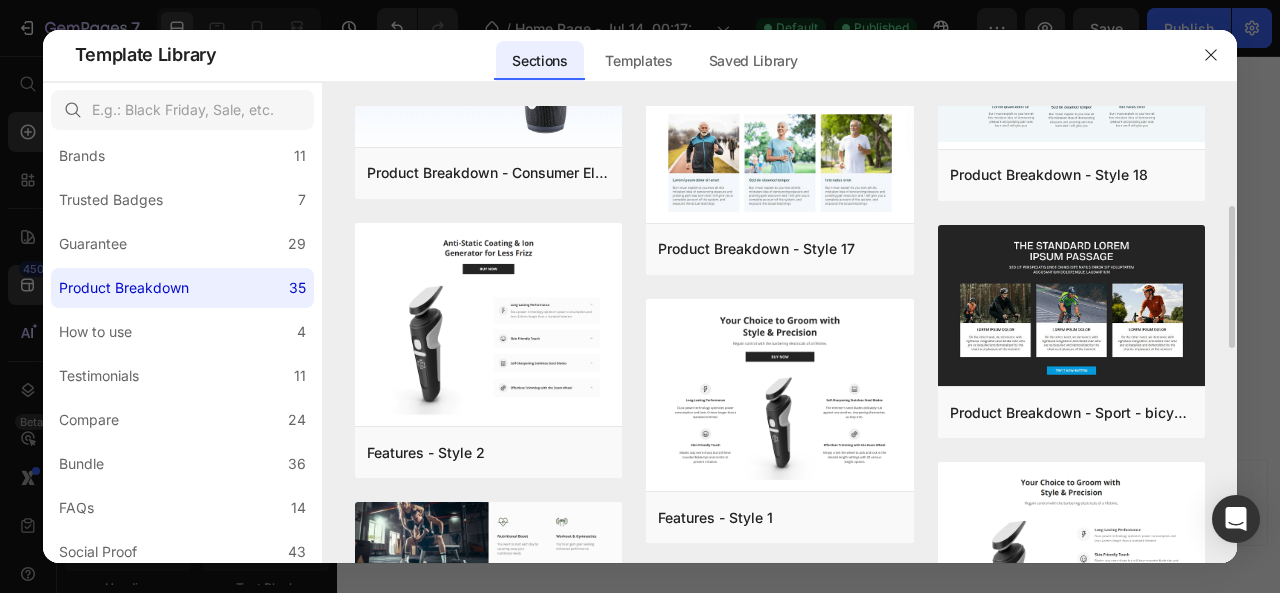 scroll, scrollTop: 323, scrollLeft: 0, axis: vertical 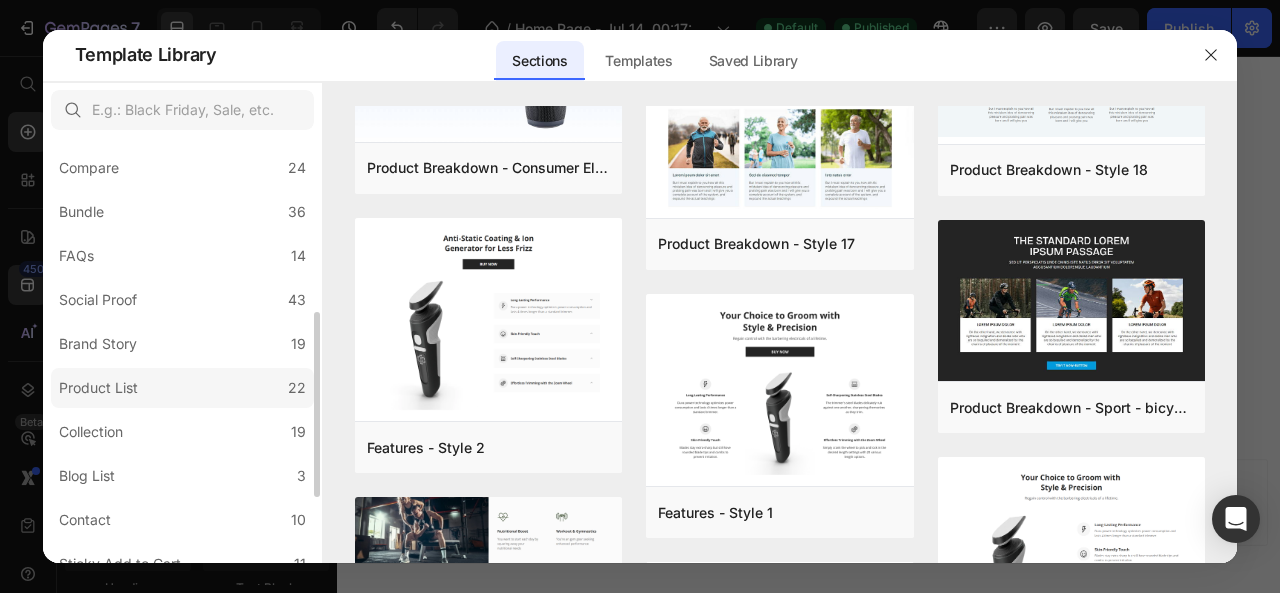 click on "Product List 22" 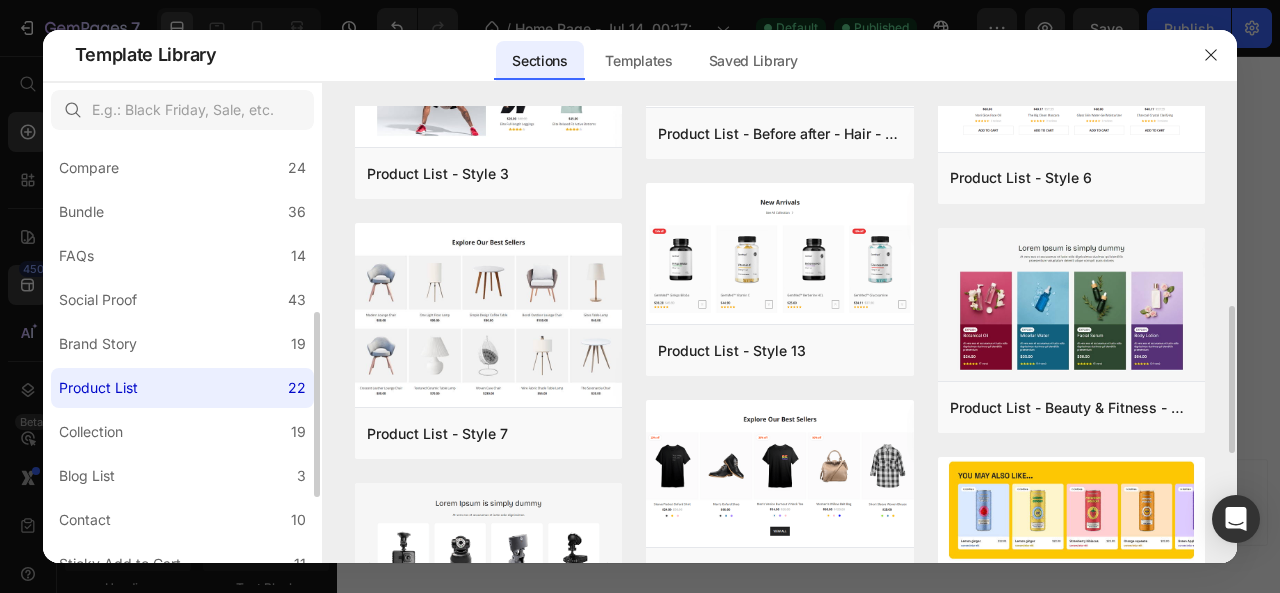 scroll, scrollTop: 602, scrollLeft: 0, axis: vertical 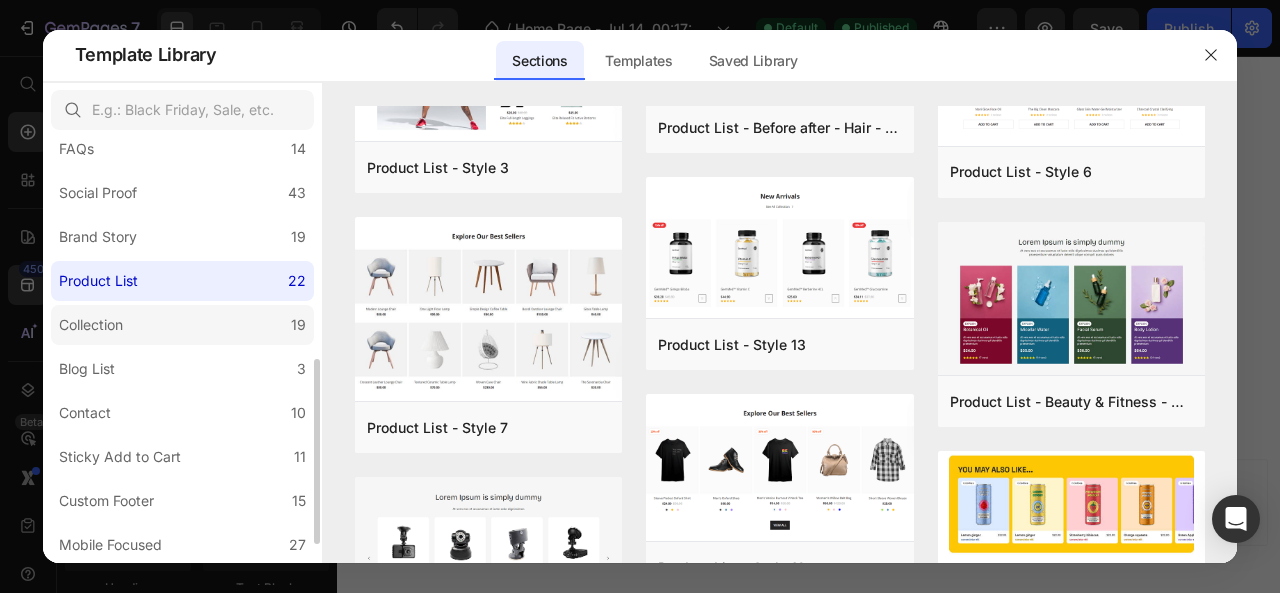 click on "Collection 19" 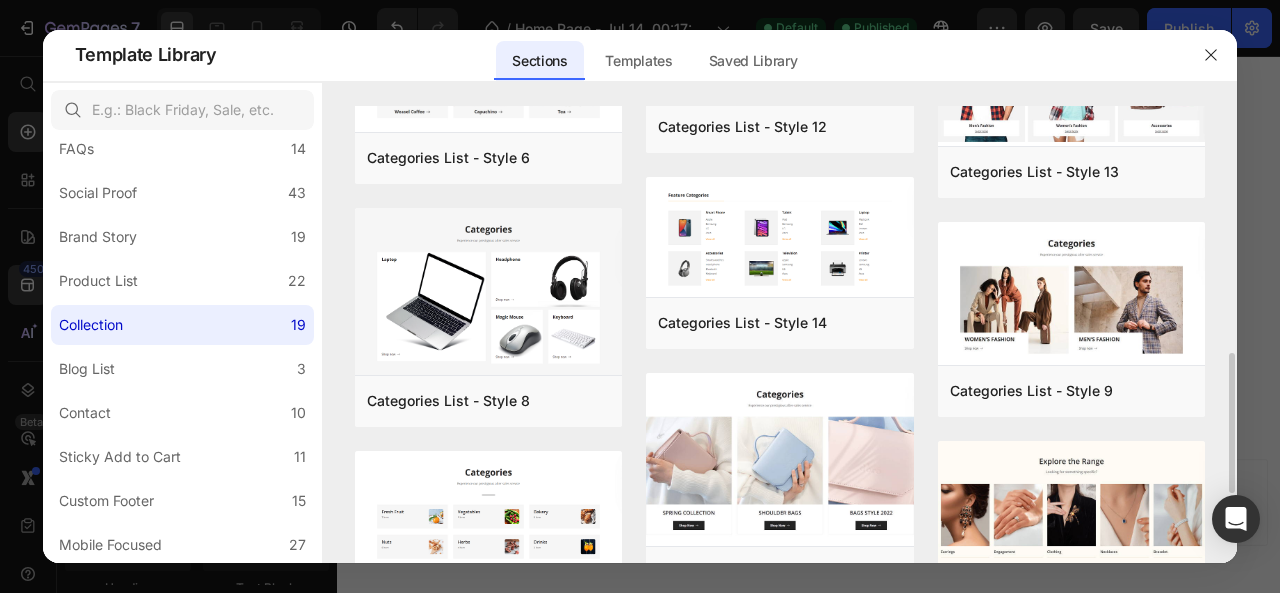 scroll, scrollTop: 470, scrollLeft: 0, axis: vertical 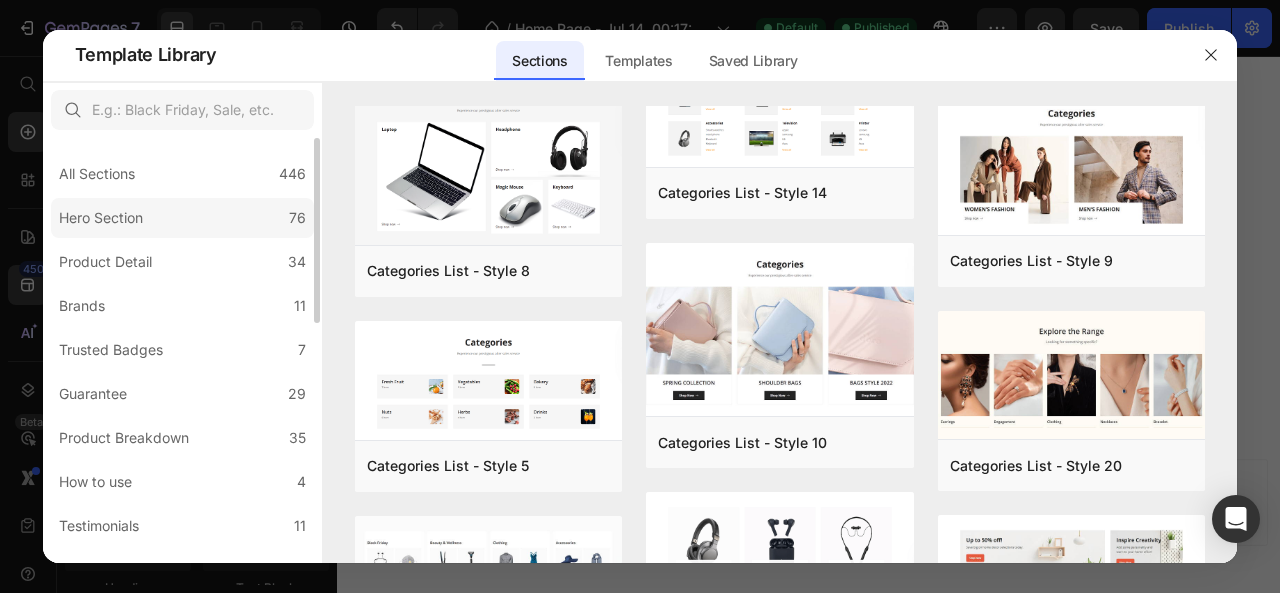 click on "Hero Section" at bounding box center (101, 218) 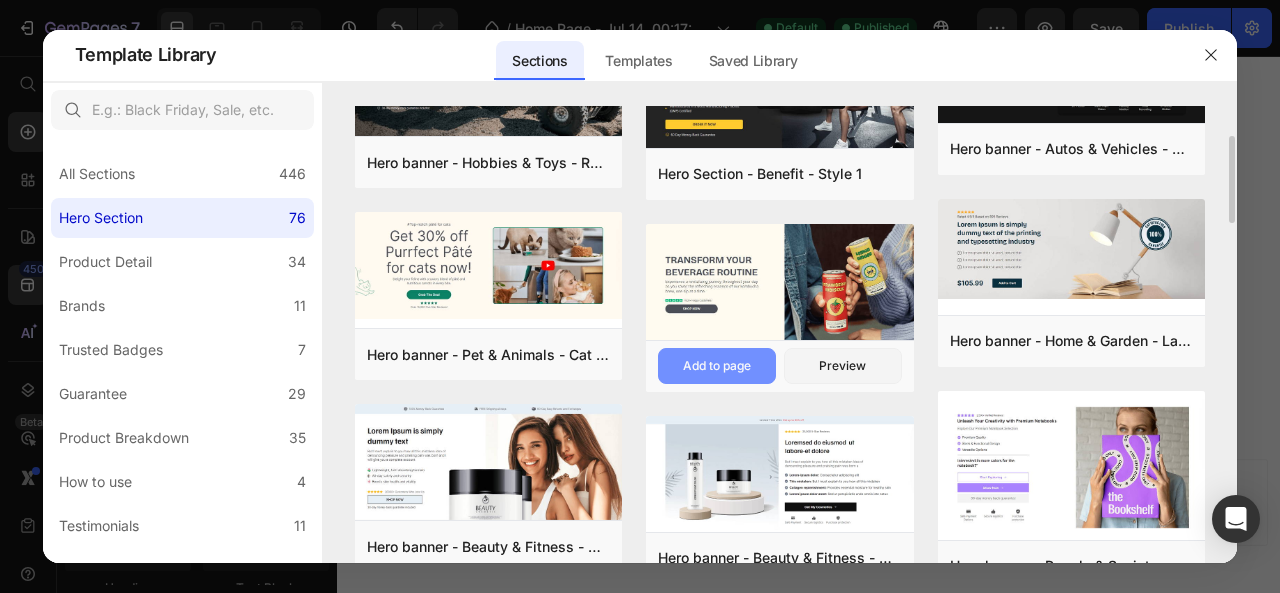 scroll, scrollTop: 119, scrollLeft: 0, axis: vertical 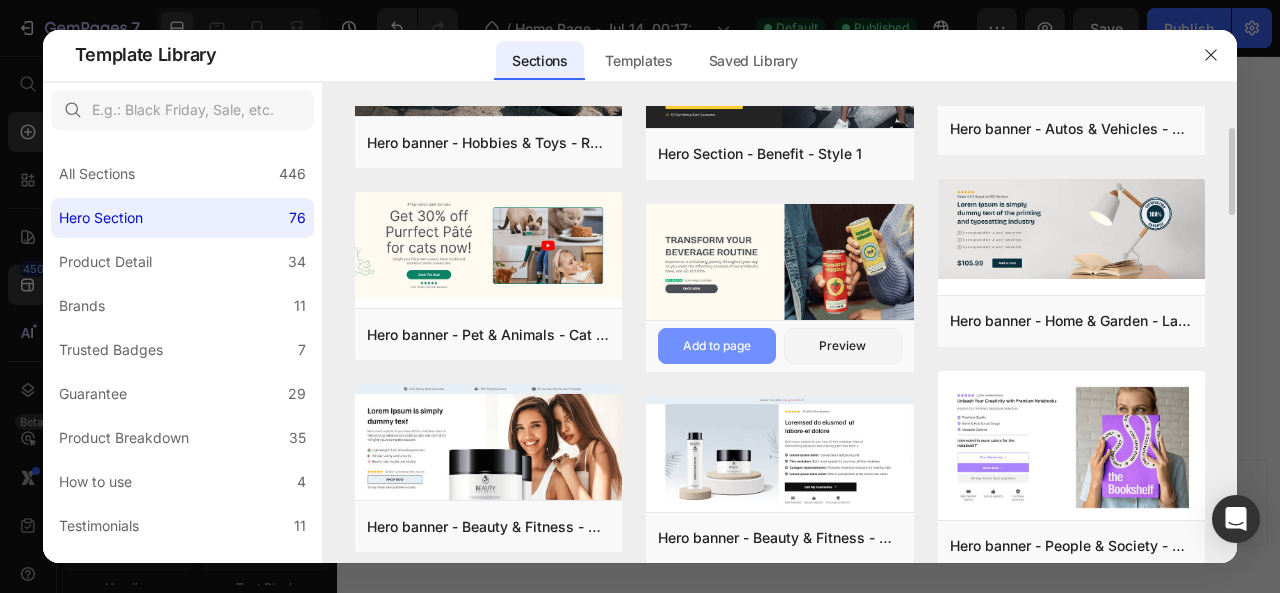 click on "Add to page" at bounding box center [717, 346] 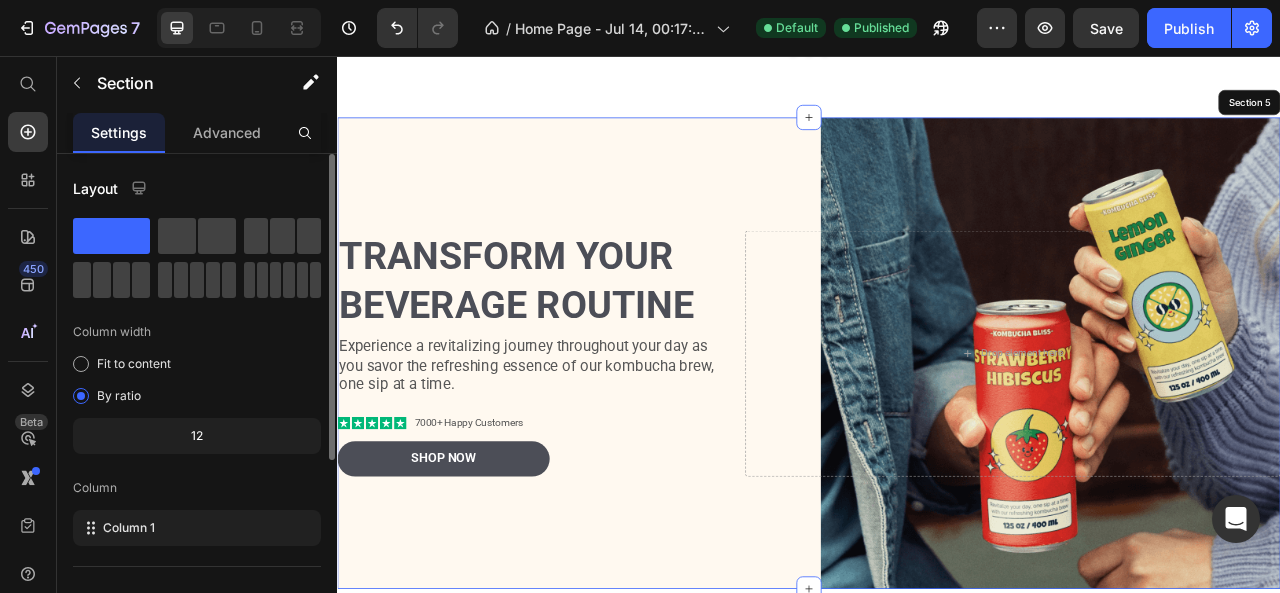 scroll, scrollTop: 2970, scrollLeft: 0, axis: vertical 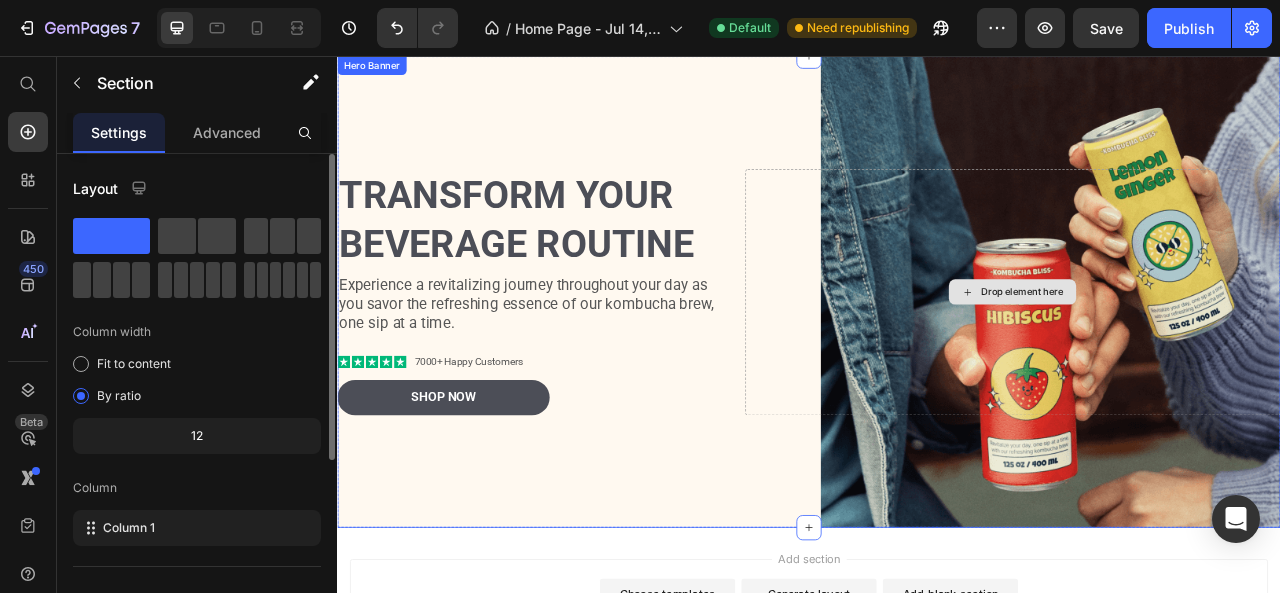 click on "Drop element here" at bounding box center (1196, 356) 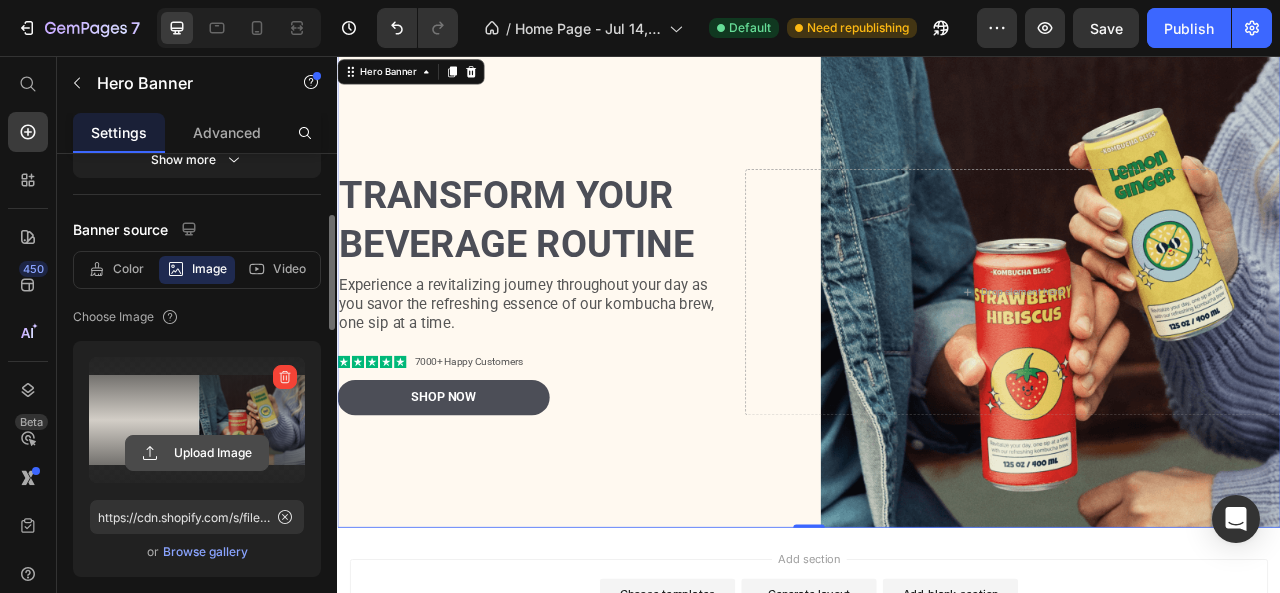 scroll, scrollTop: 286, scrollLeft: 0, axis: vertical 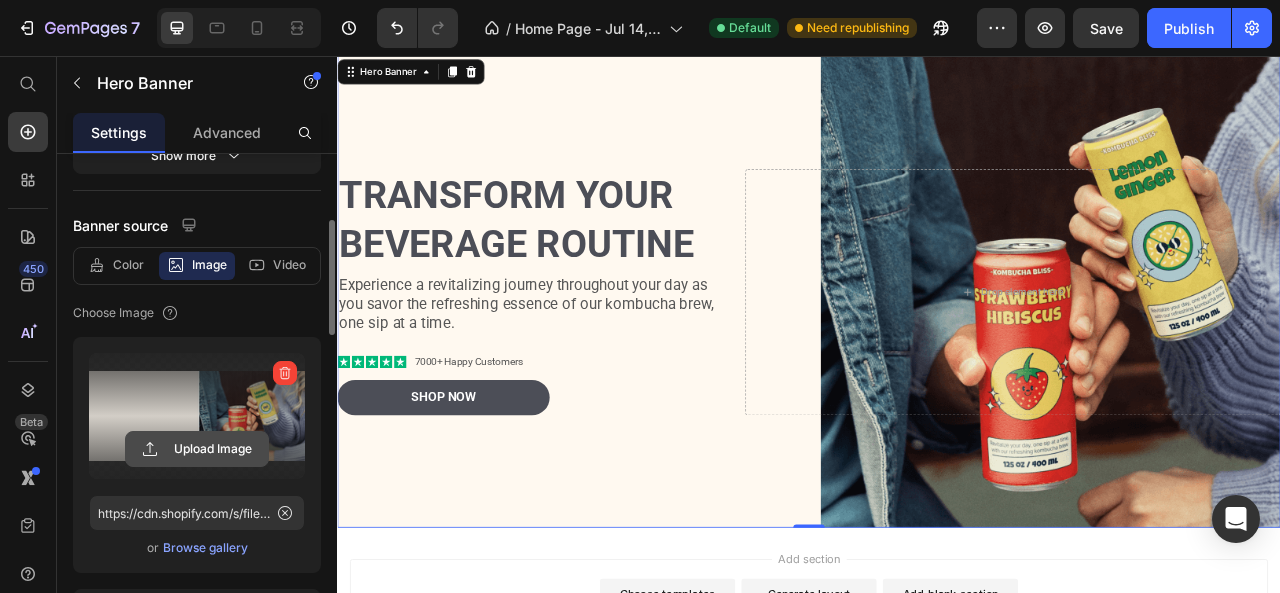 click 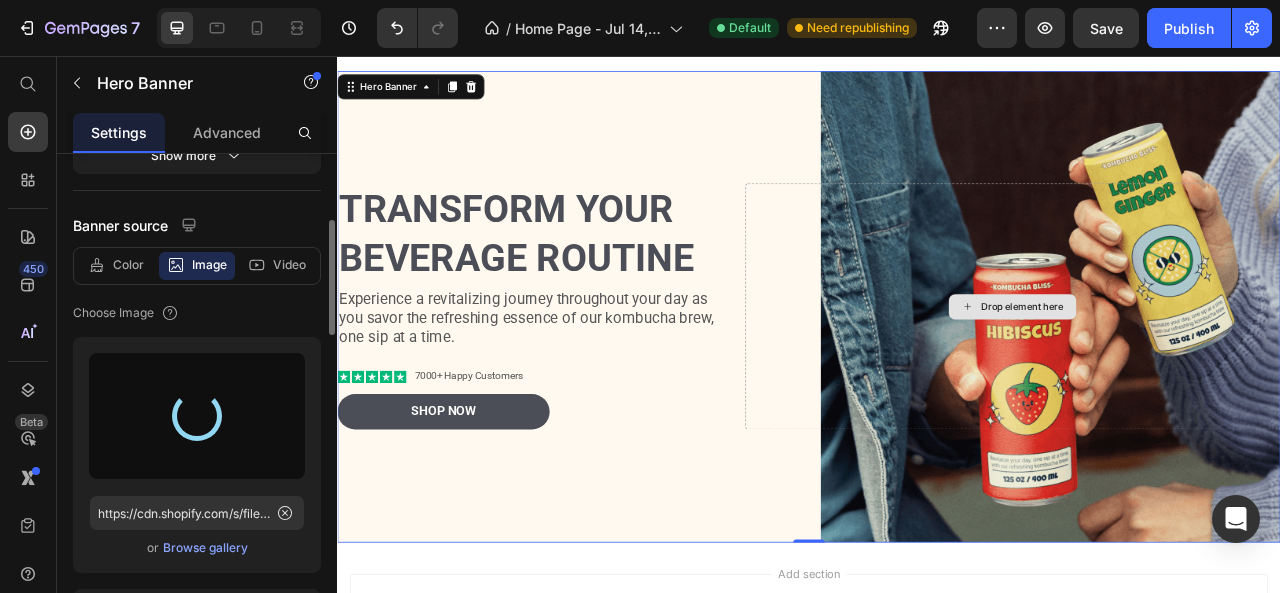 scroll, scrollTop: 2916, scrollLeft: 0, axis: vertical 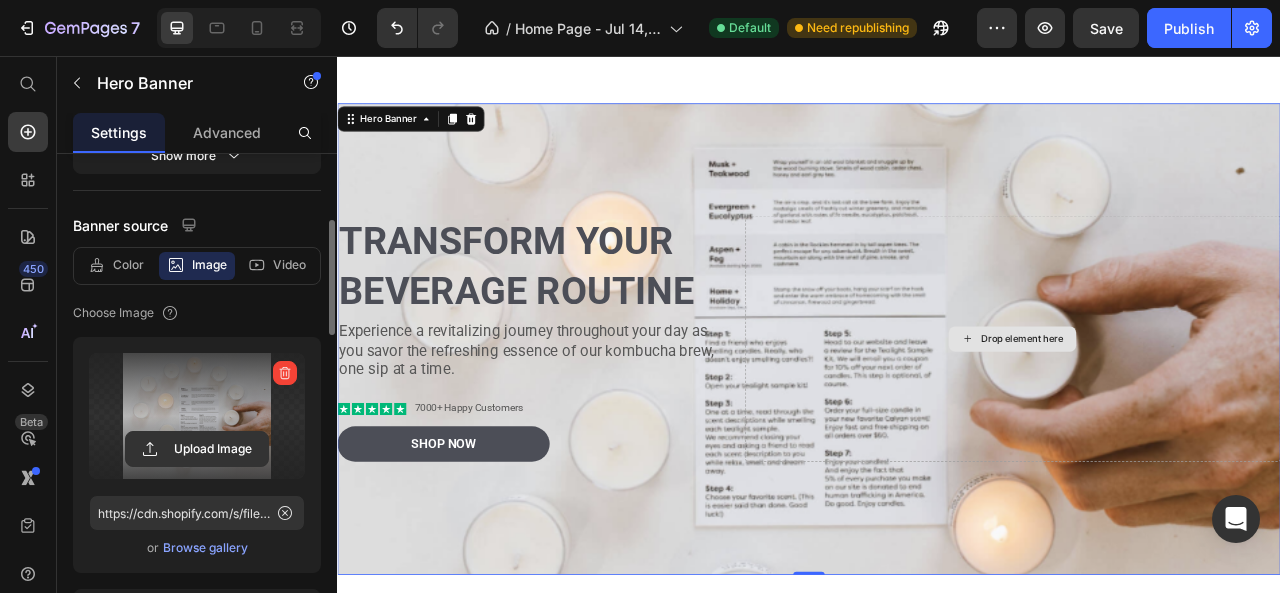 type on "https://cdn.shopify.com/s/files/1/0659/1610/8931/files/gempages_575279031881040722-5281e338-6133-48df-92e7-3f66347375be.png" 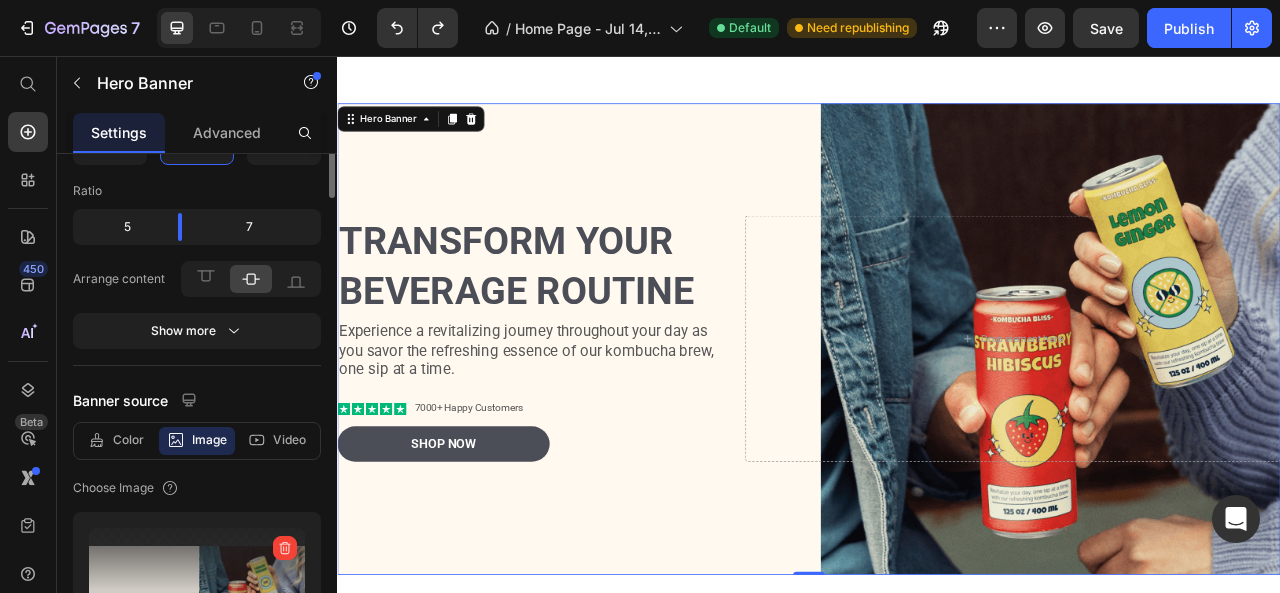scroll, scrollTop: 0, scrollLeft: 0, axis: both 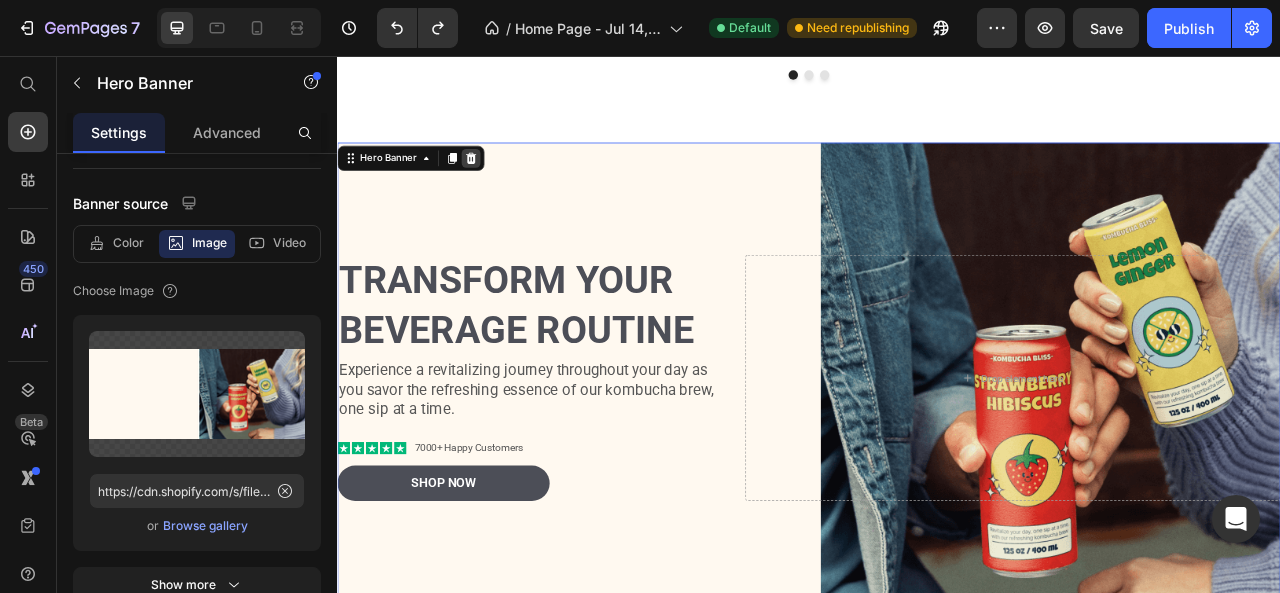 click 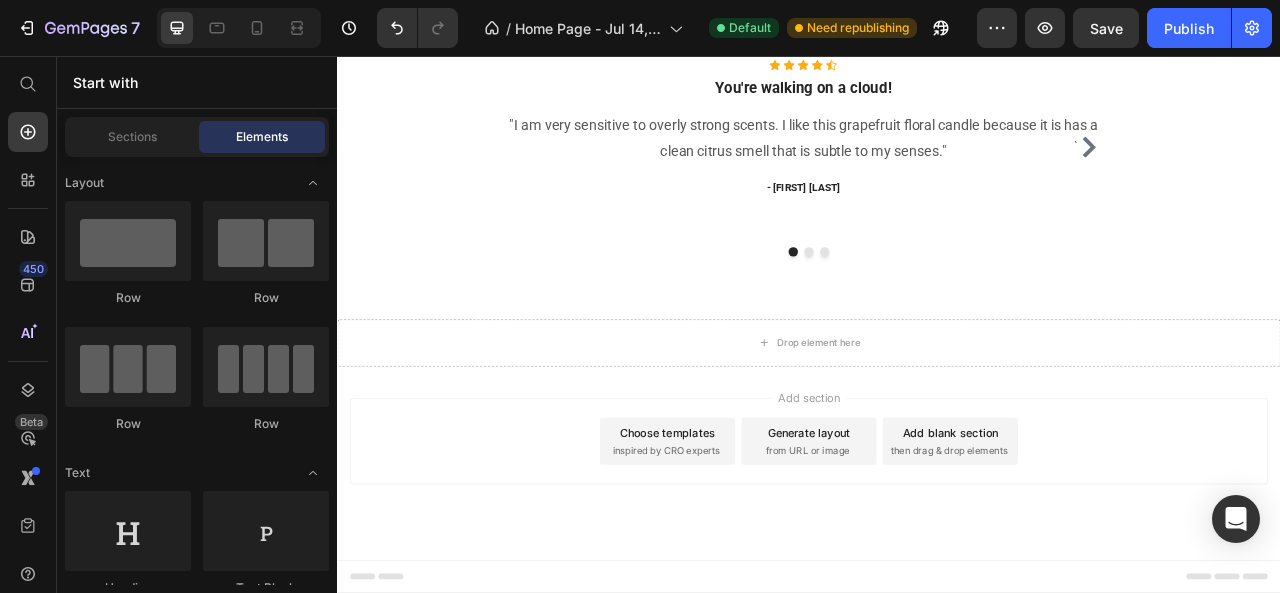 scroll, scrollTop: 2633, scrollLeft: 0, axis: vertical 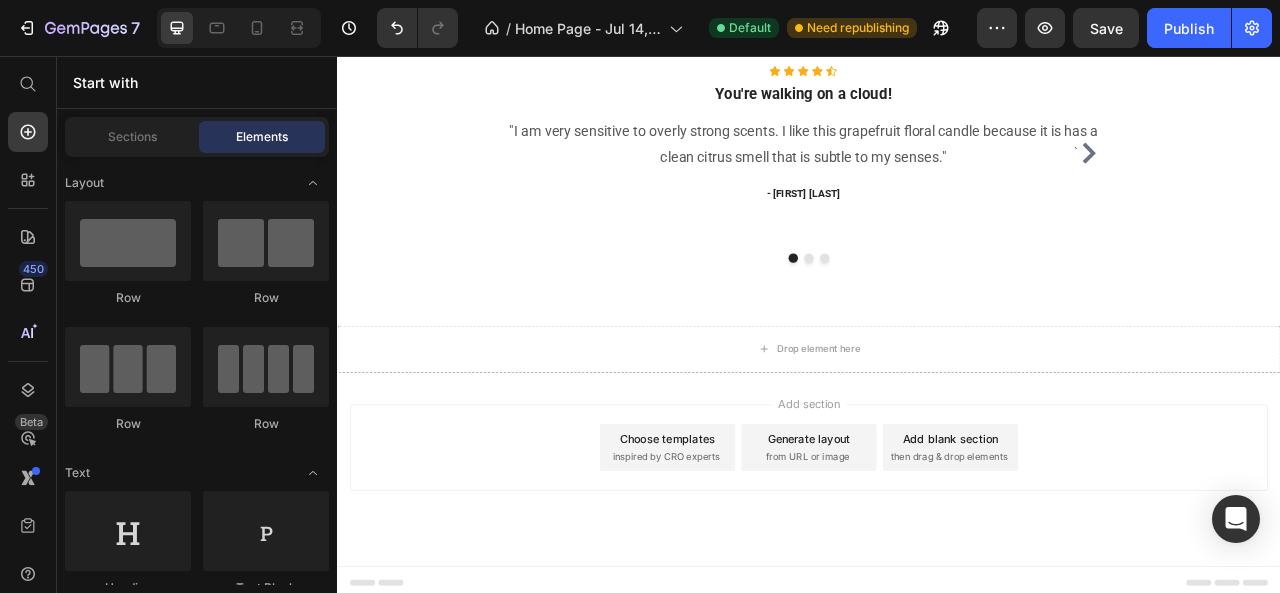 click on "Choose templates" at bounding box center [757, 542] 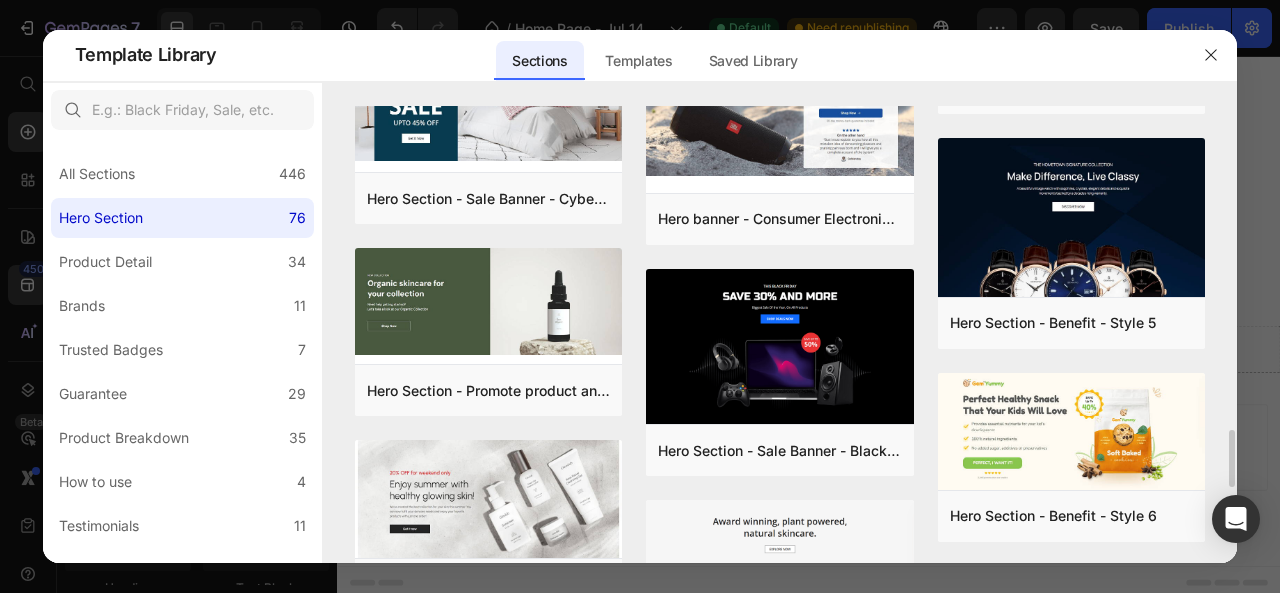 scroll, scrollTop: 2583, scrollLeft: 0, axis: vertical 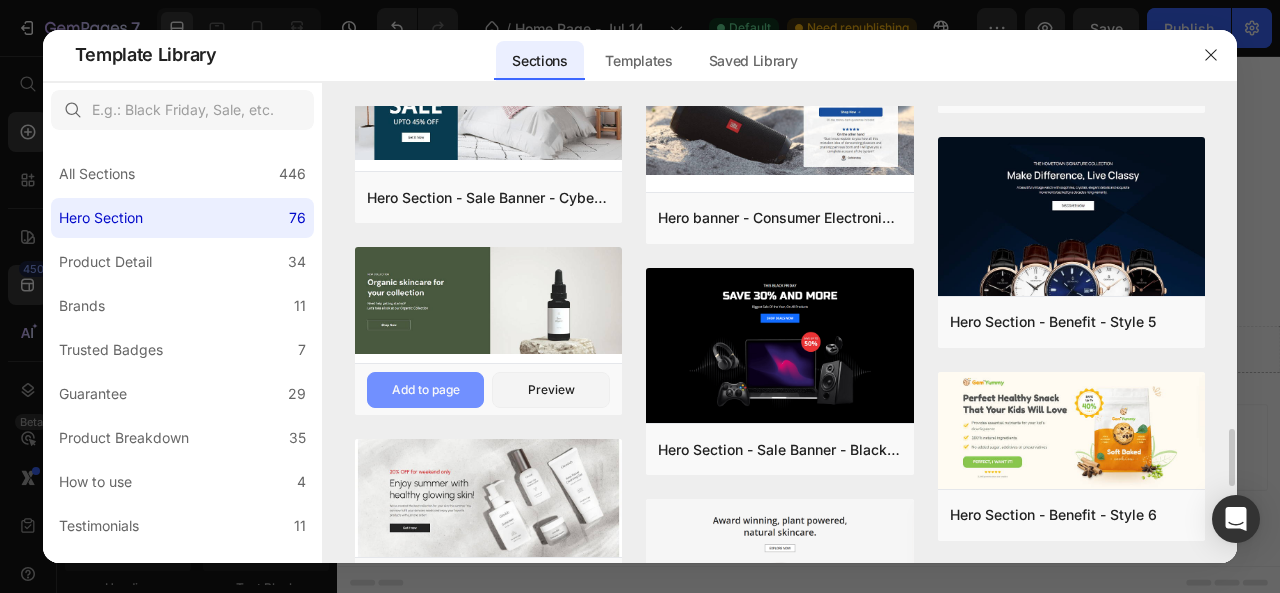 click on "Add to page" at bounding box center (426, 390) 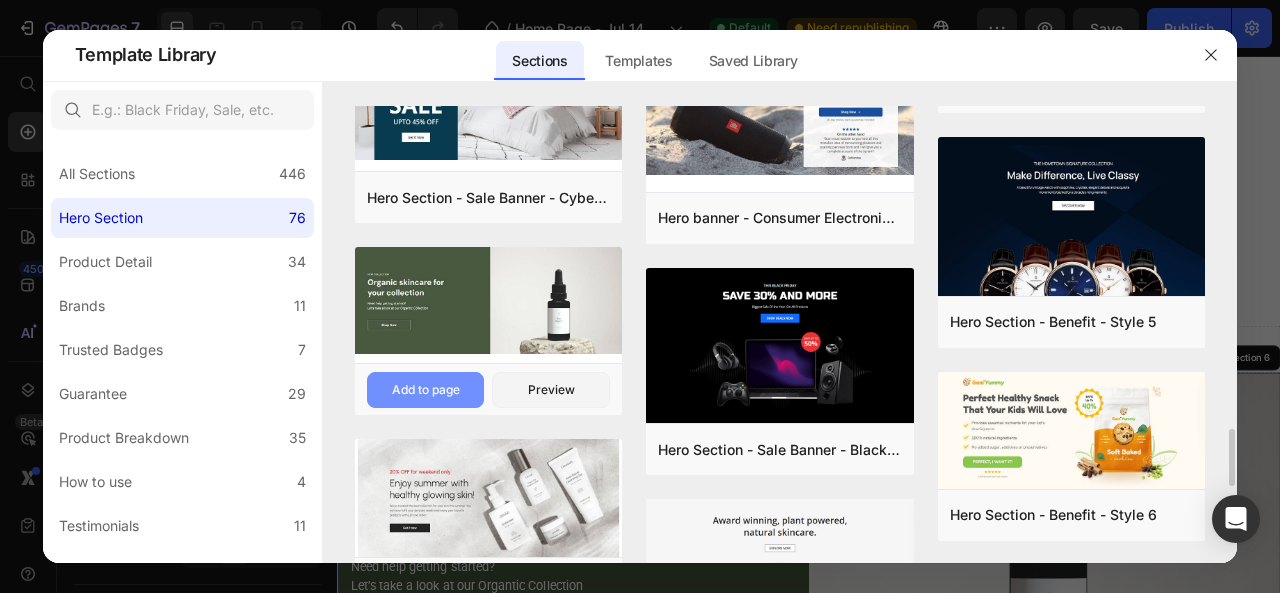 scroll, scrollTop: 0, scrollLeft: 0, axis: both 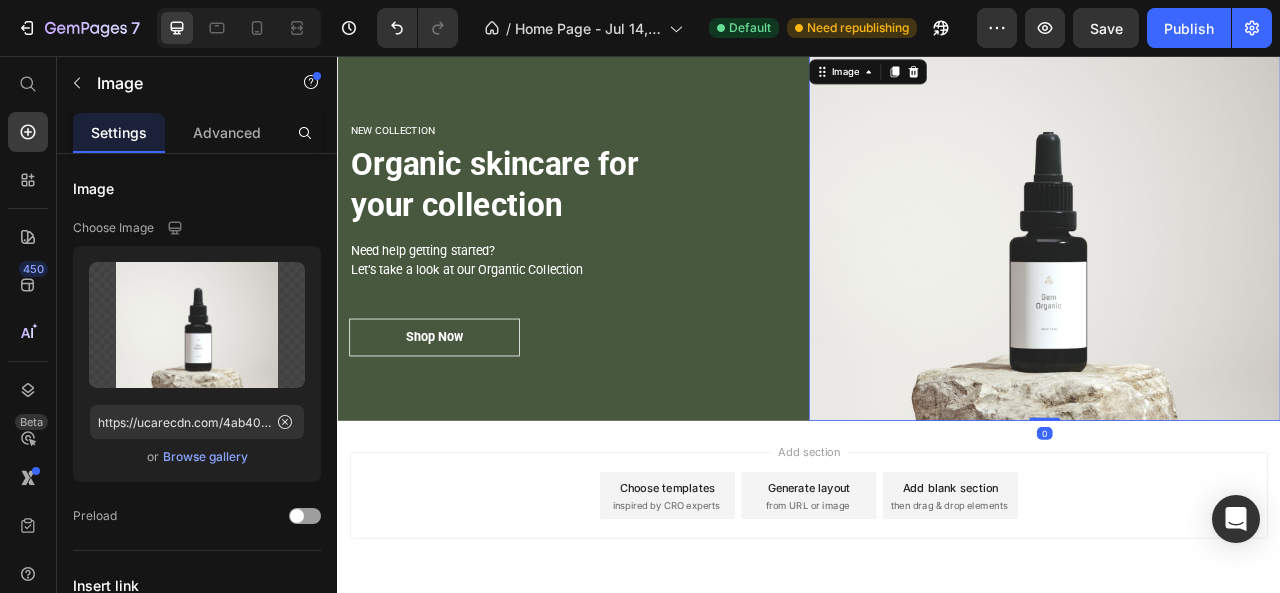 click at bounding box center [1237, 288] 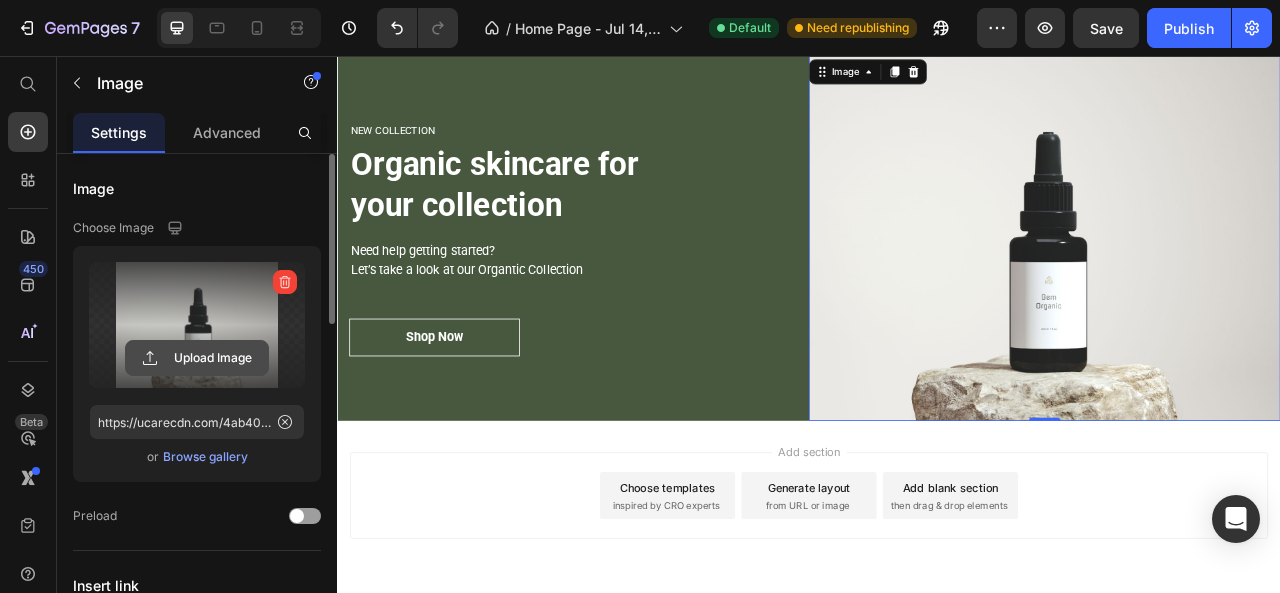 click 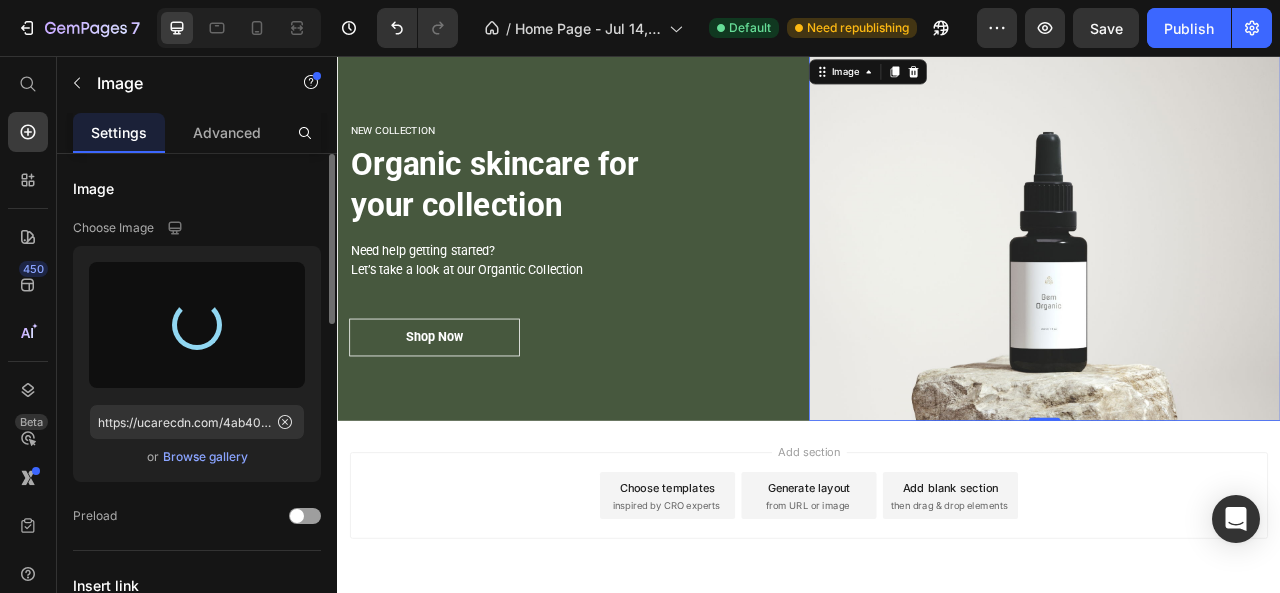 type on "https://cdn.shopify.com/s/files/1/0659/1610/8931/files/gempages_575279031881040722-457c5124-5338-4fd0-bade-812b9ef004e6.png" 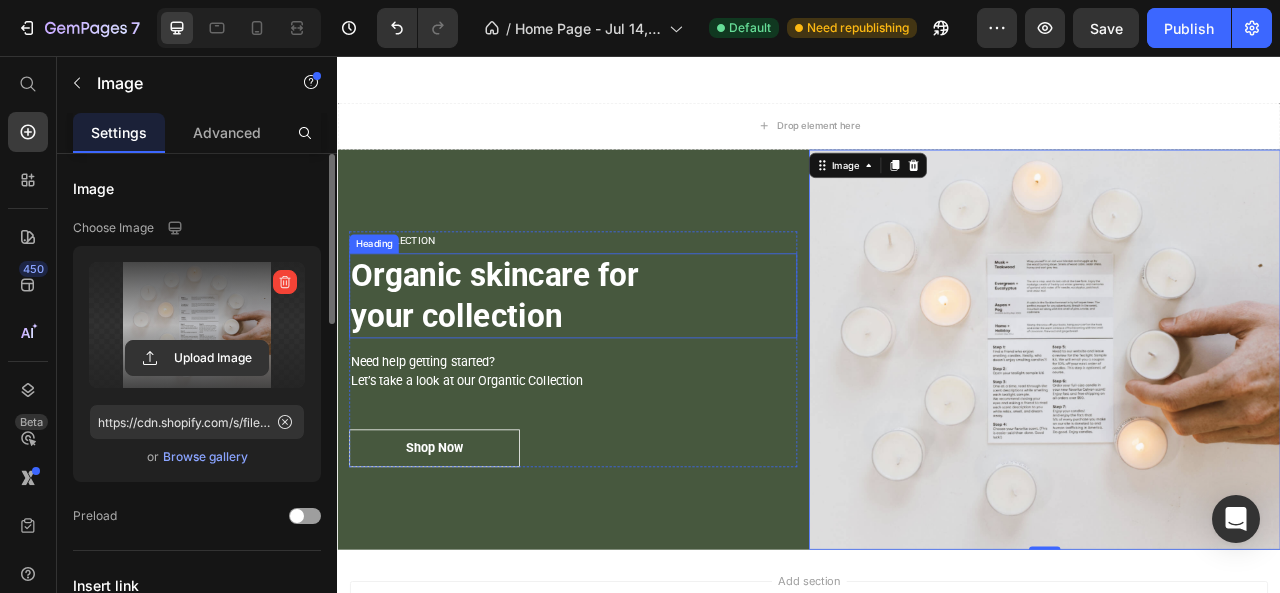 scroll, scrollTop: 2916, scrollLeft: 0, axis: vertical 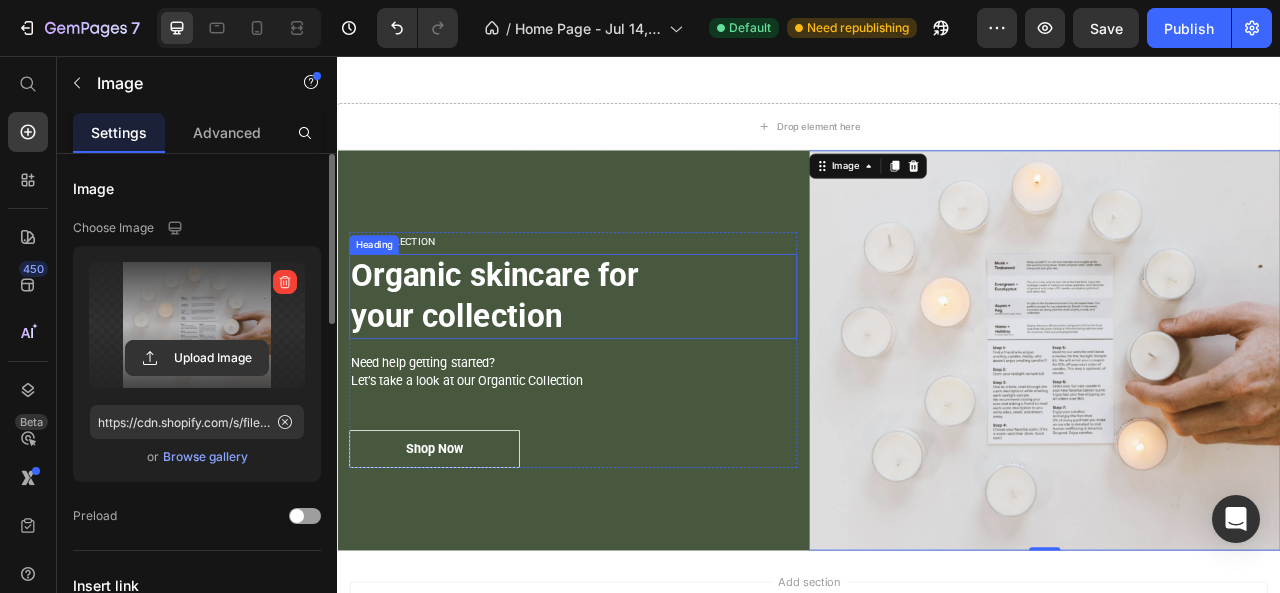 click on "Organic skincare for  your collection" at bounding box center [637, 362] 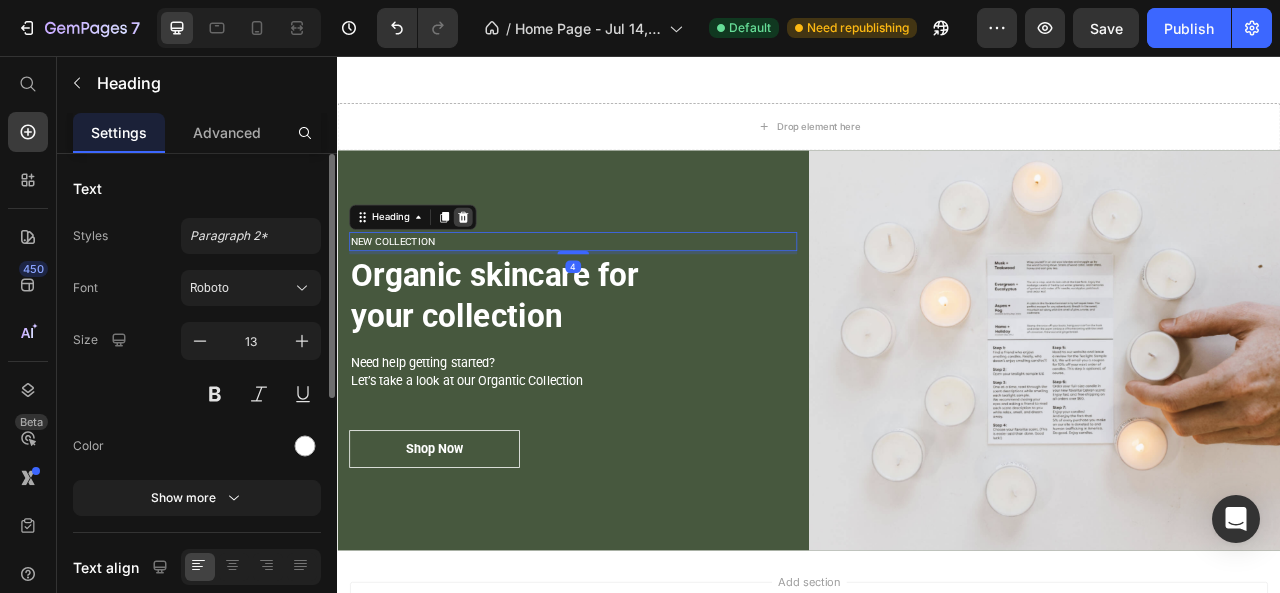 click at bounding box center [497, 261] 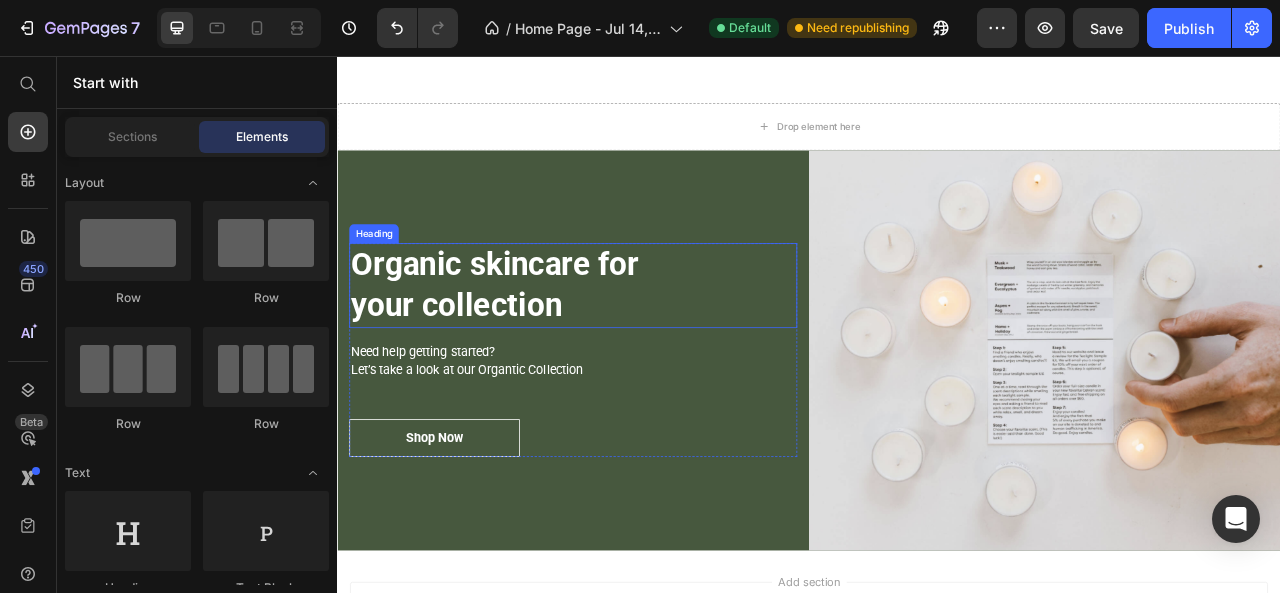 click on "Organic skincare for  your collection" at bounding box center (637, 348) 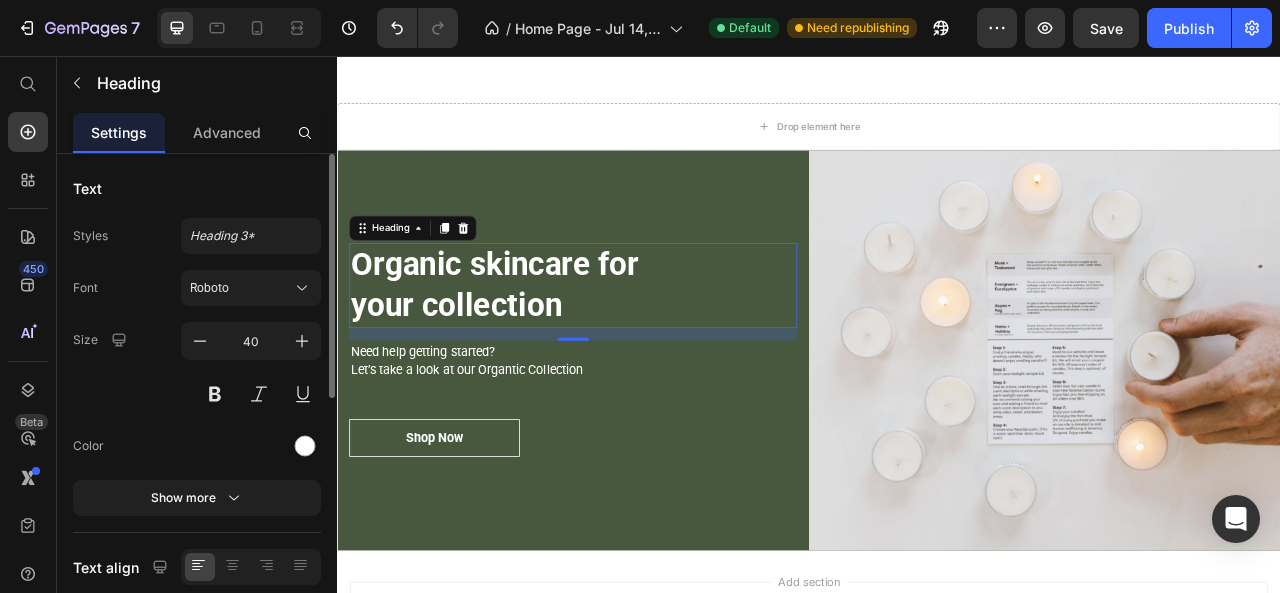 click on "Organic skincare for  your collection" at bounding box center [637, 348] 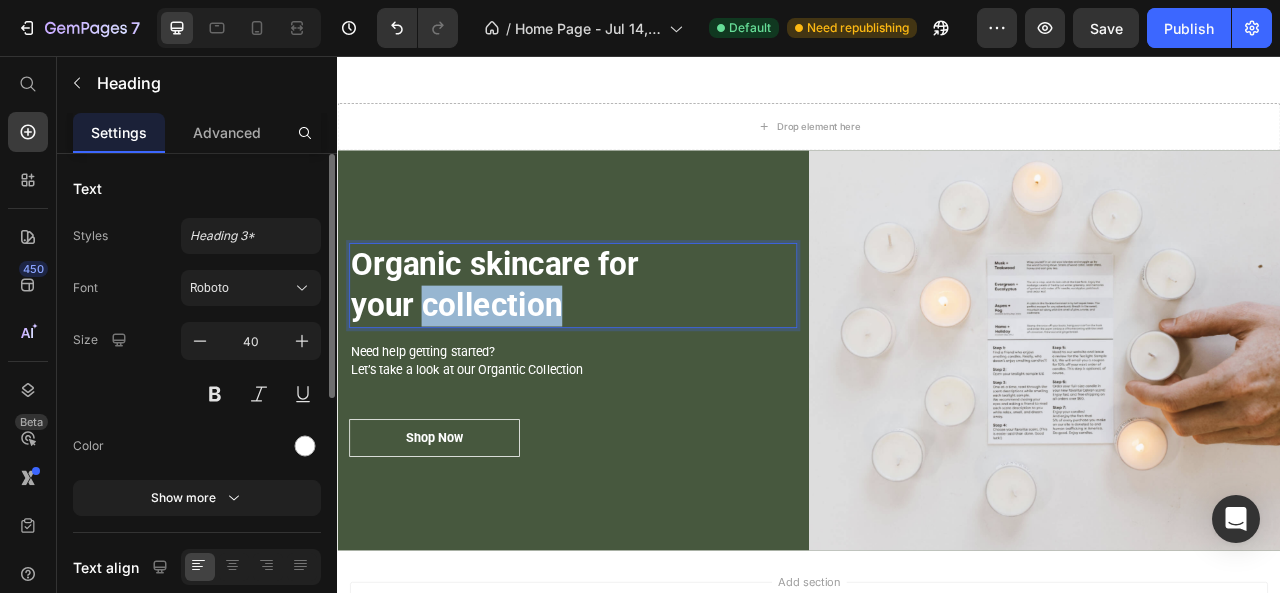 click on "Organic skincare for  your collection" at bounding box center (637, 348) 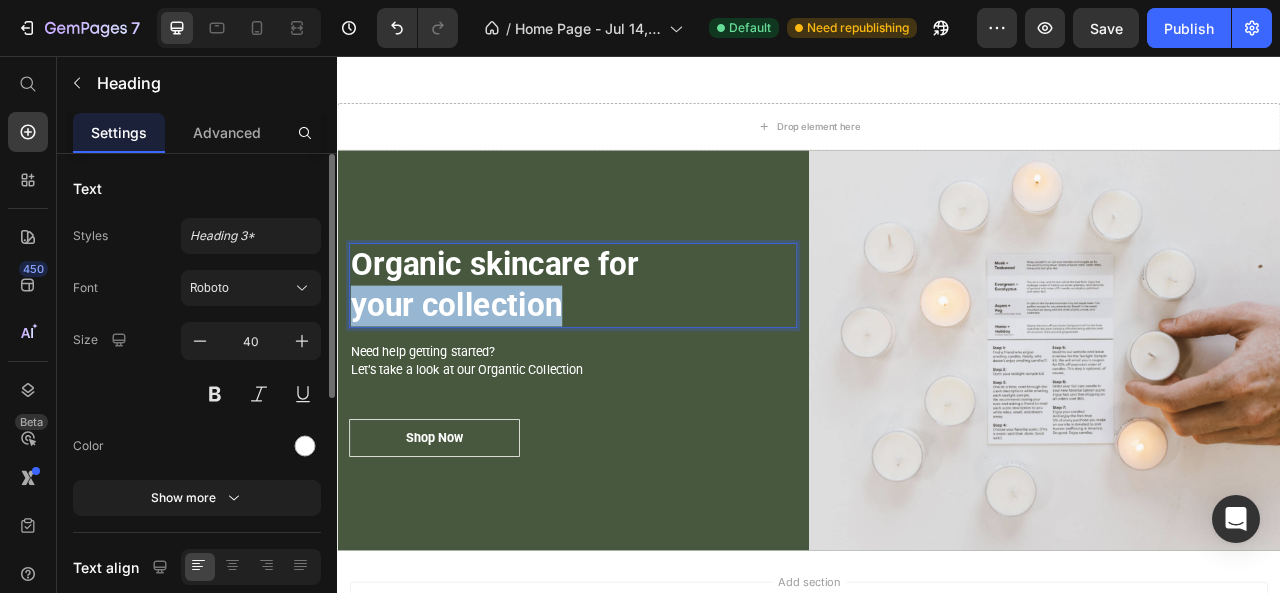 click on "Organic skincare for  your collection" at bounding box center [637, 348] 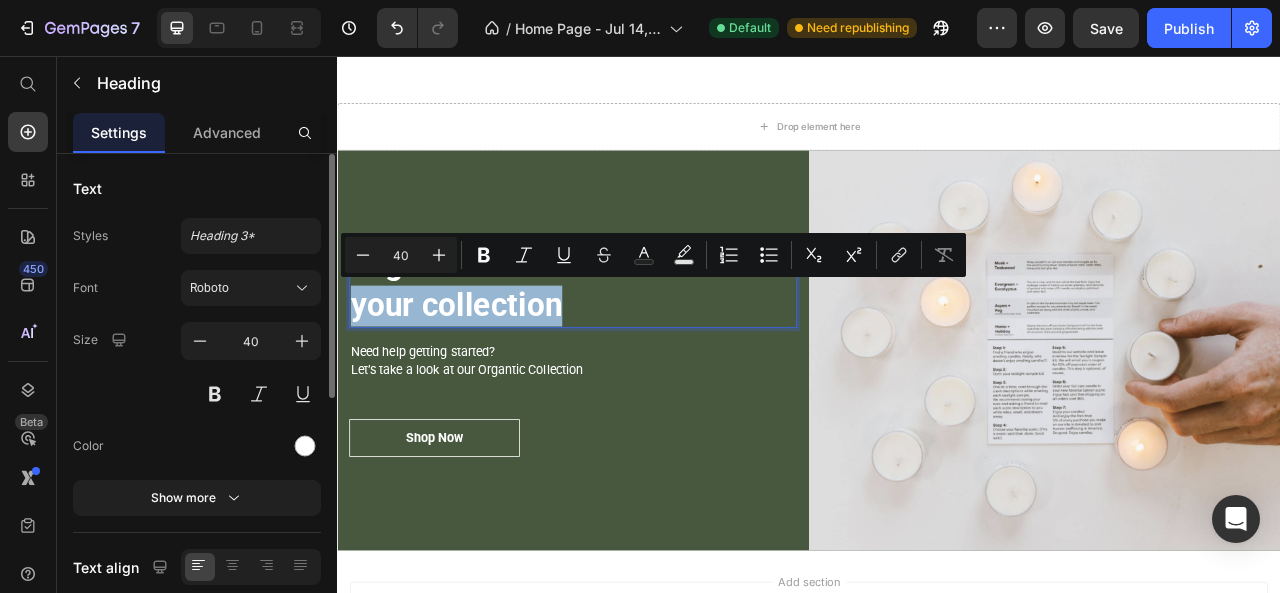 click on "Organic skincare for  your collection" at bounding box center [637, 348] 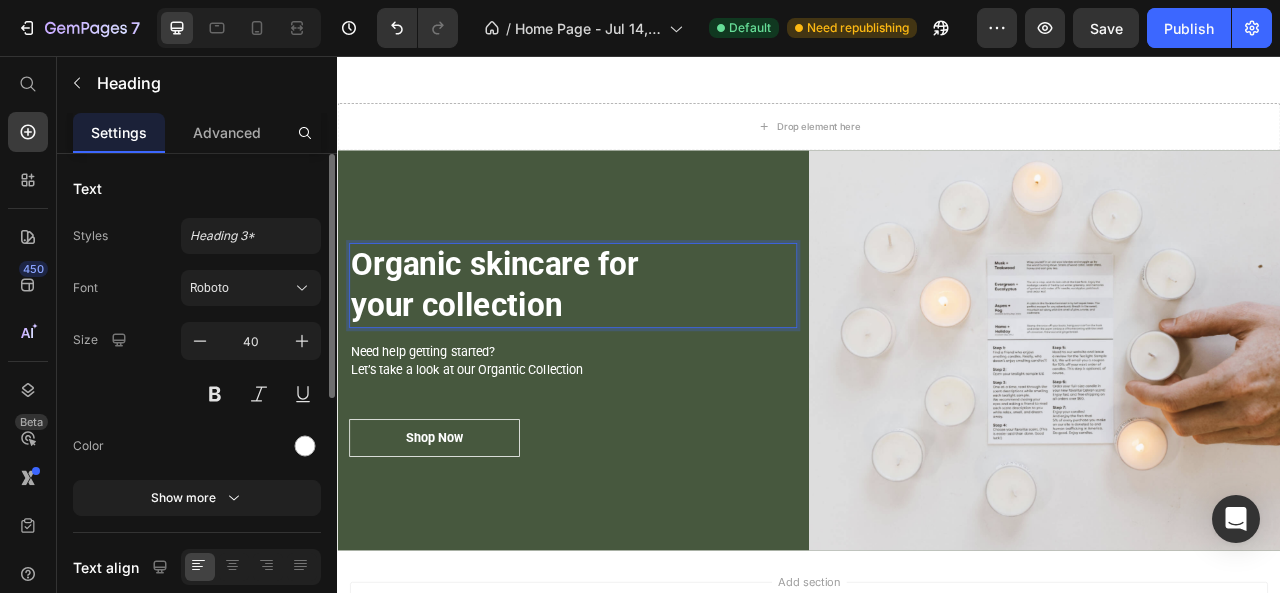 click on "Organic skincare for  your collection" at bounding box center [637, 348] 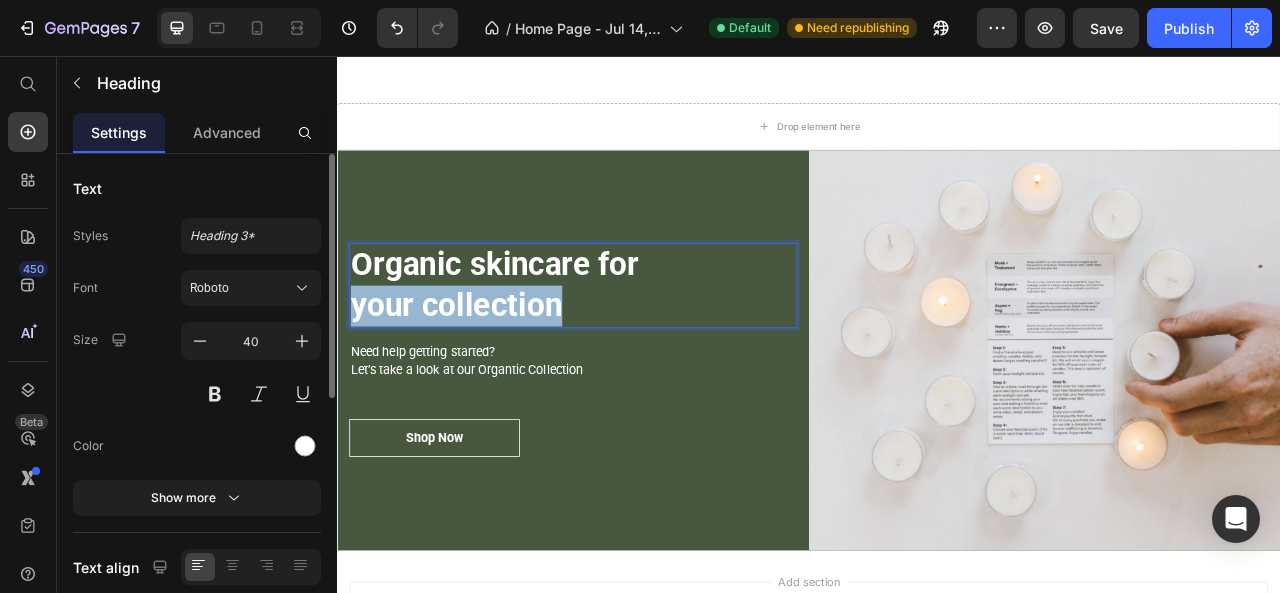 click on "Organic skincare for  your collection" at bounding box center (637, 348) 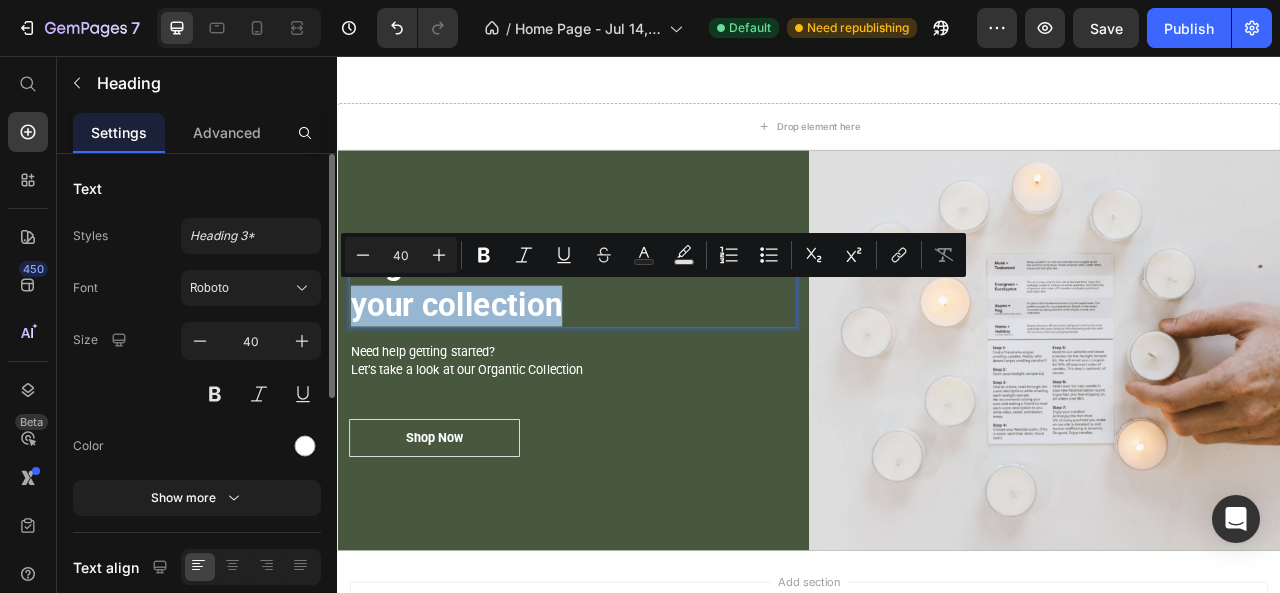 click on "Organic skincare for  your collection" at bounding box center [637, 348] 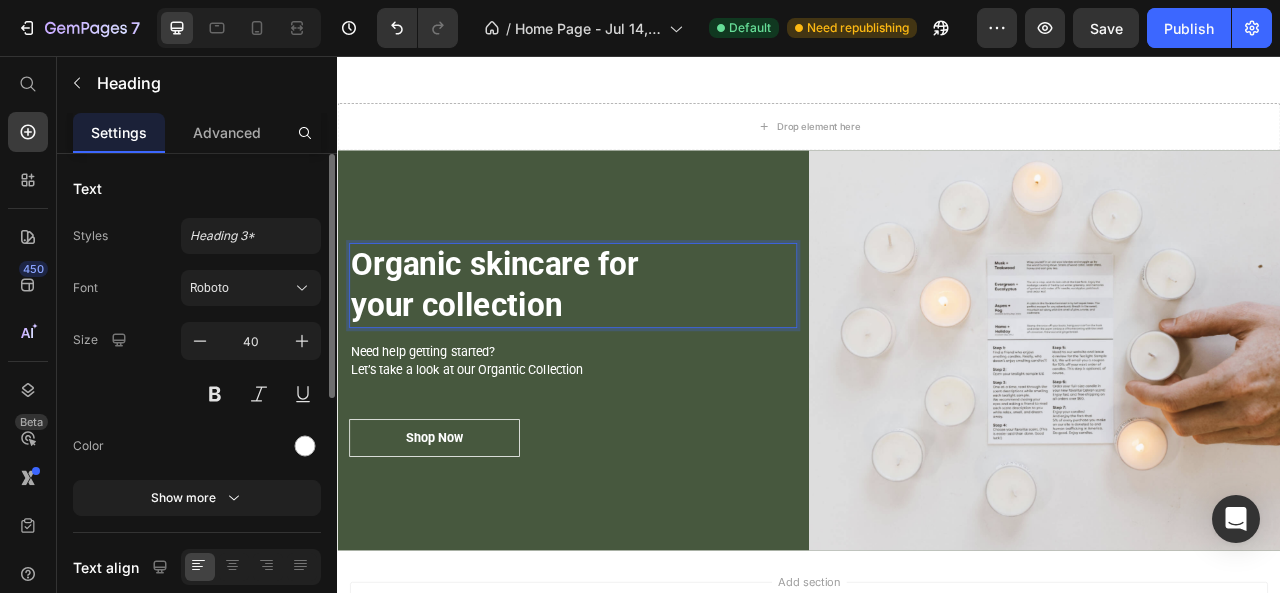 click on "Organic skincare for  your collection" at bounding box center [637, 348] 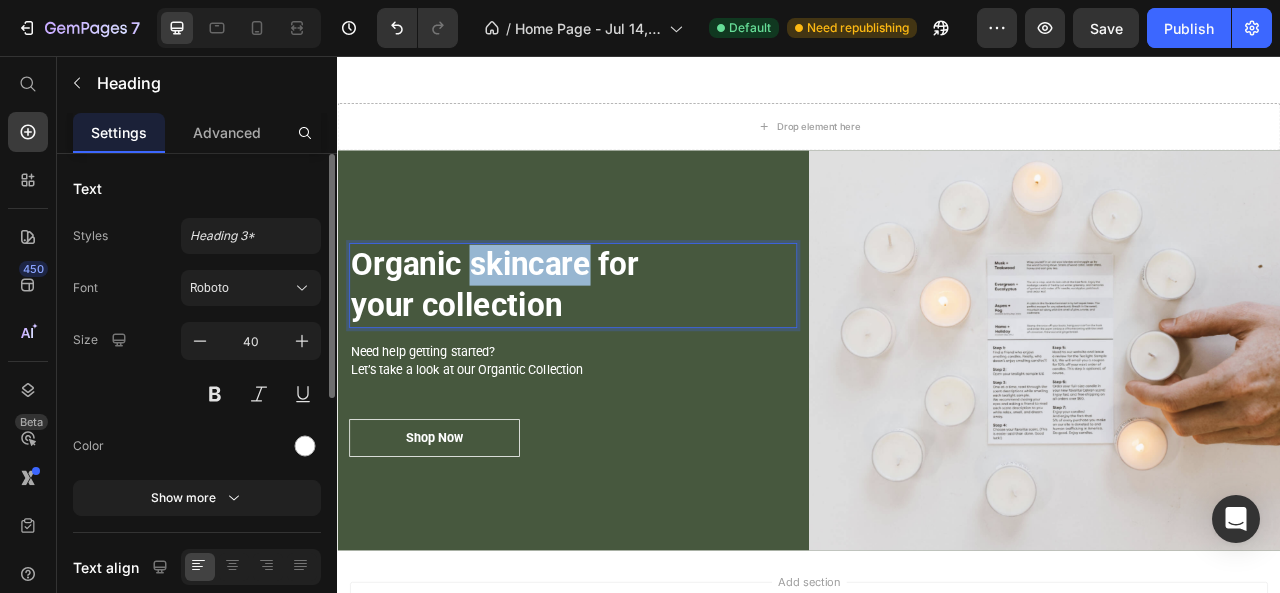 click on "Organic skincare for  your collection" at bounding box center (637, 348) 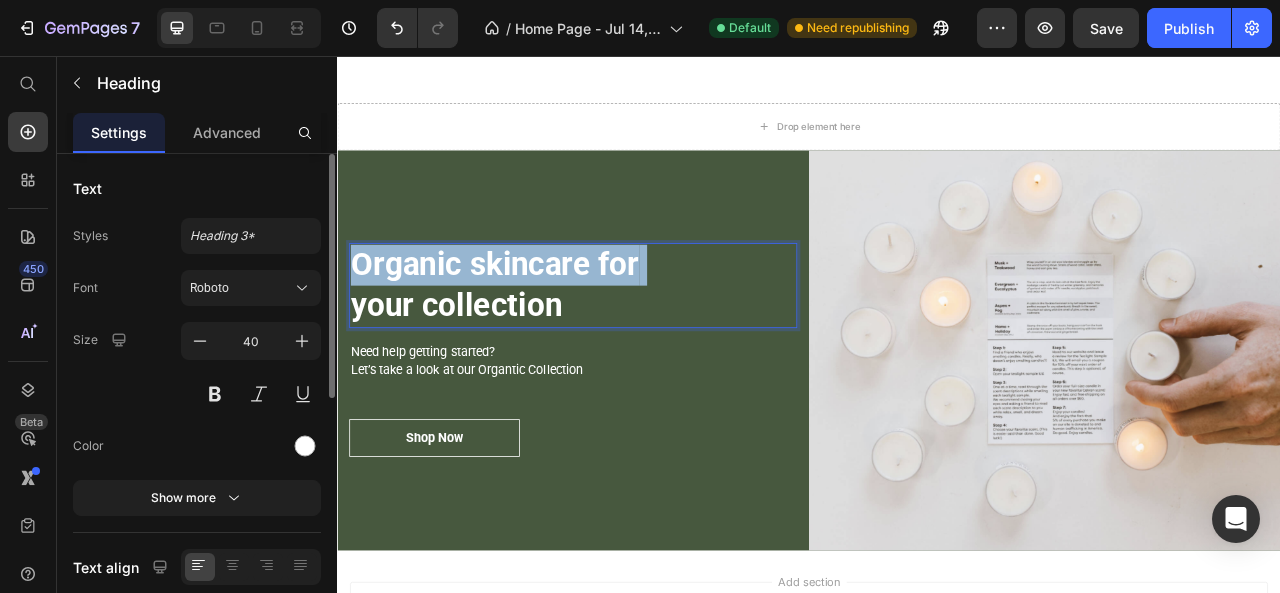click on "Organic skincare for  your collection" at bounding box center (637, 348) 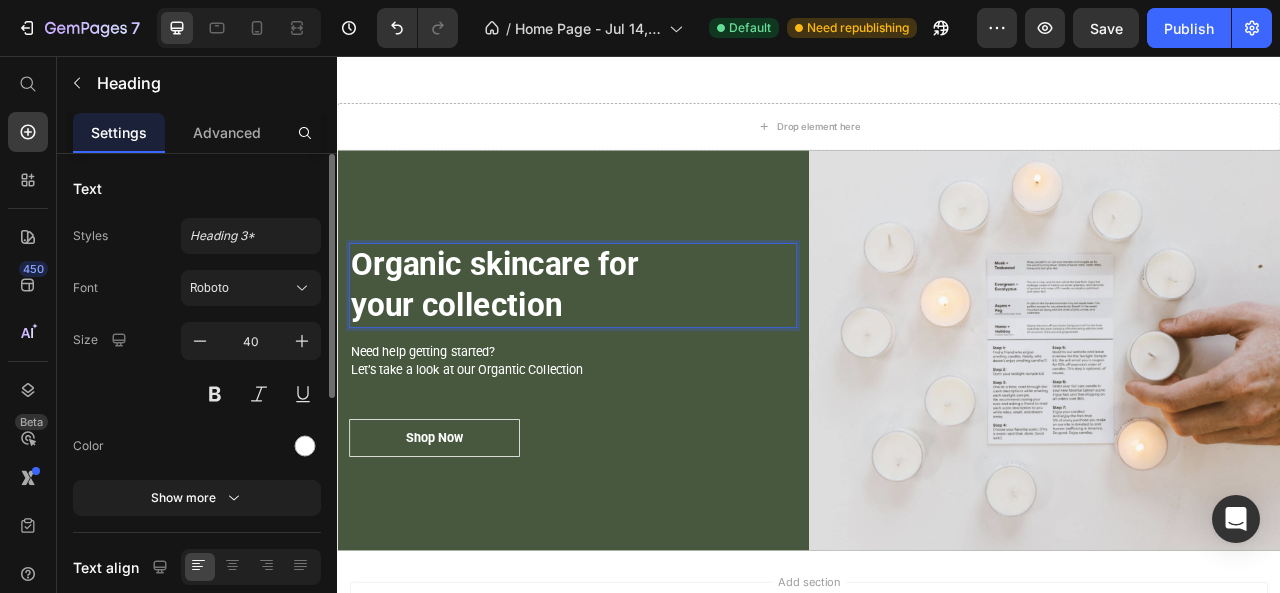 click on "Organic skincare for  your collection" at bounding box center [637, 348] 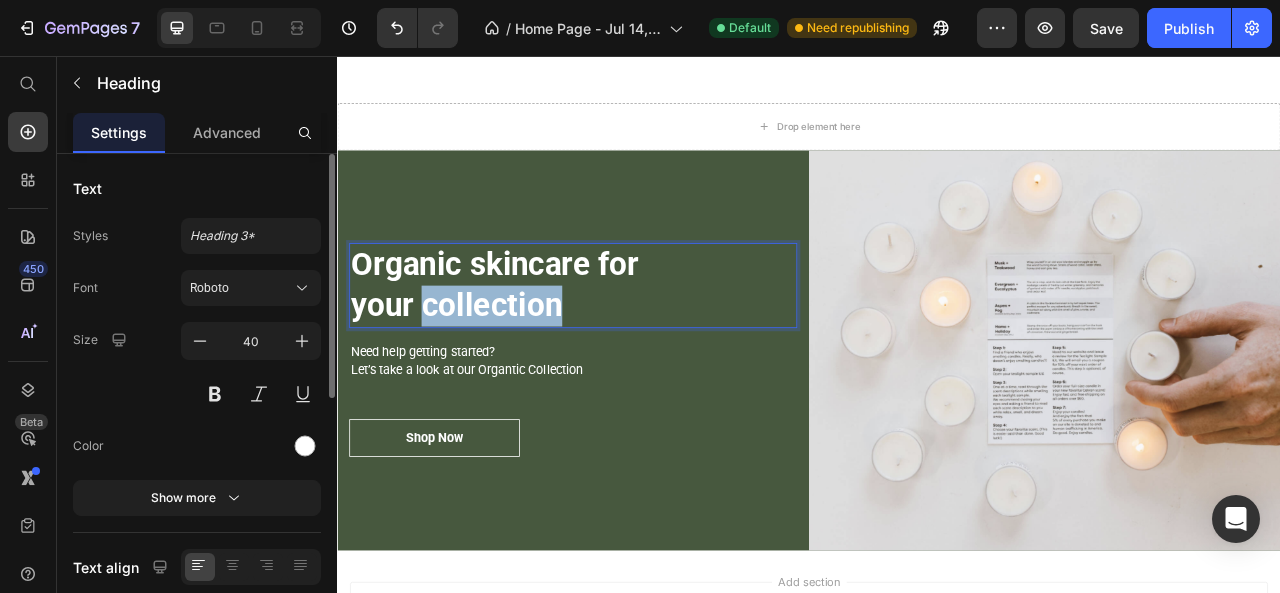 click on "Organic skincare for  your collection" at bounding box center (637, 348) 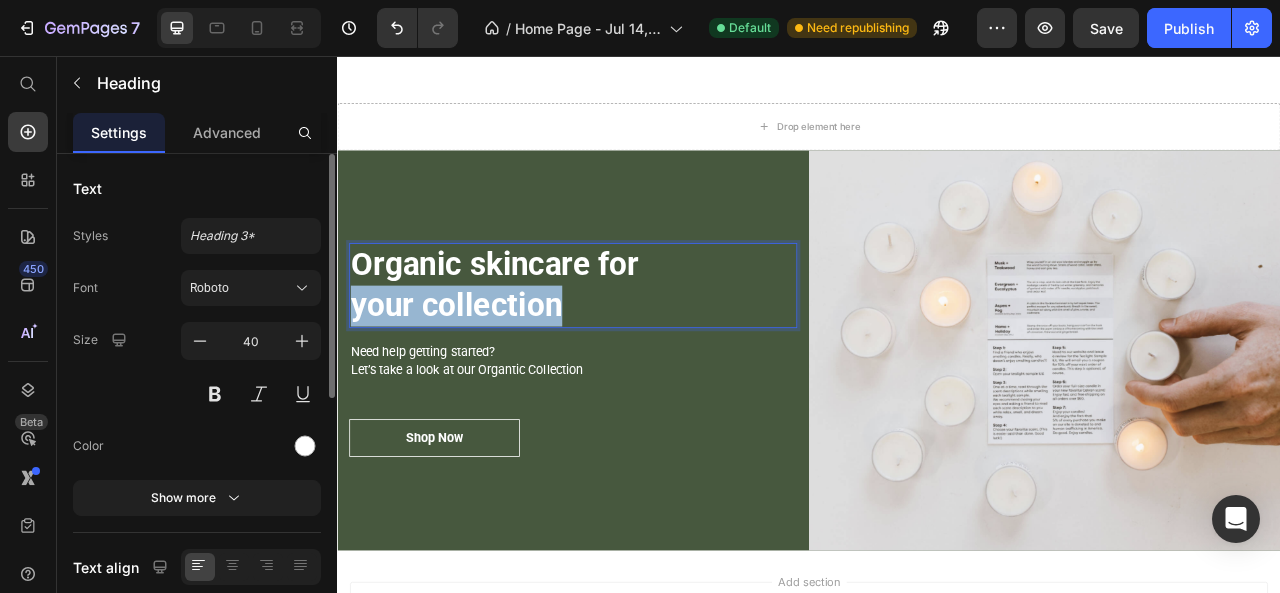 click on "Organic skincare for  your collection" at bounding box center (637, 348) 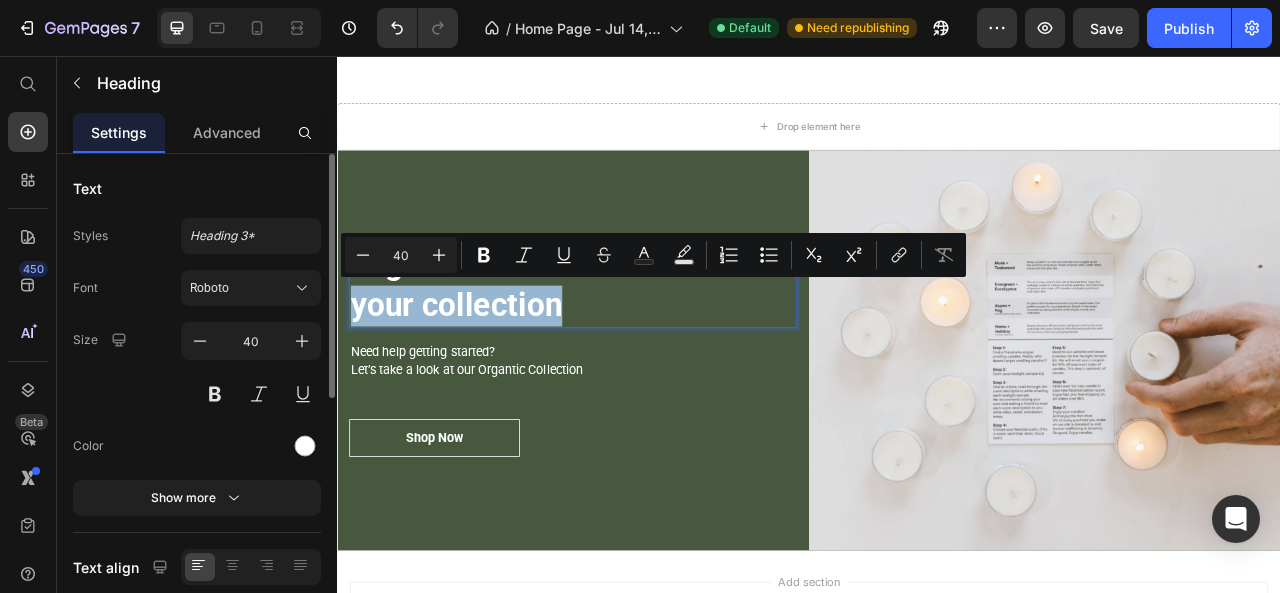 click on "Organic skincare for  your collection" at bounding box center (637, 348) 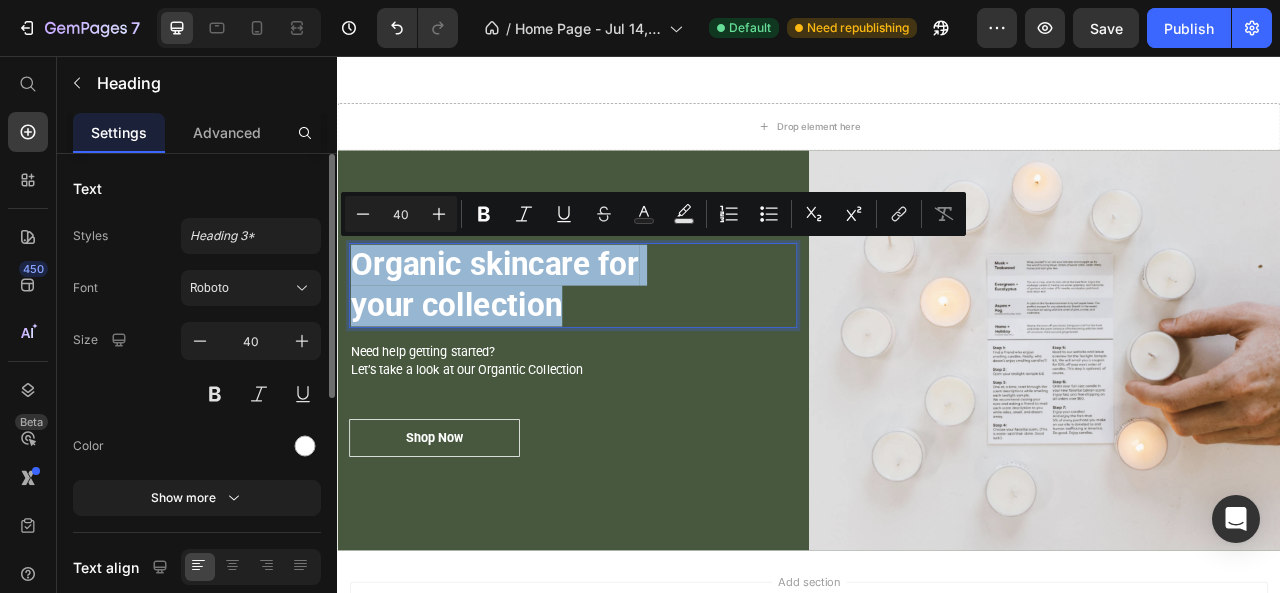 drag, startPoint x: 359, startPoint y: 300, endPoint x: 626, endPoint y: 352, distance: 272.01654 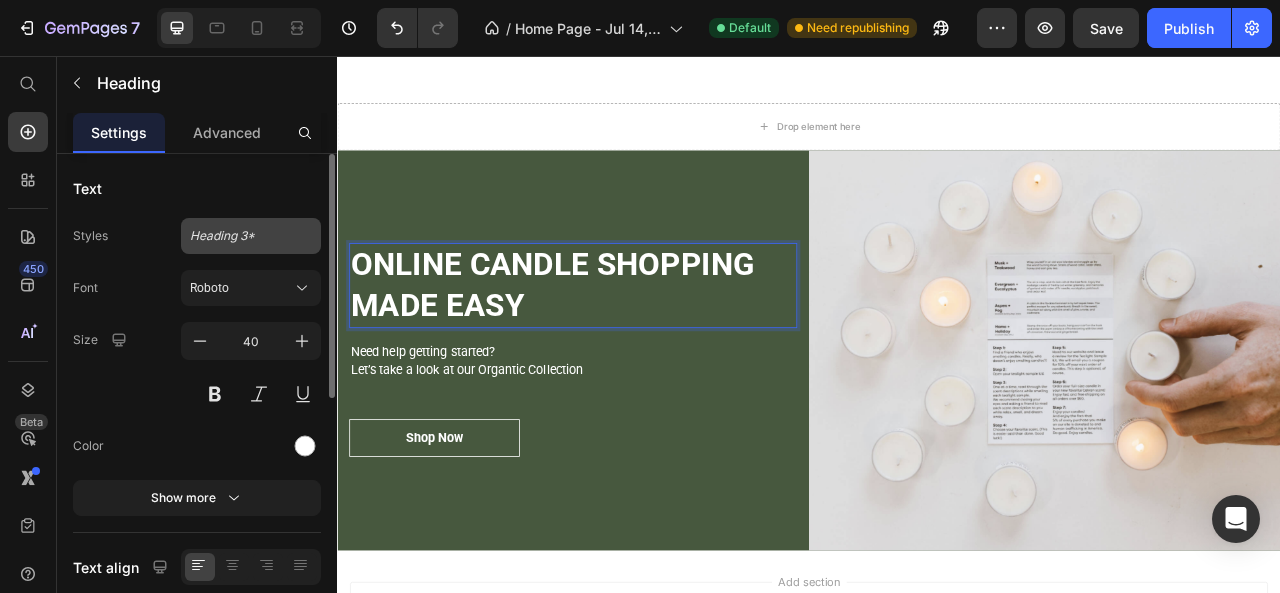 click on "Heading 3*" at bounding box center [251, 236] 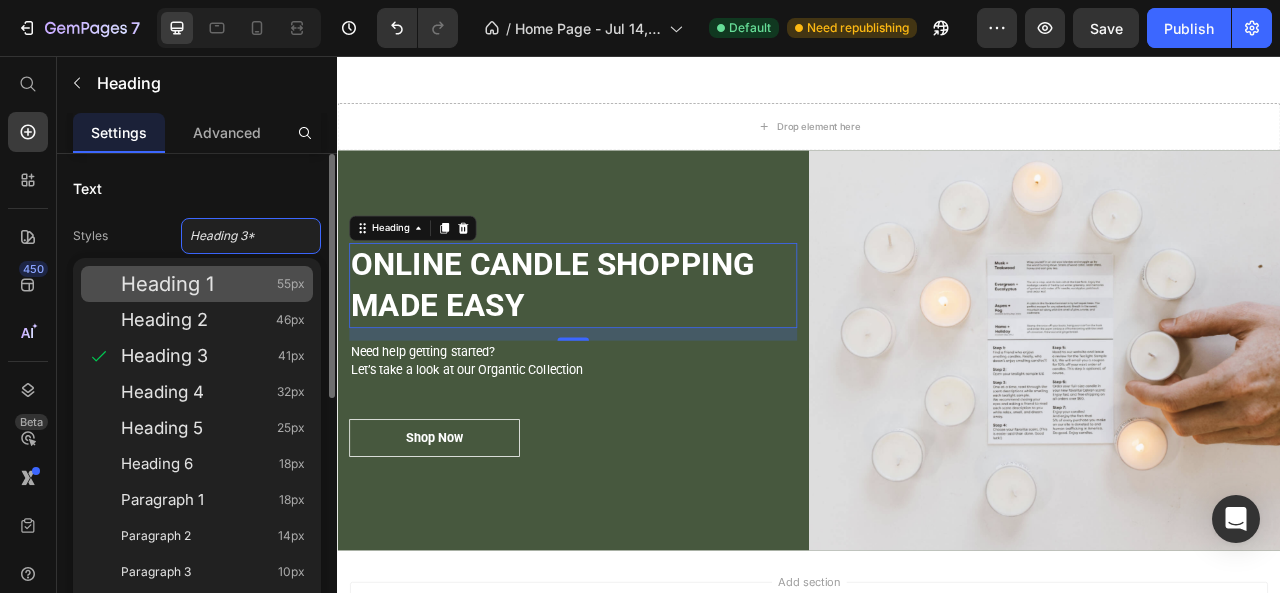click on "Heading 1 55px" at bounding box center (213, 284) 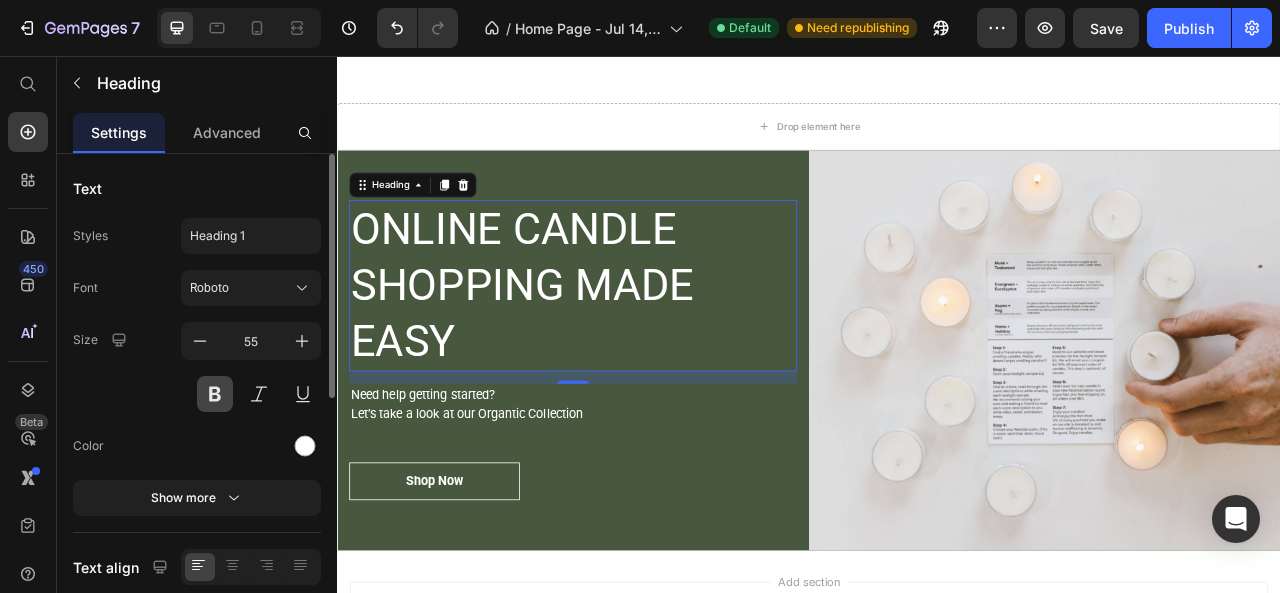 click at bounding box center [215, 394] 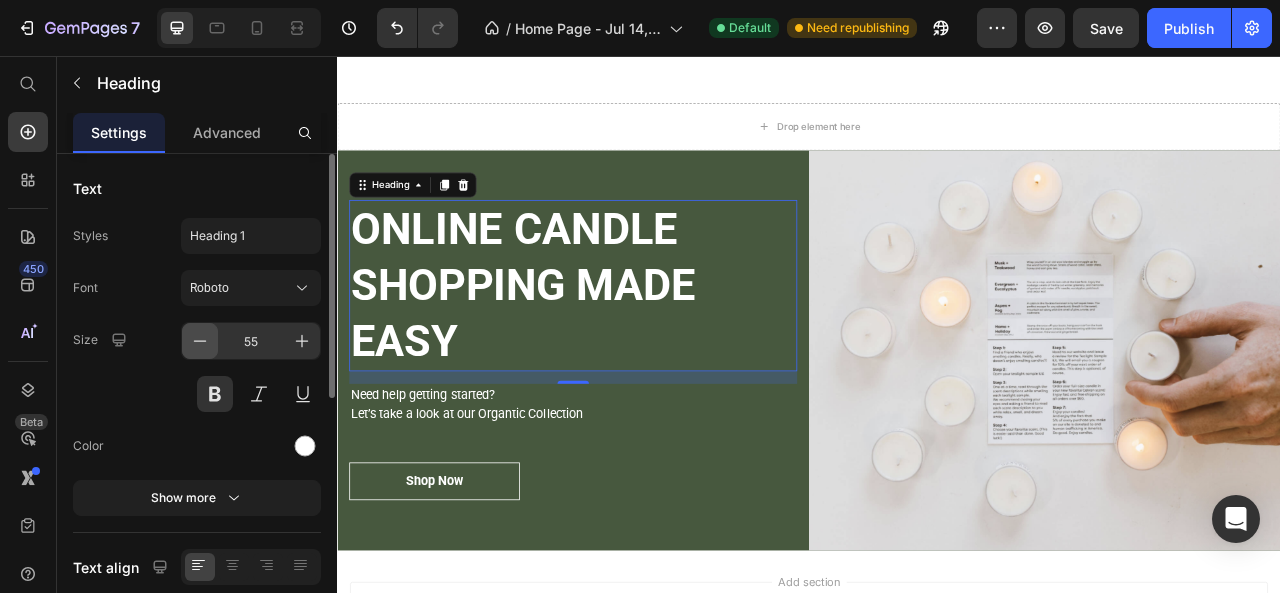 click 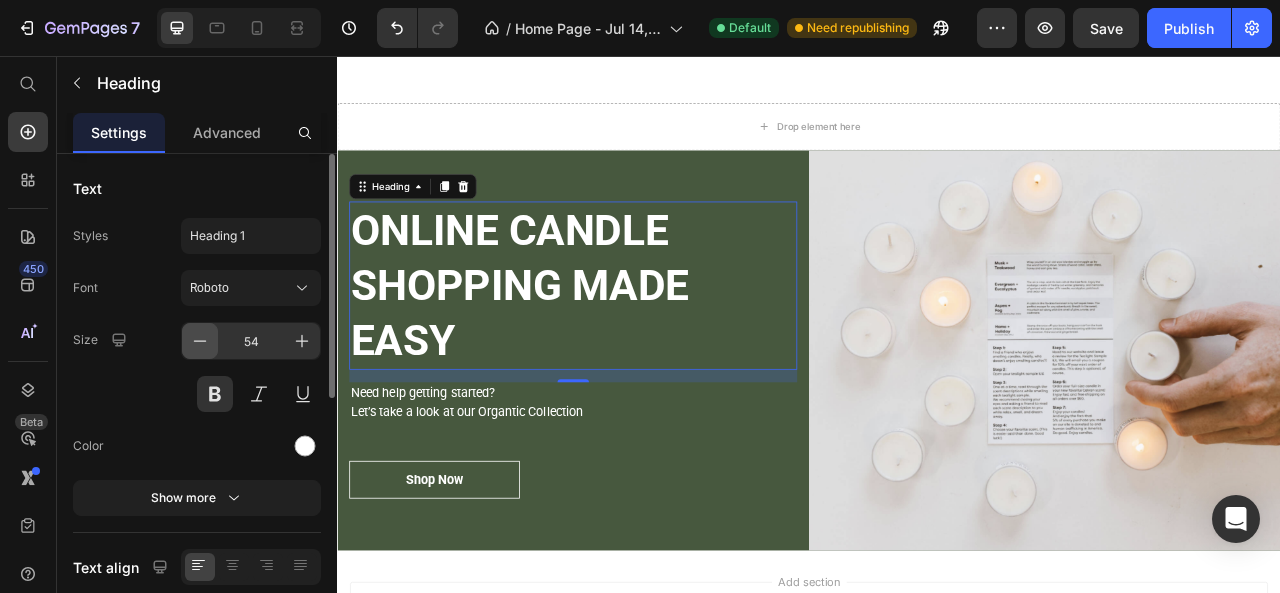 click 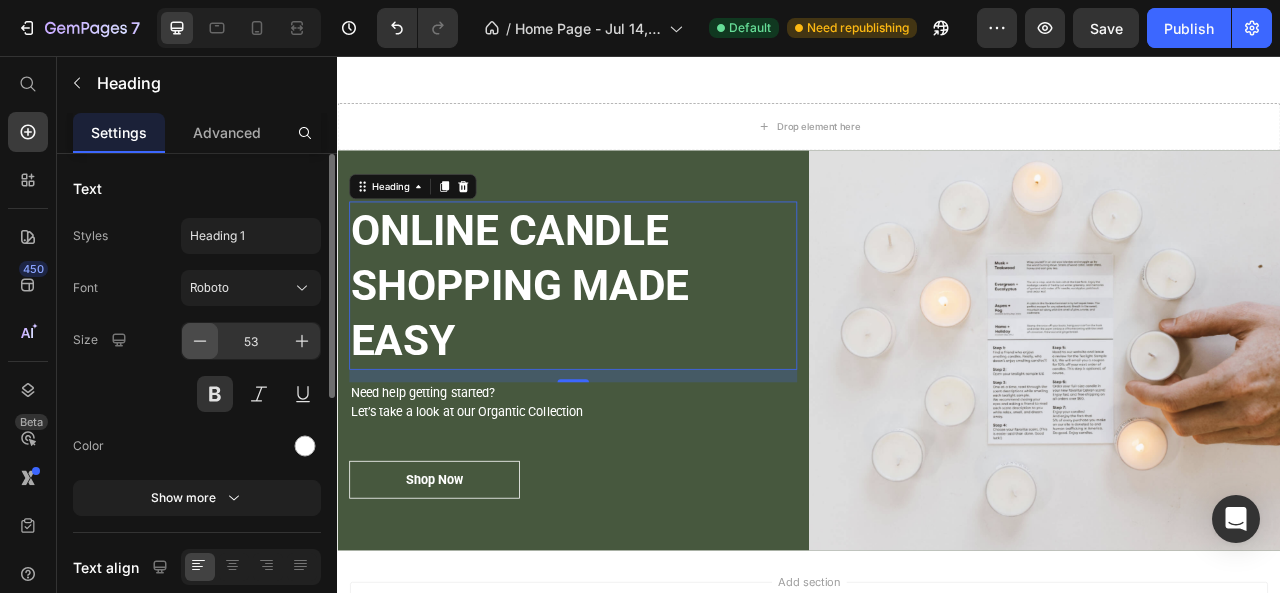 click 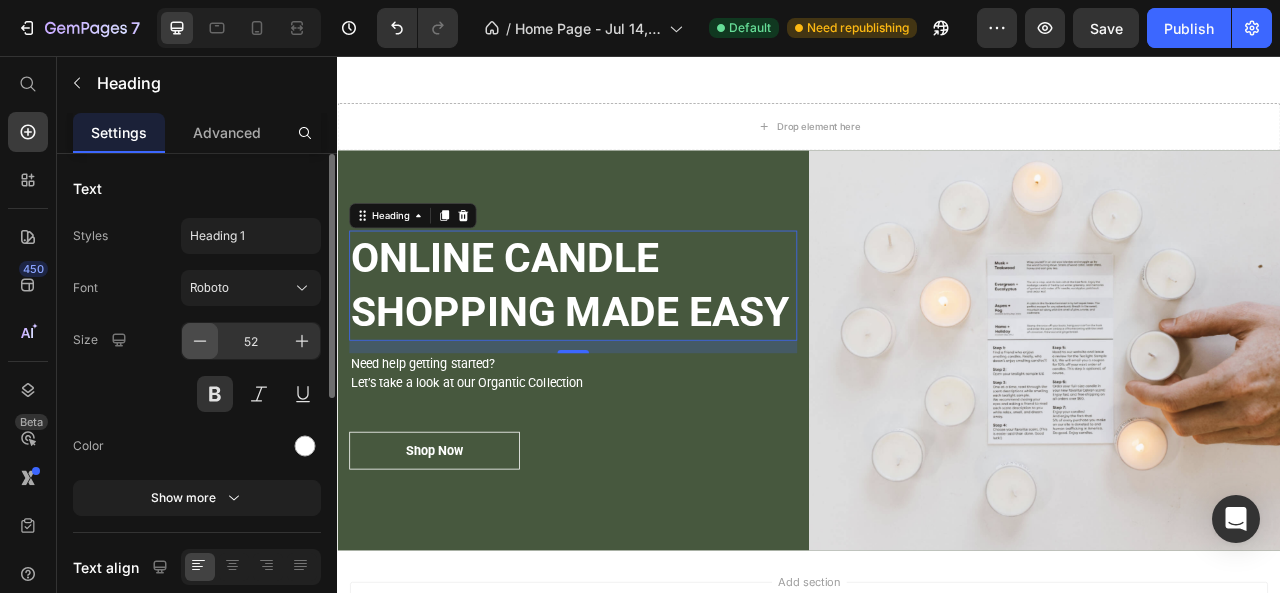 click 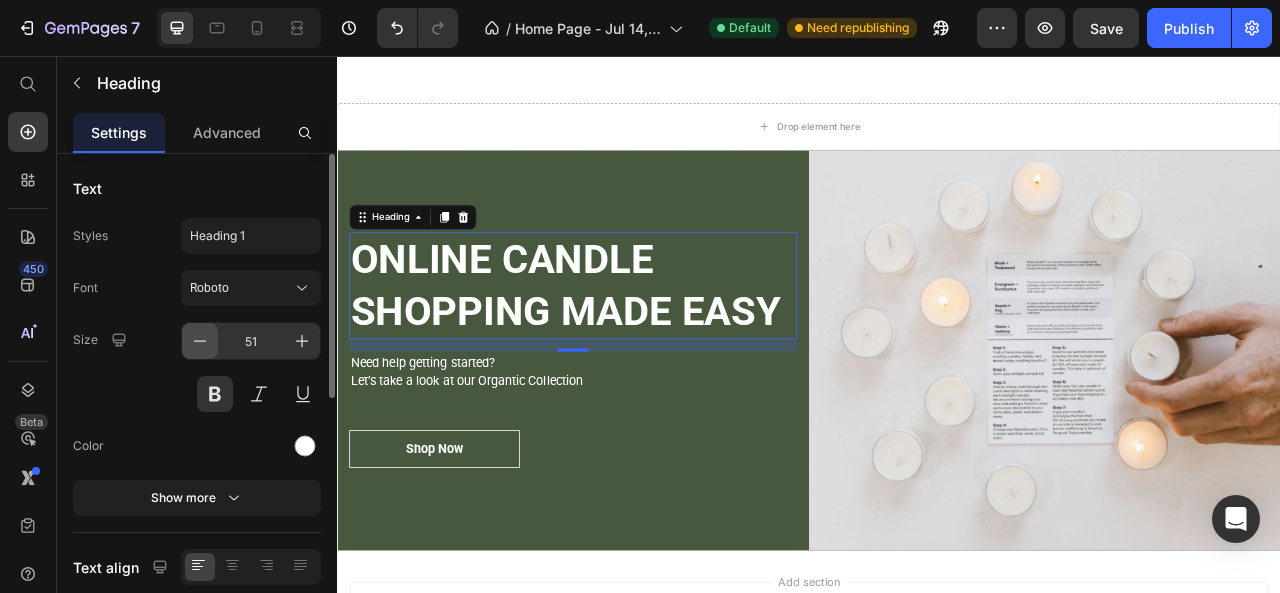 click 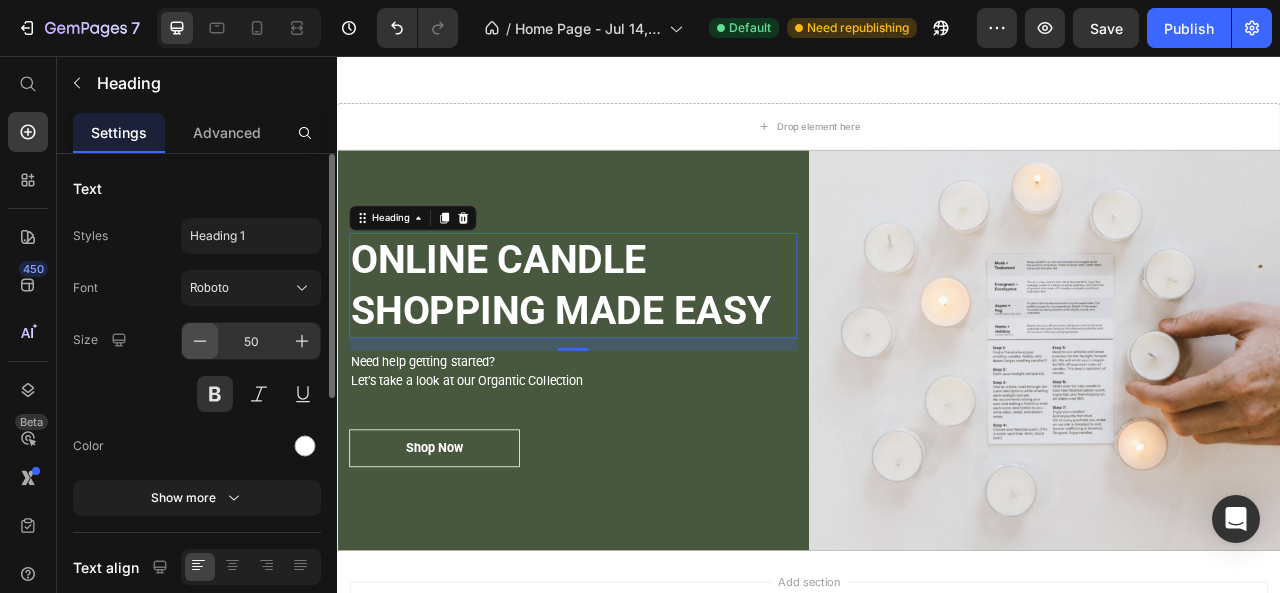 click 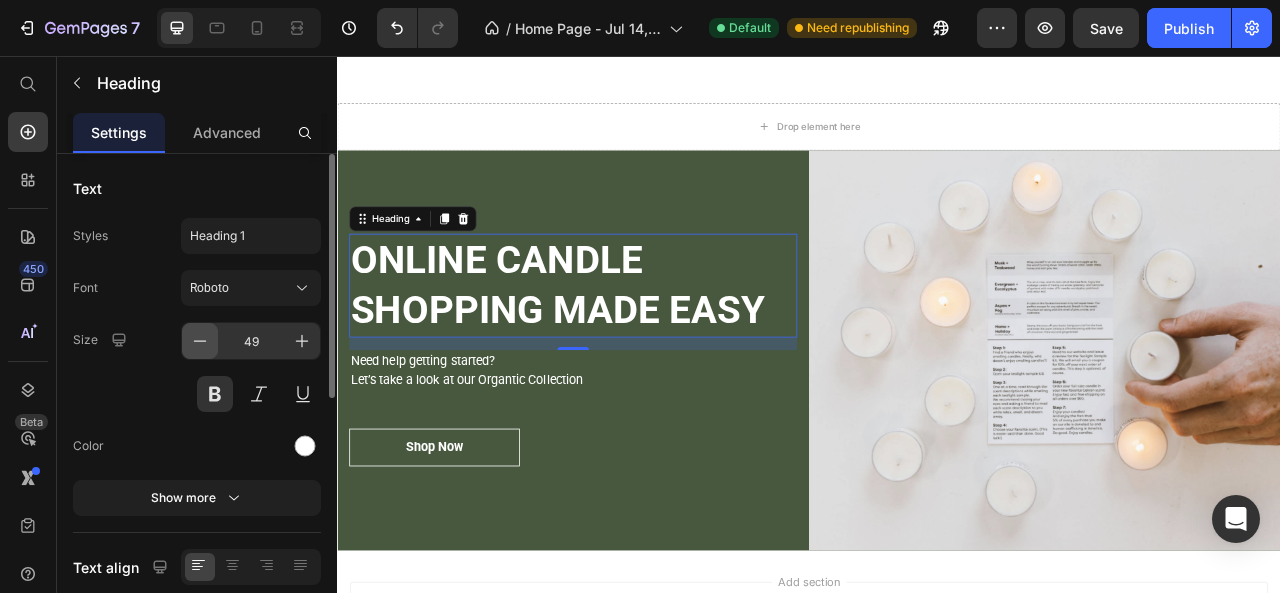click 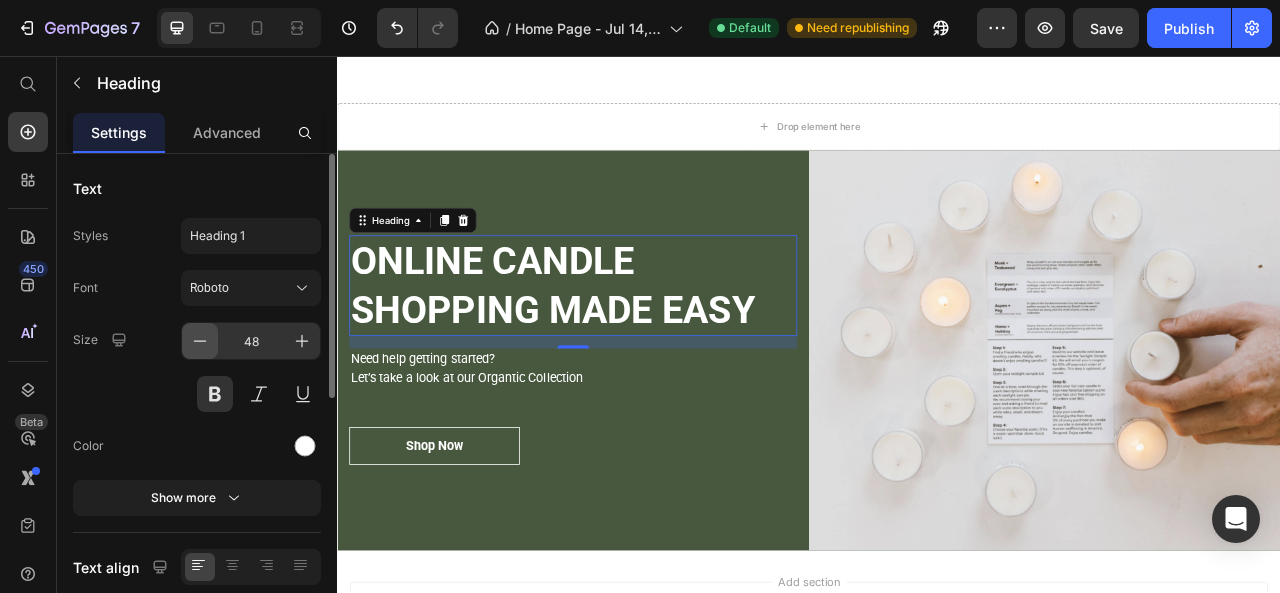 click 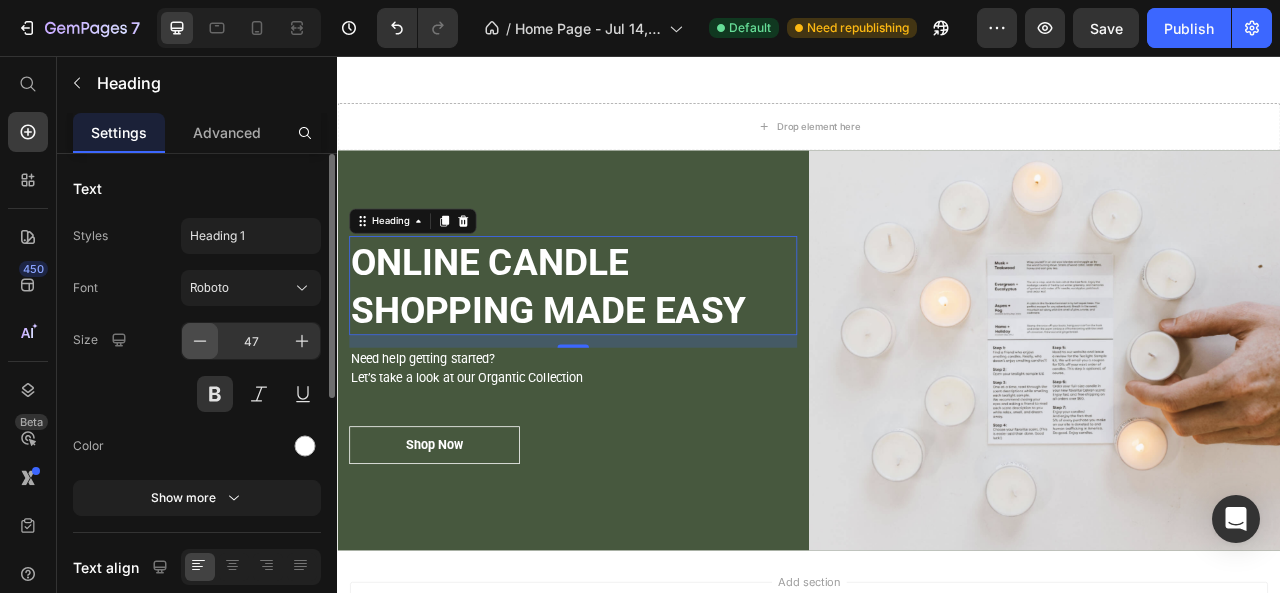click 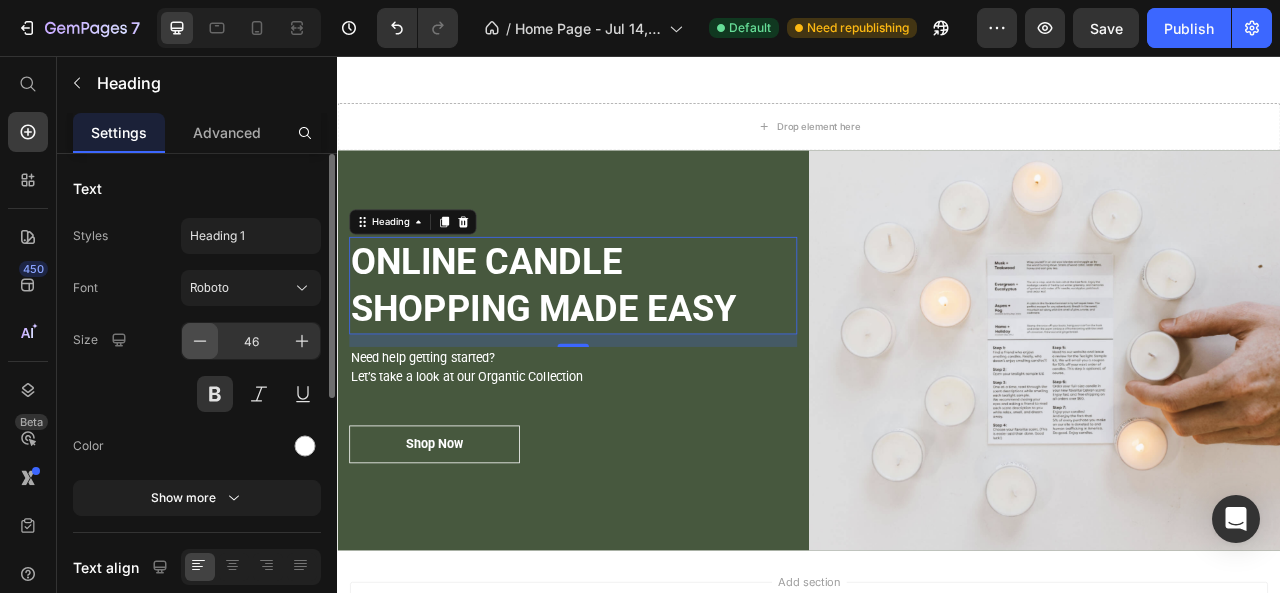 click 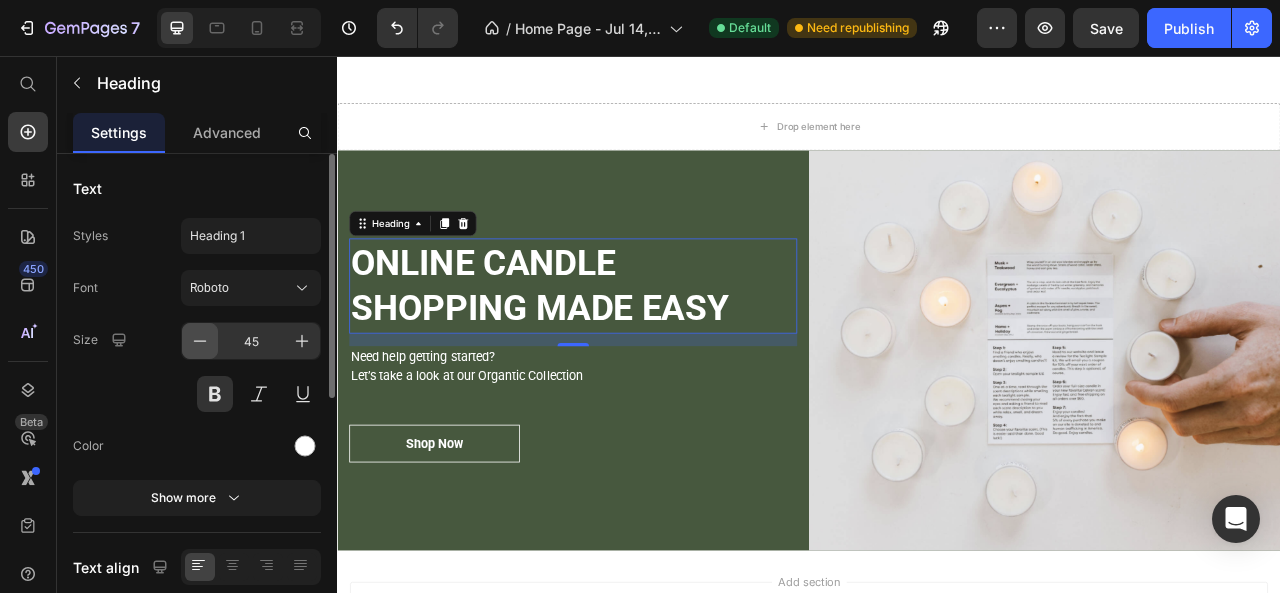 click 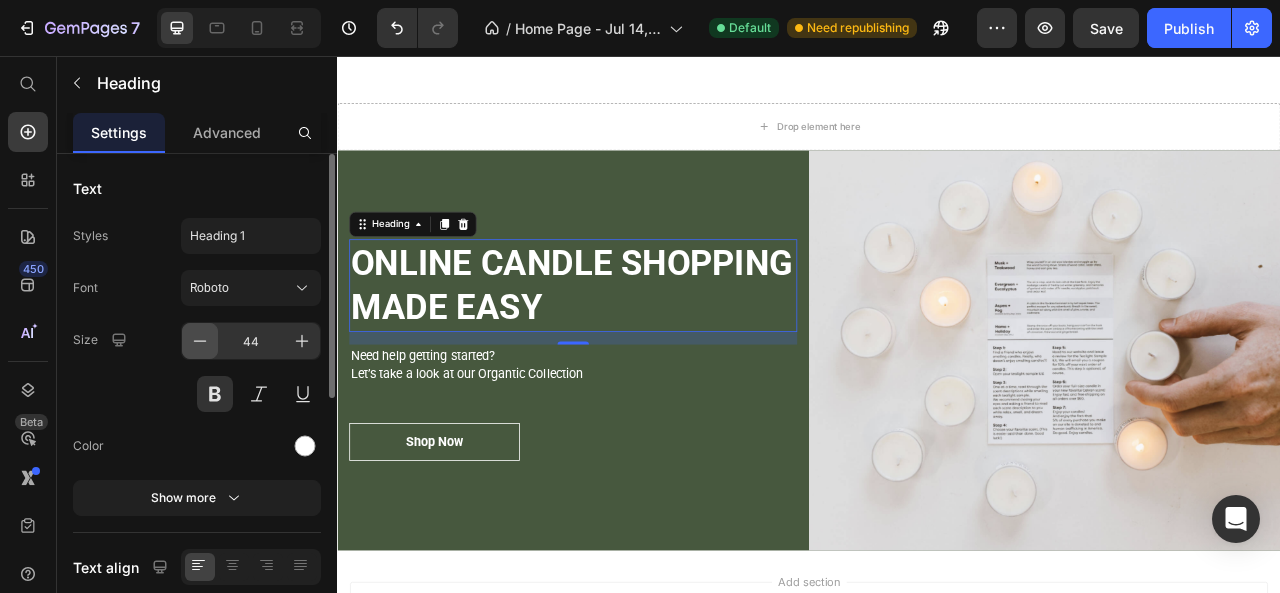 click 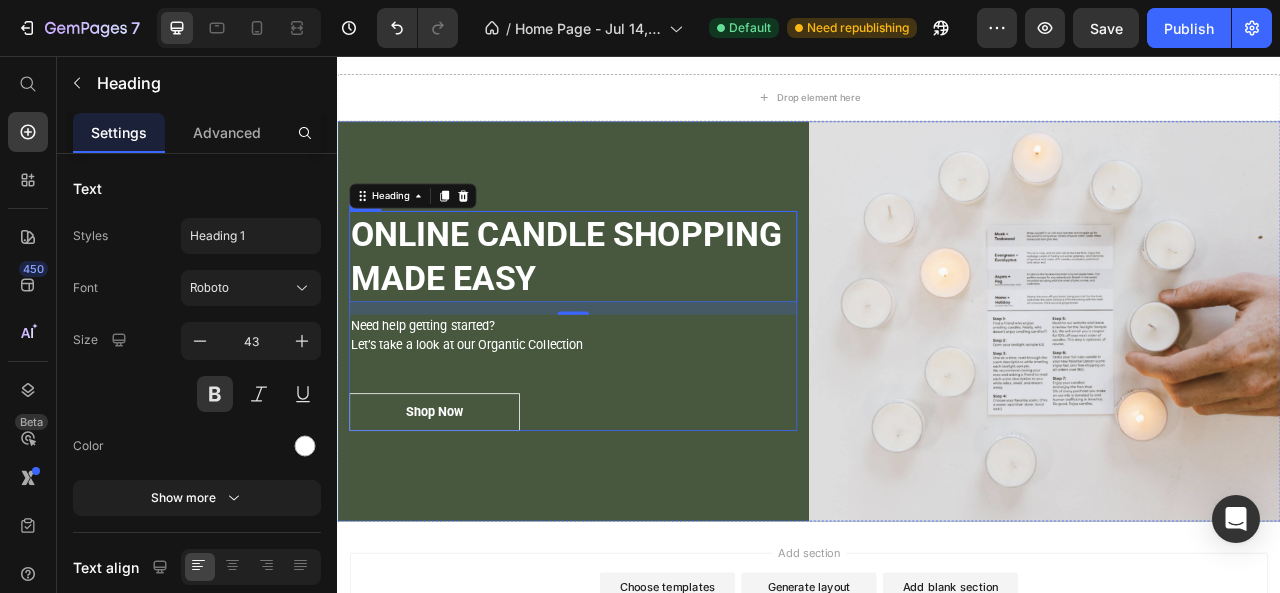 scroll, scrollTop: 2955, scrollLeft: 0, axis: vertical 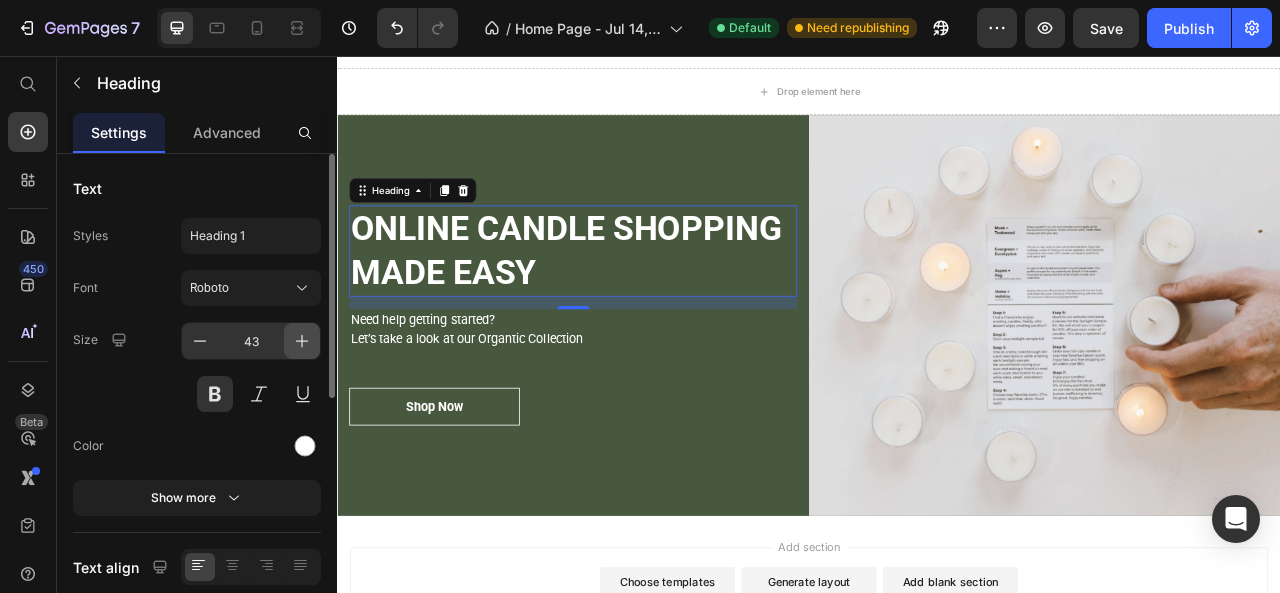 click 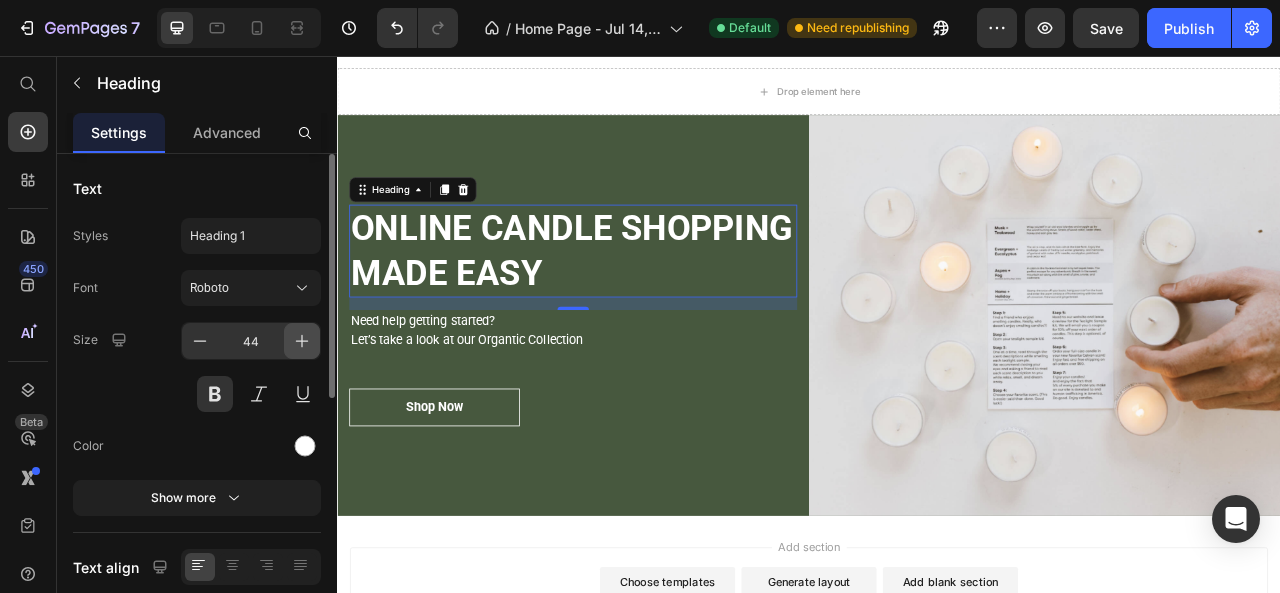 click 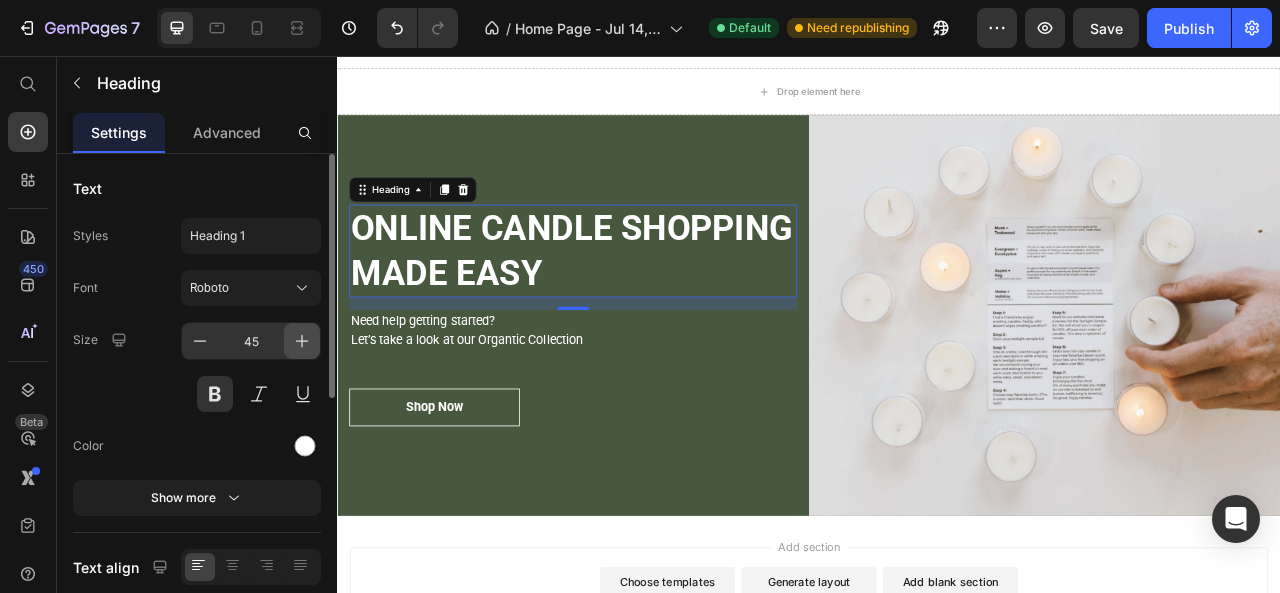 click 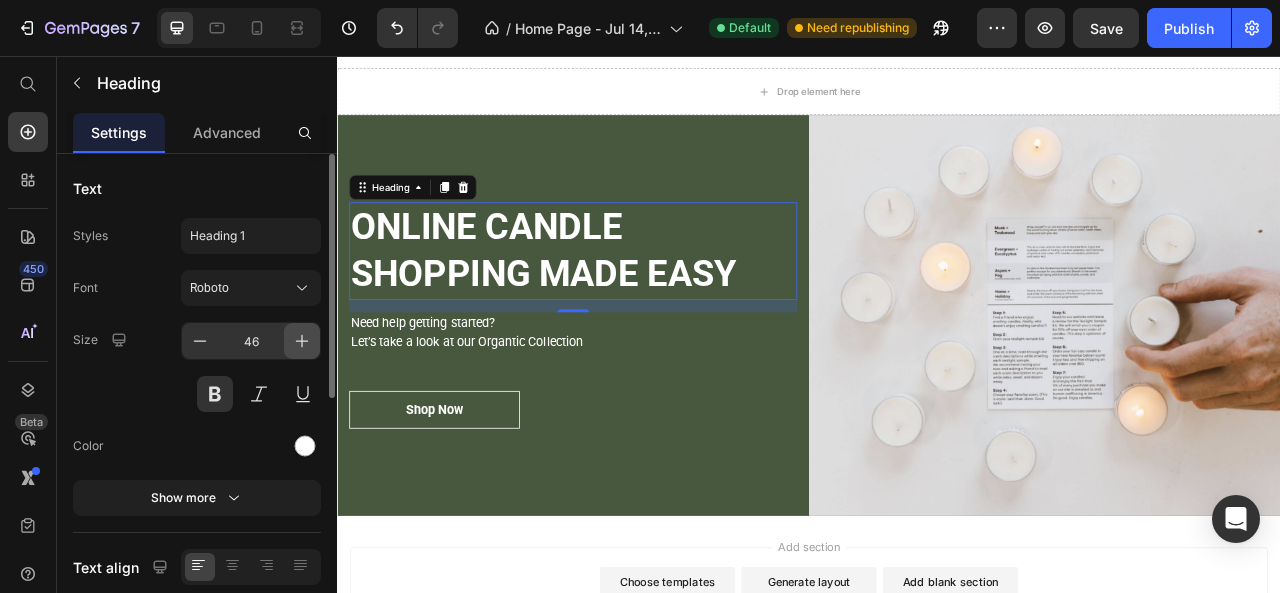 click 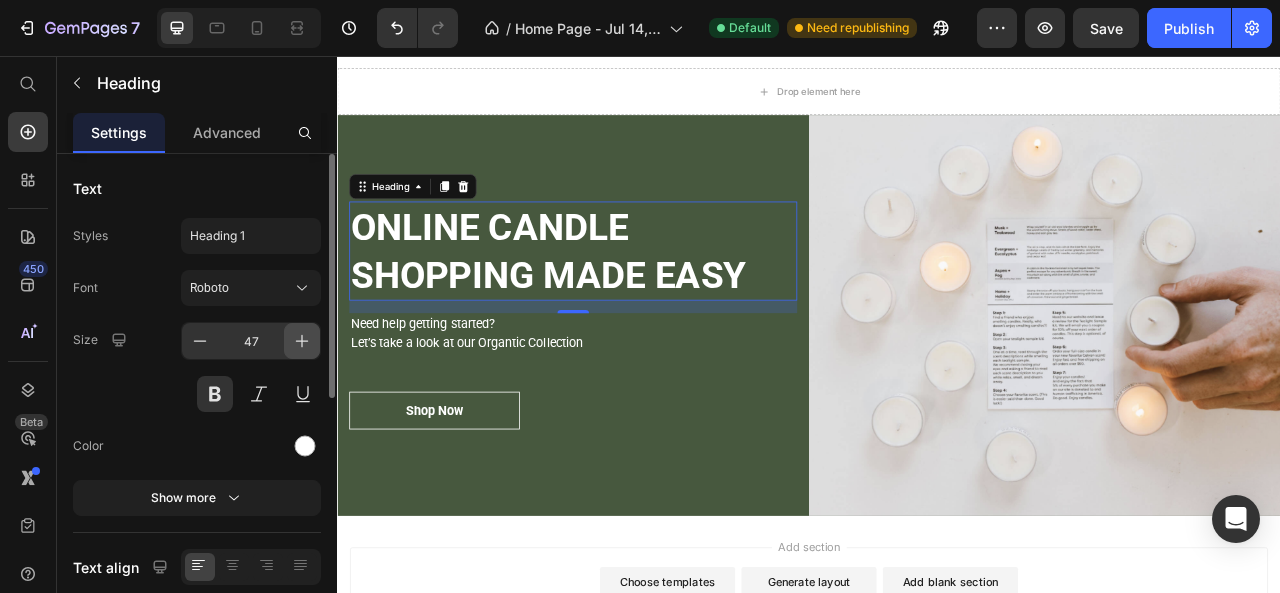 click 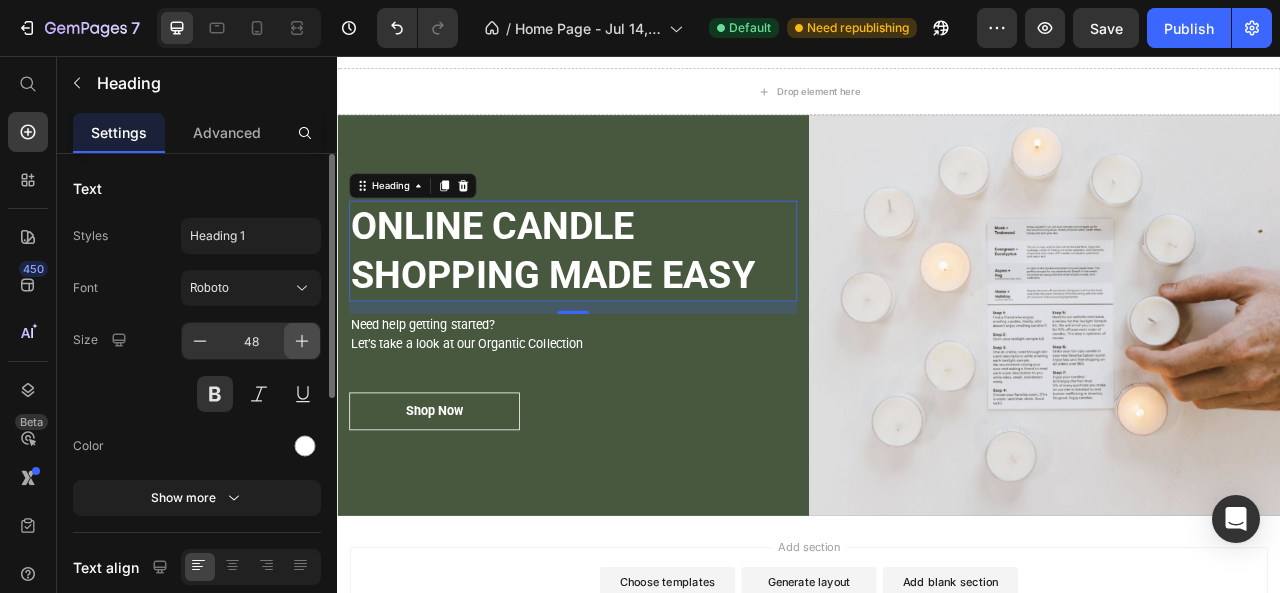 click 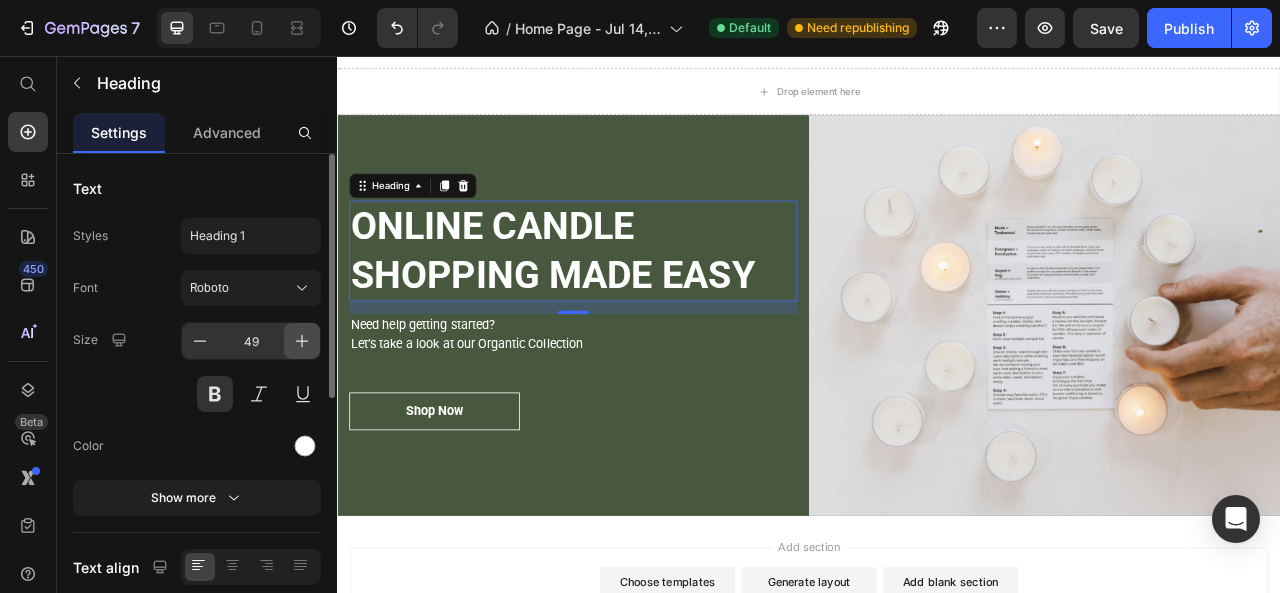 click 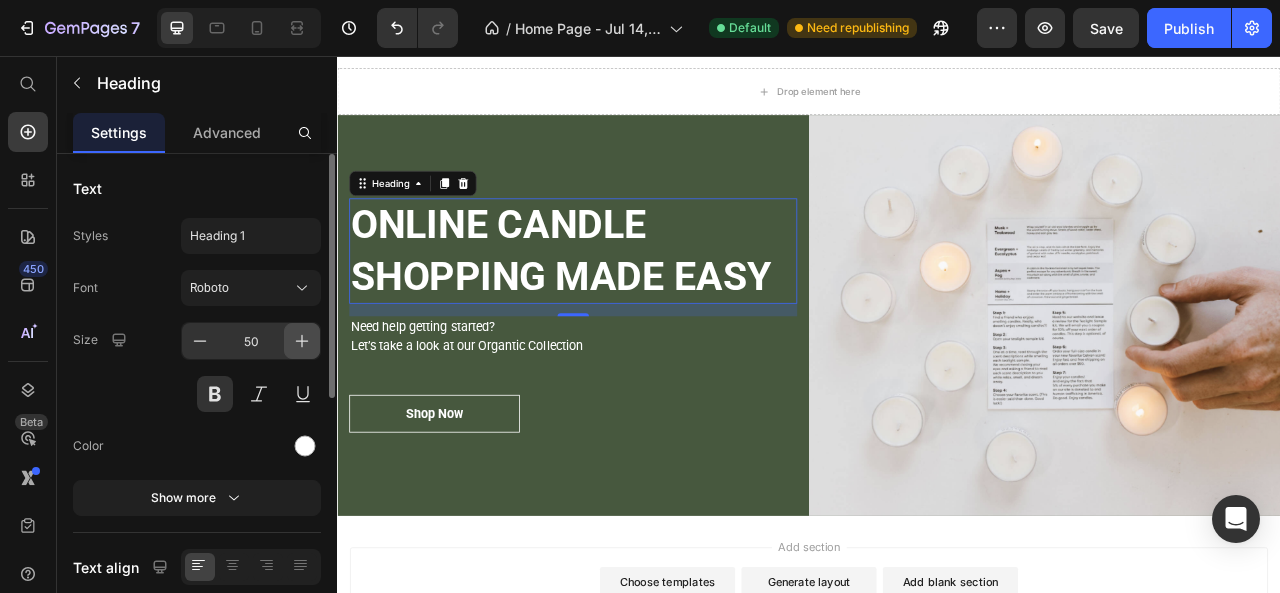 click 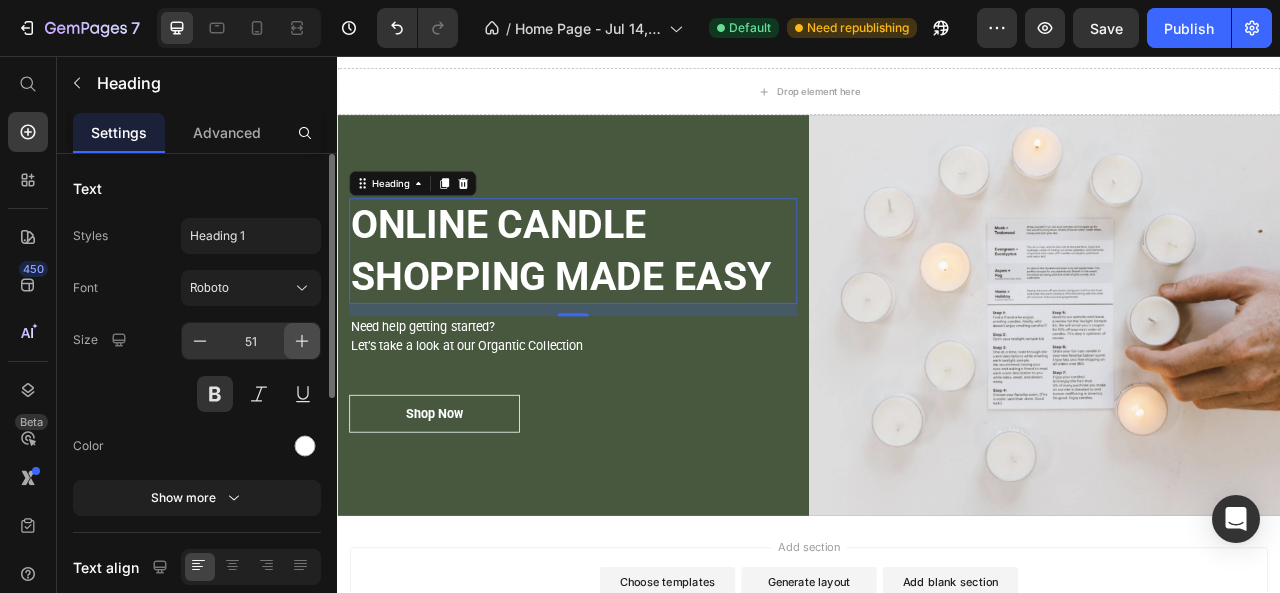 click 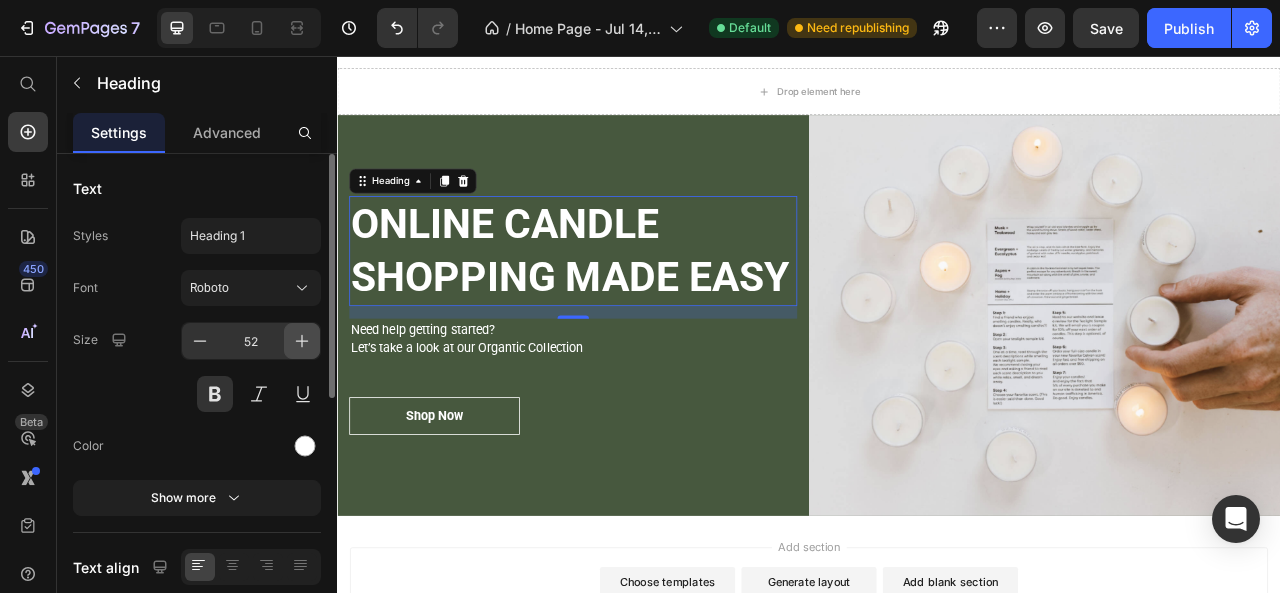 click 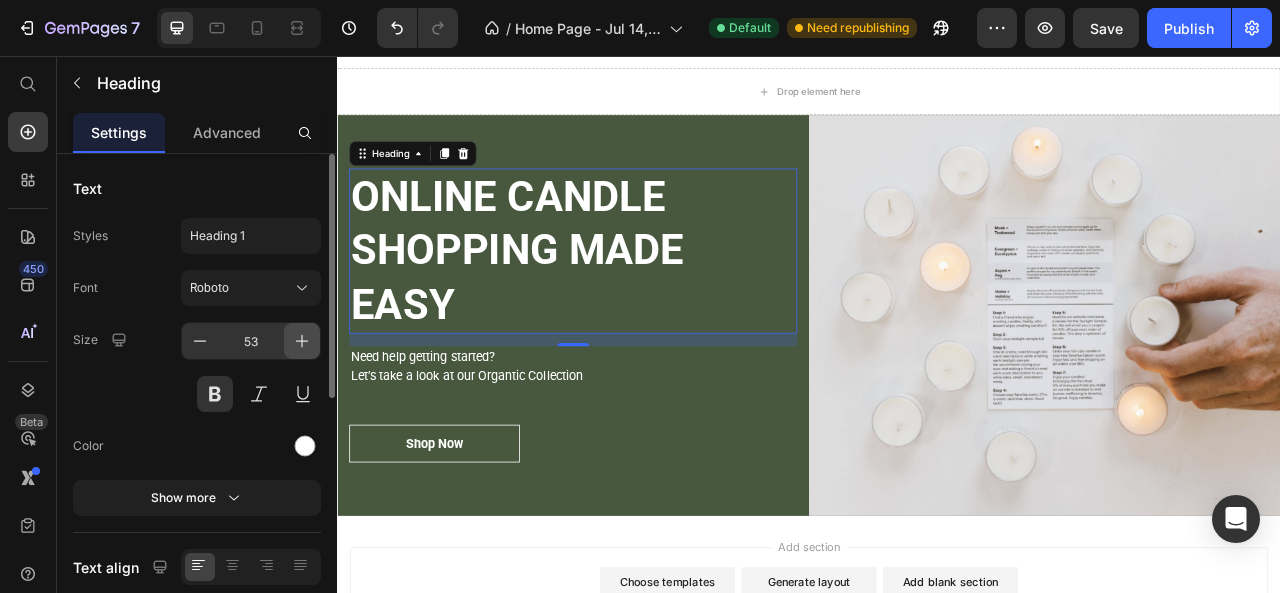 click 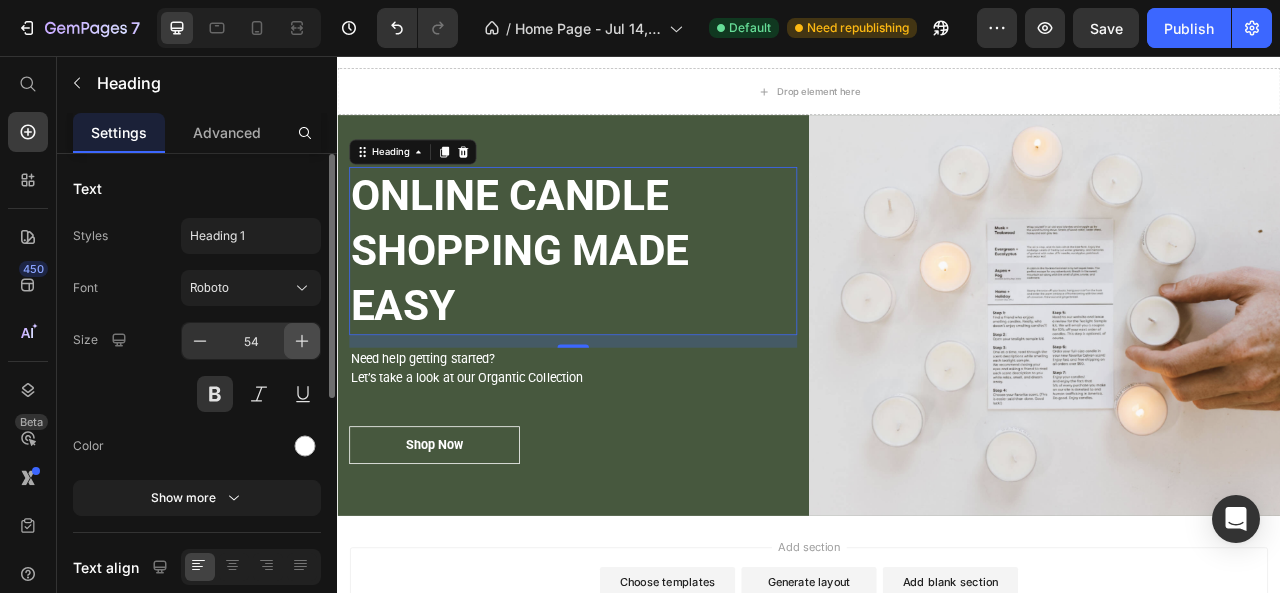 click 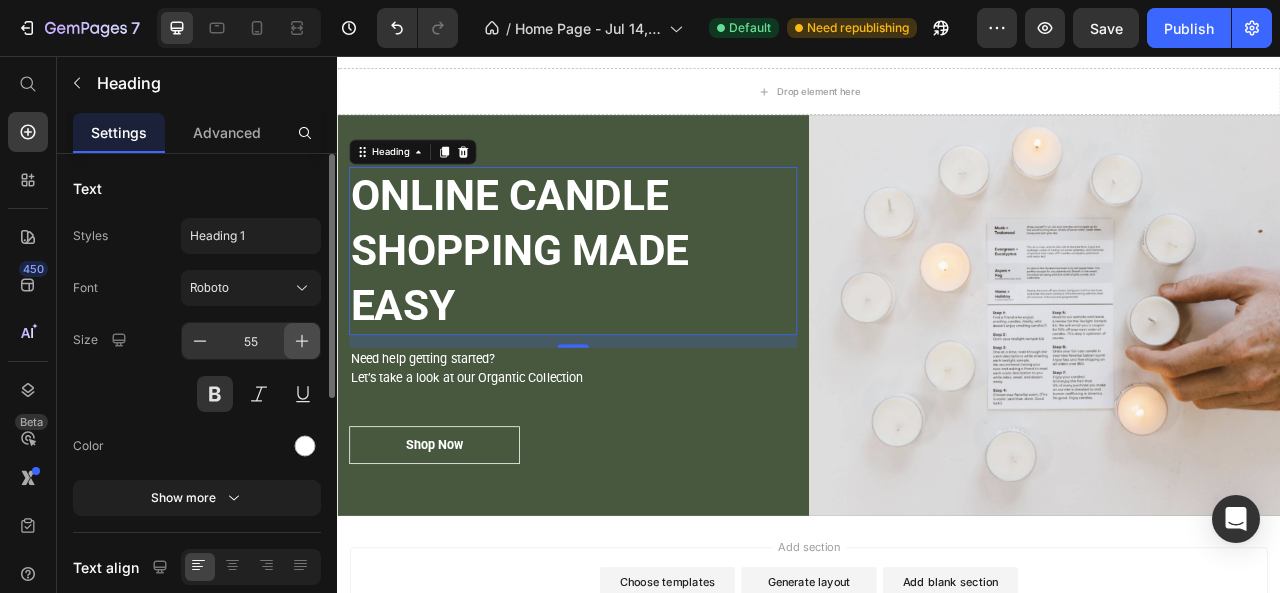 click 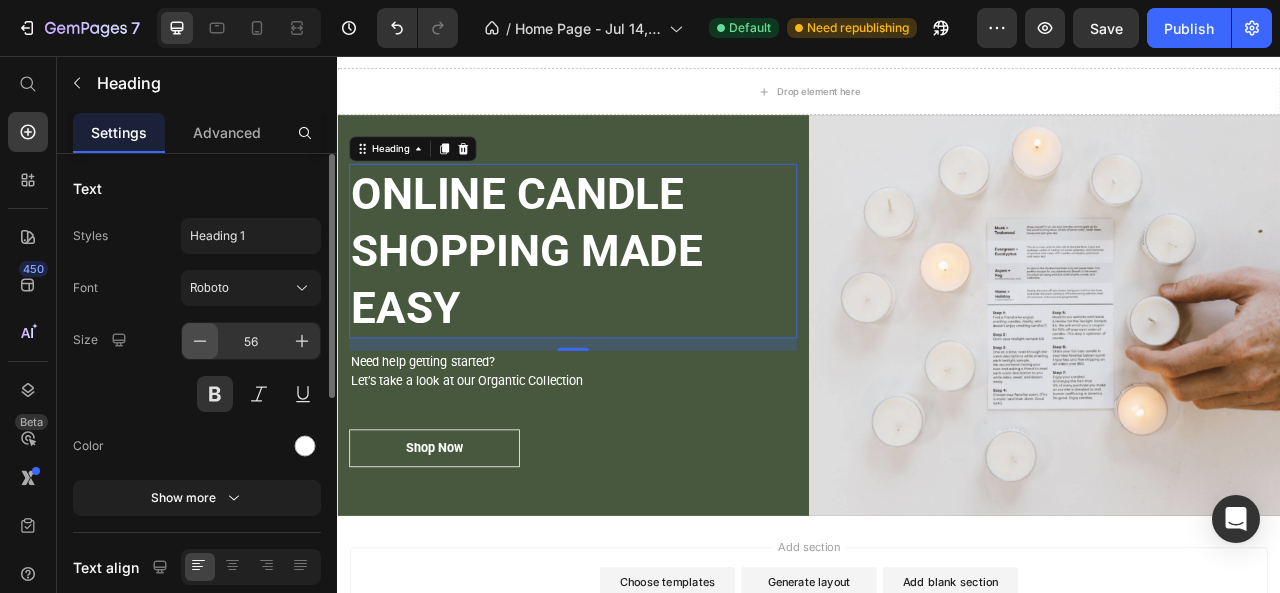 click 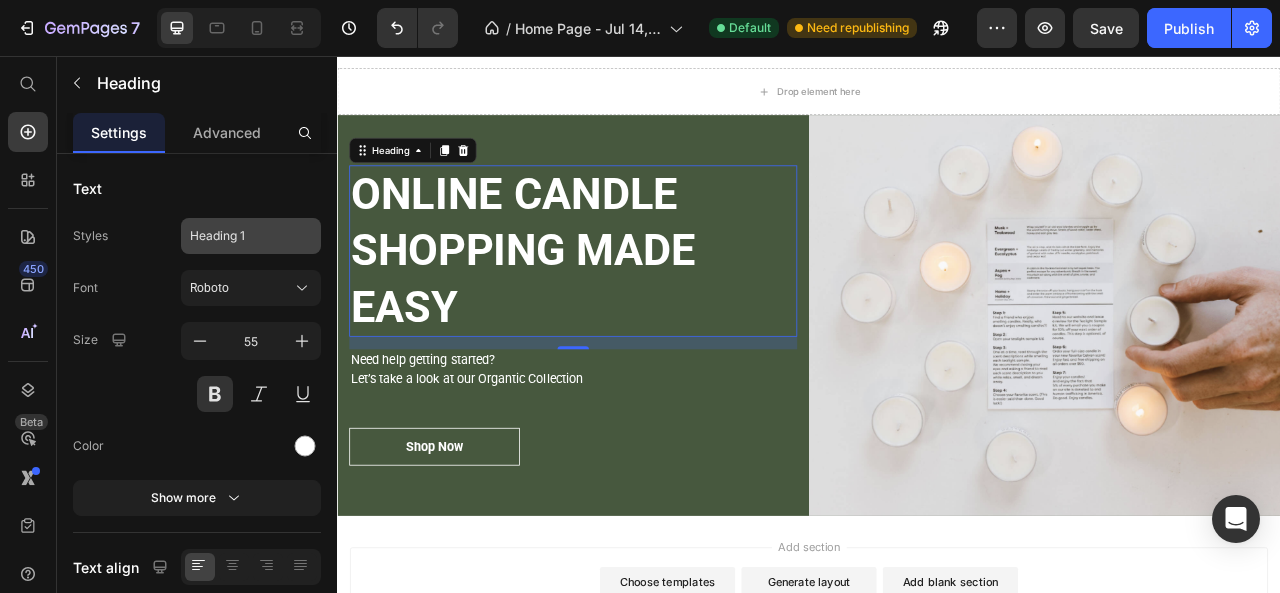 click on "Heading 1" at bounding box center [251, 236] 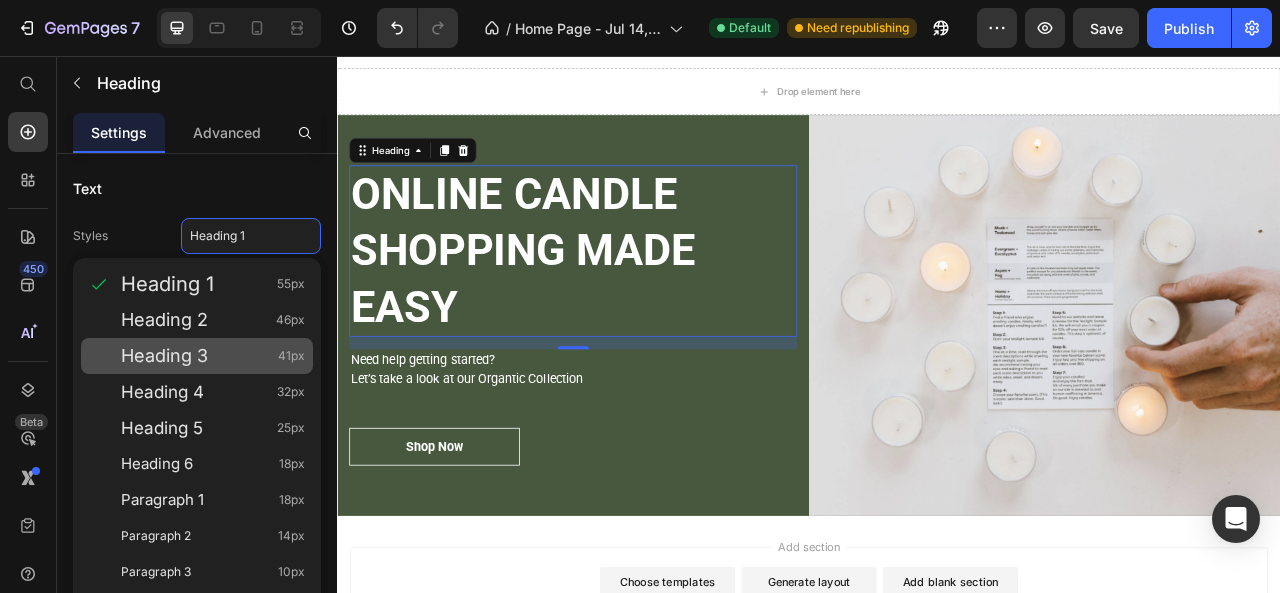 click on "Heading 3" at bounding box center [164, 356] 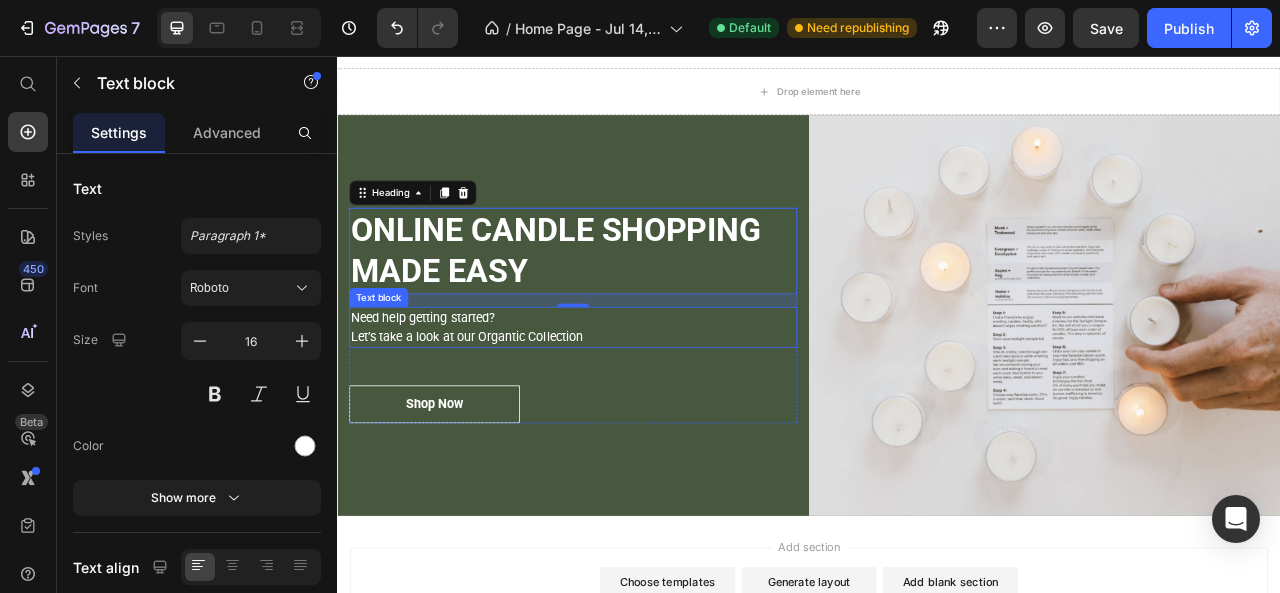 click on "Need help getting started?  Let’s take a look at our Organtic Collection" at bounding box center (637, 401) 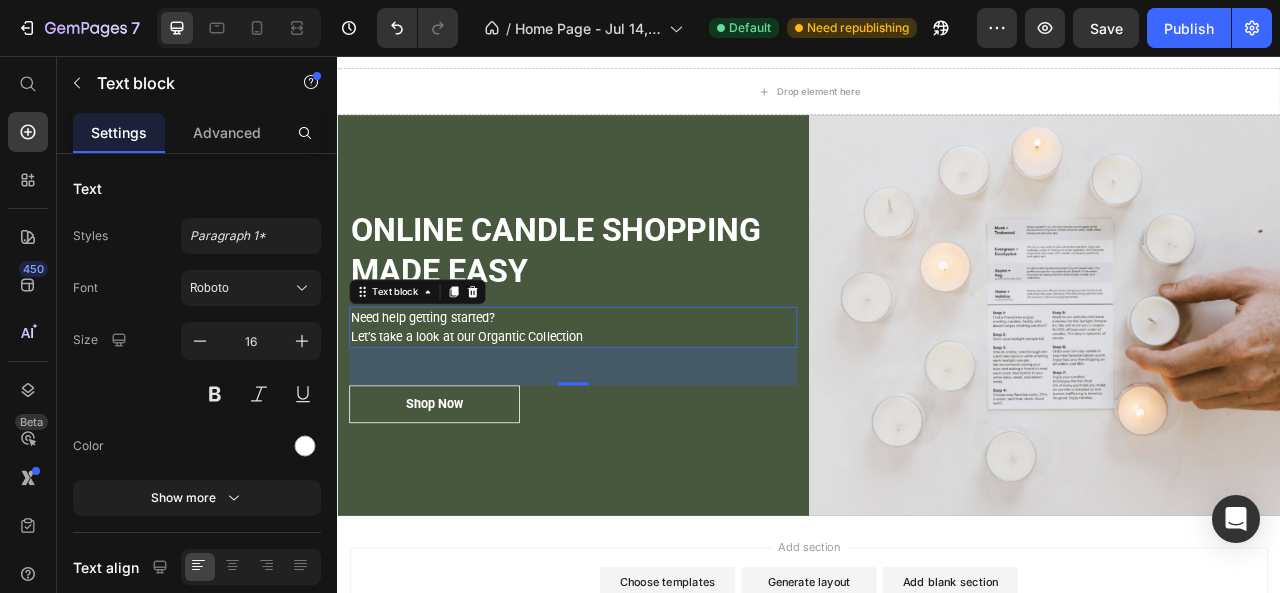 click on "Need help getting started?  Let’s take a look at our Organtic Collection" at bounding box center (637, 401) 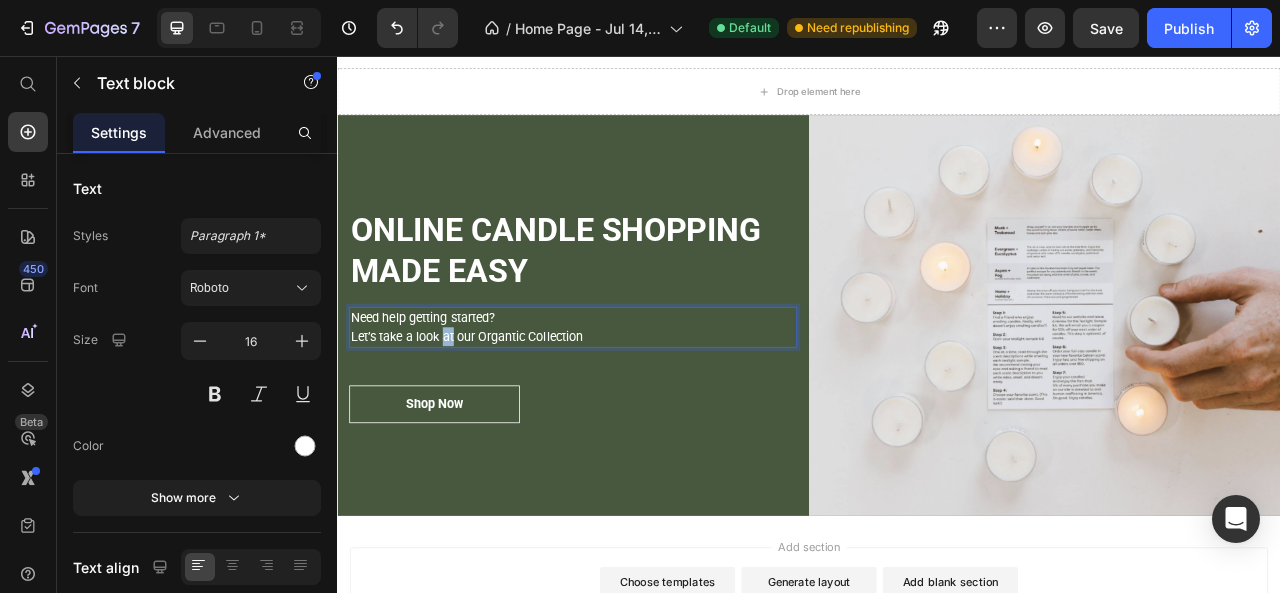 click on "Need help getting started?  Let’s take a look at our Organtic Collection" at bounding box center (637, 401) 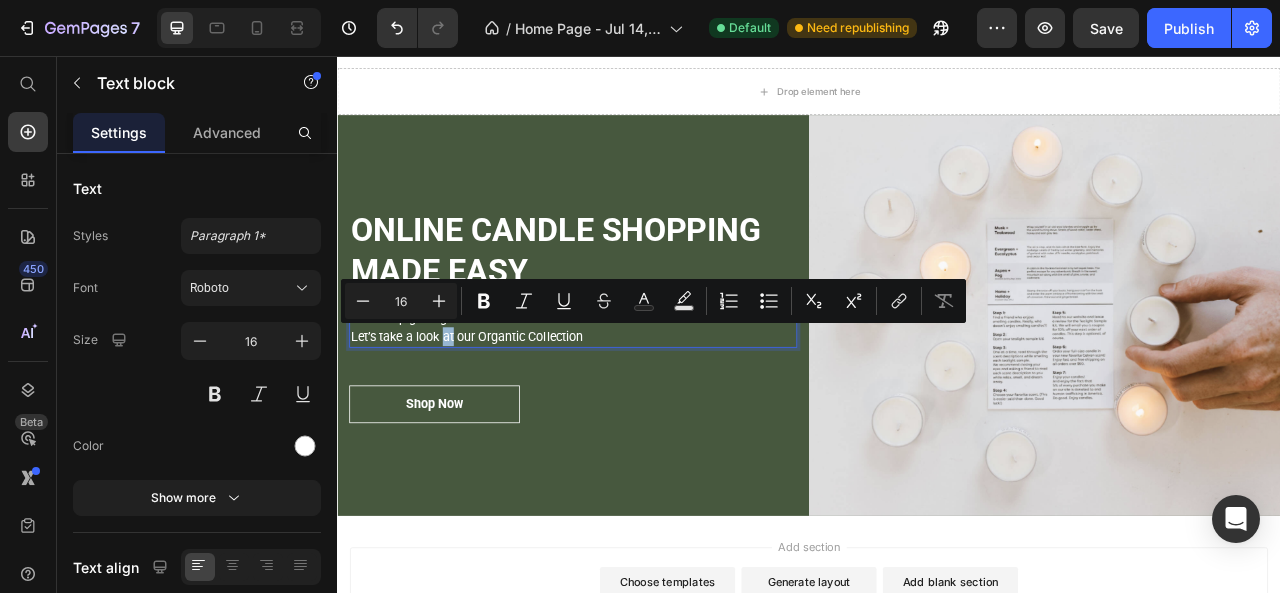 click on "Need help getting started?  Let’s take a look at our Organtic Collection" at bounding box center (637, 401) 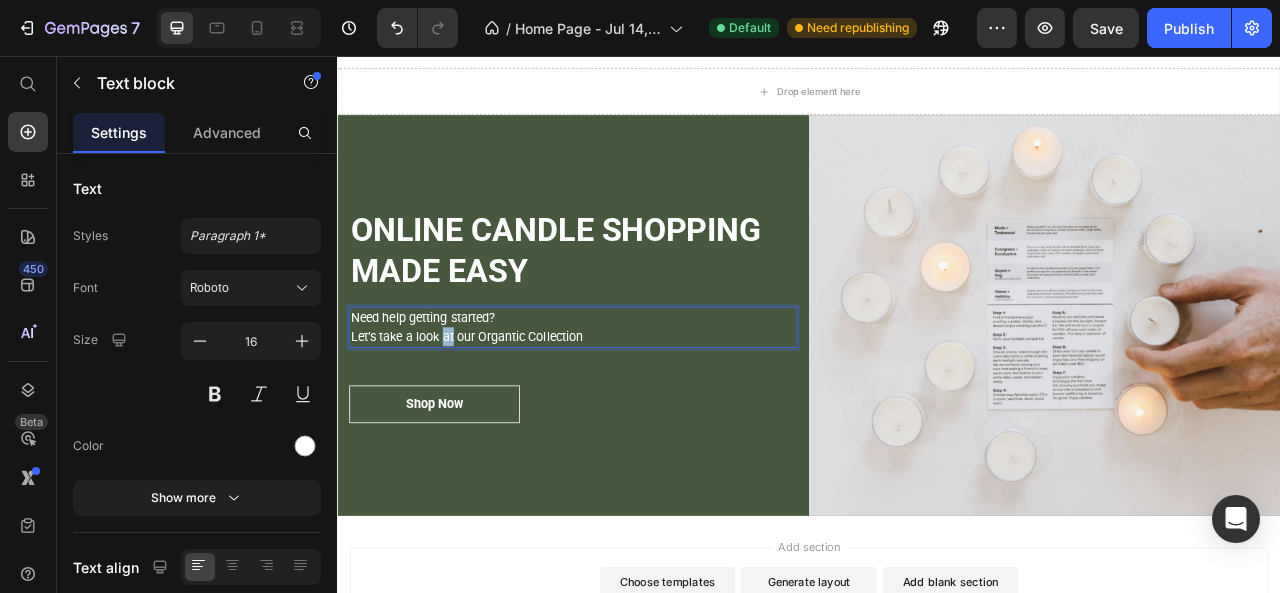 drag, startPoint x: 663, startPoint y: 394, endPoint x: 451, endPoint y: 385, distance: 212.19095 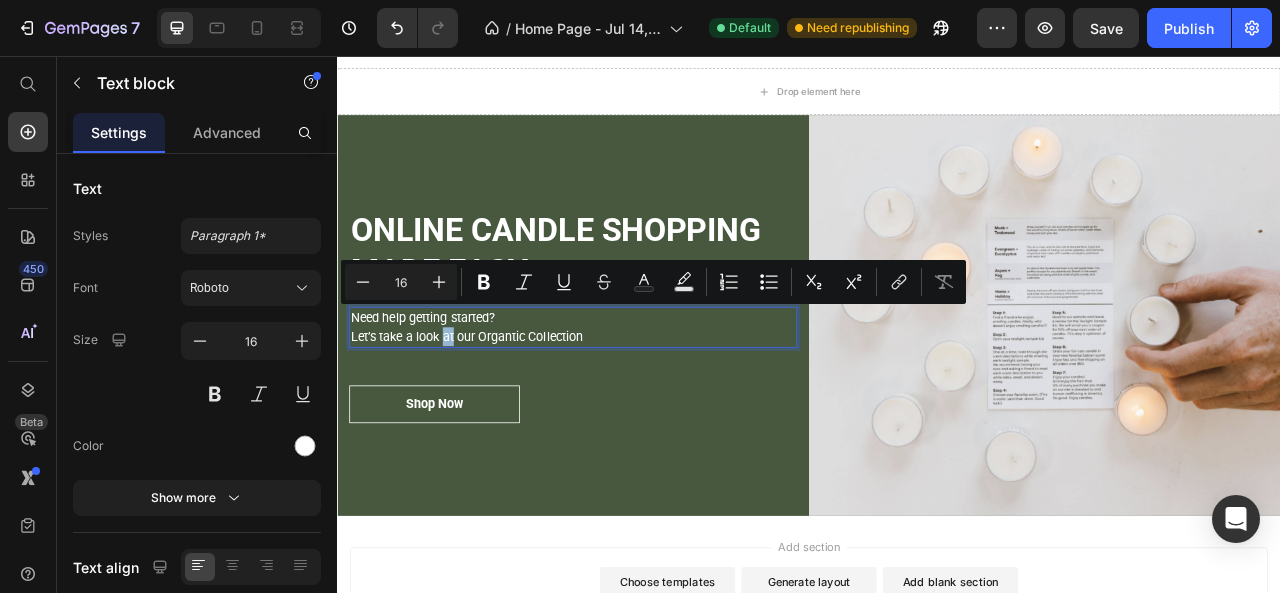 drag, startPoint x: 351, startPoint y: 376, endPoint x: 675, endPoint y: 413, distance: 326.1058 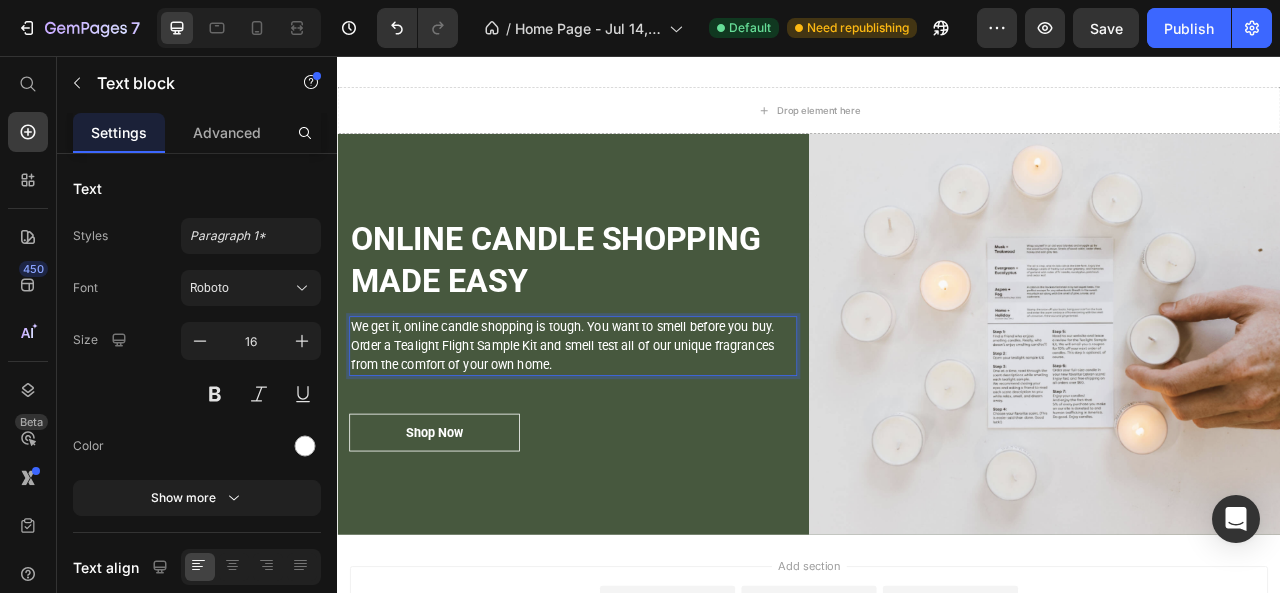 scroll, scrollTop: 2943, scrollLeft: 0, axis: vertical 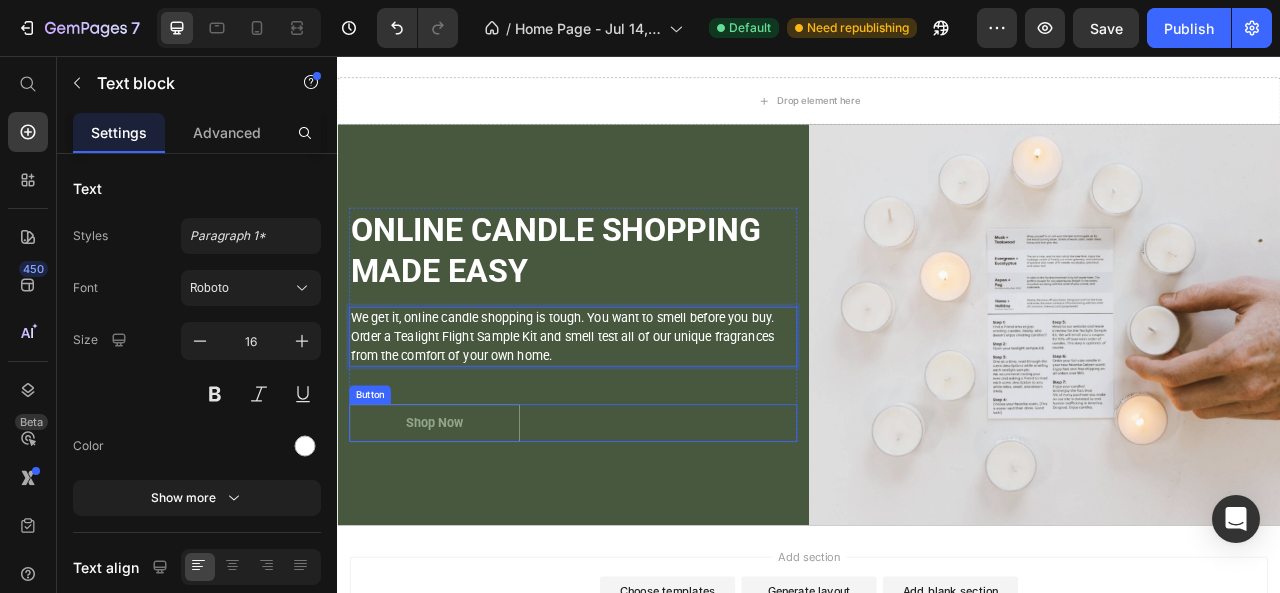 click on "Shop Now" at bounding box center [460, 523] 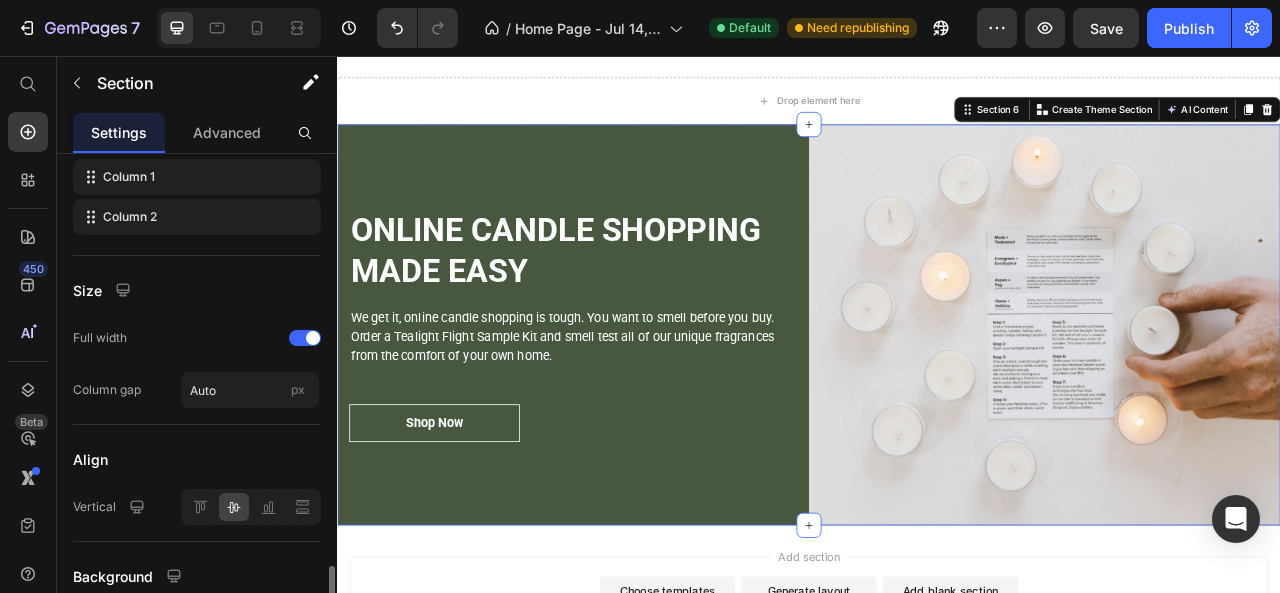 scroll, scrollTop: 518, scrollLeft: 0, axis: vertical 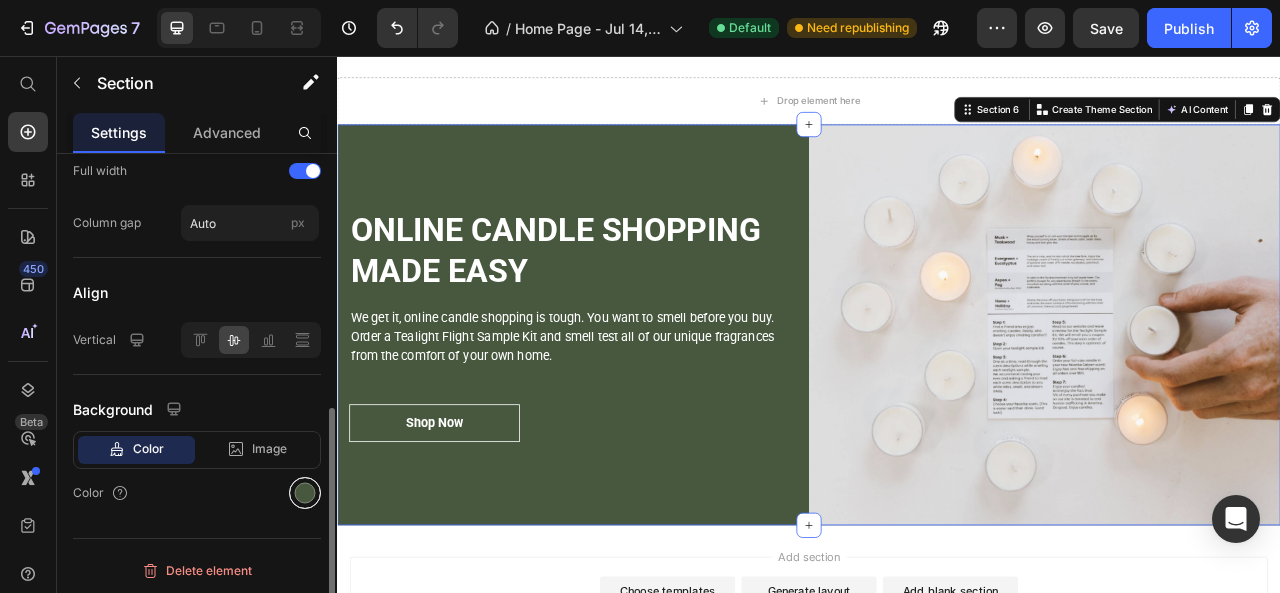 click at bounding box center (305, 493) 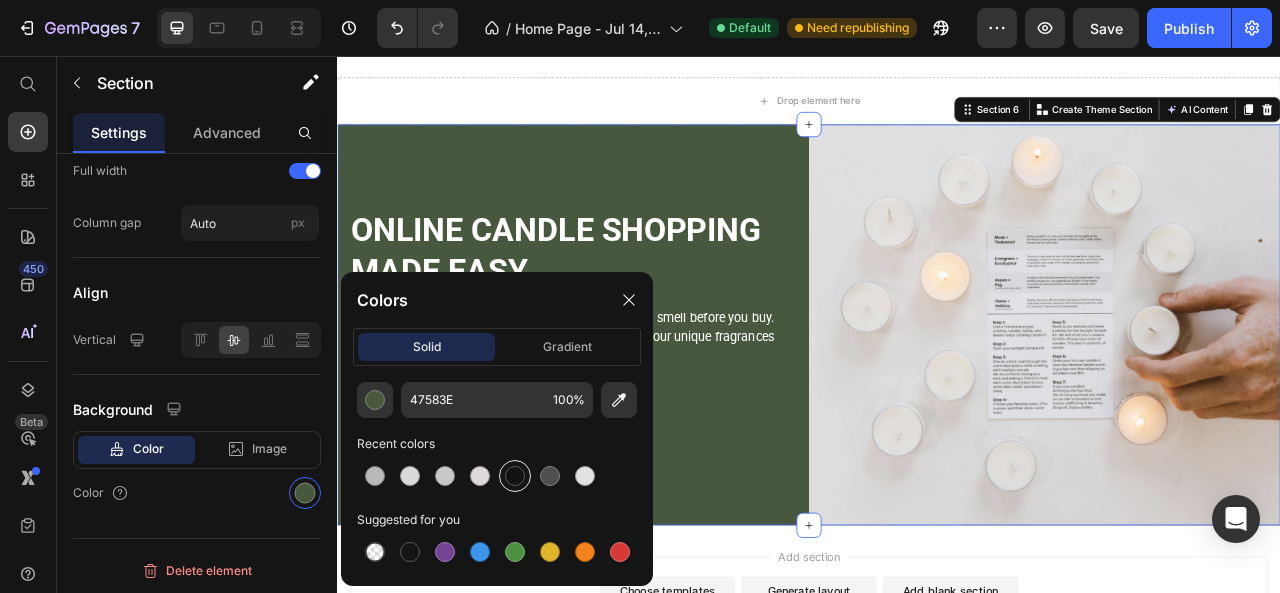 click at bounding box center [515, 476] 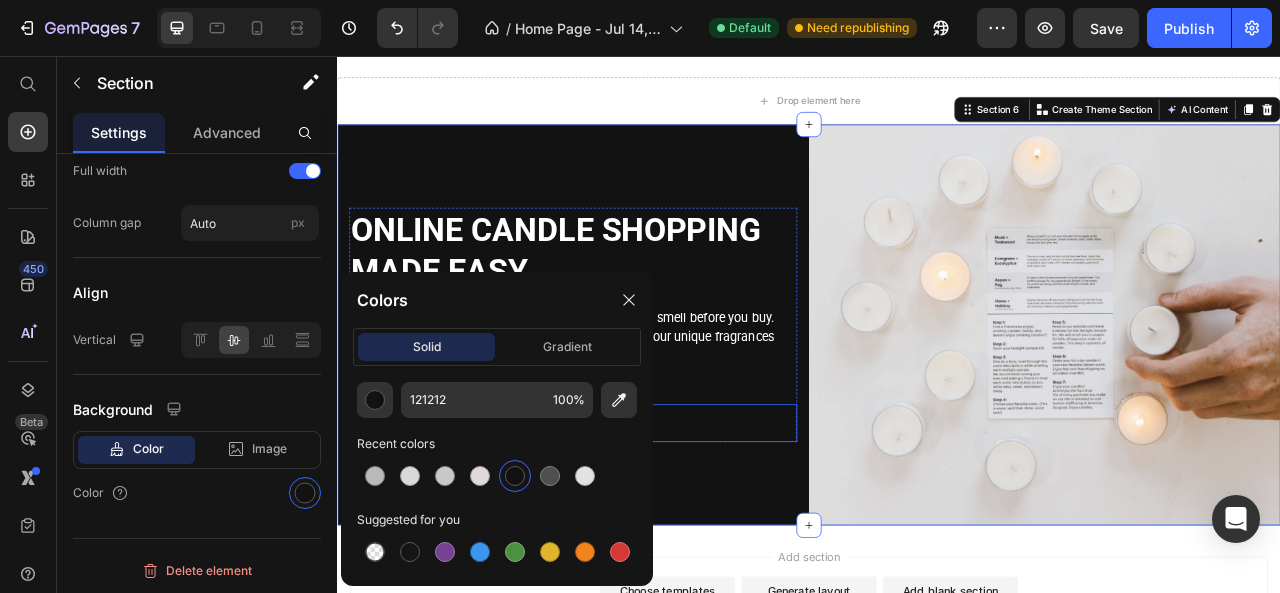 click on "Shop Now Button" at bounding box center (637, 523) 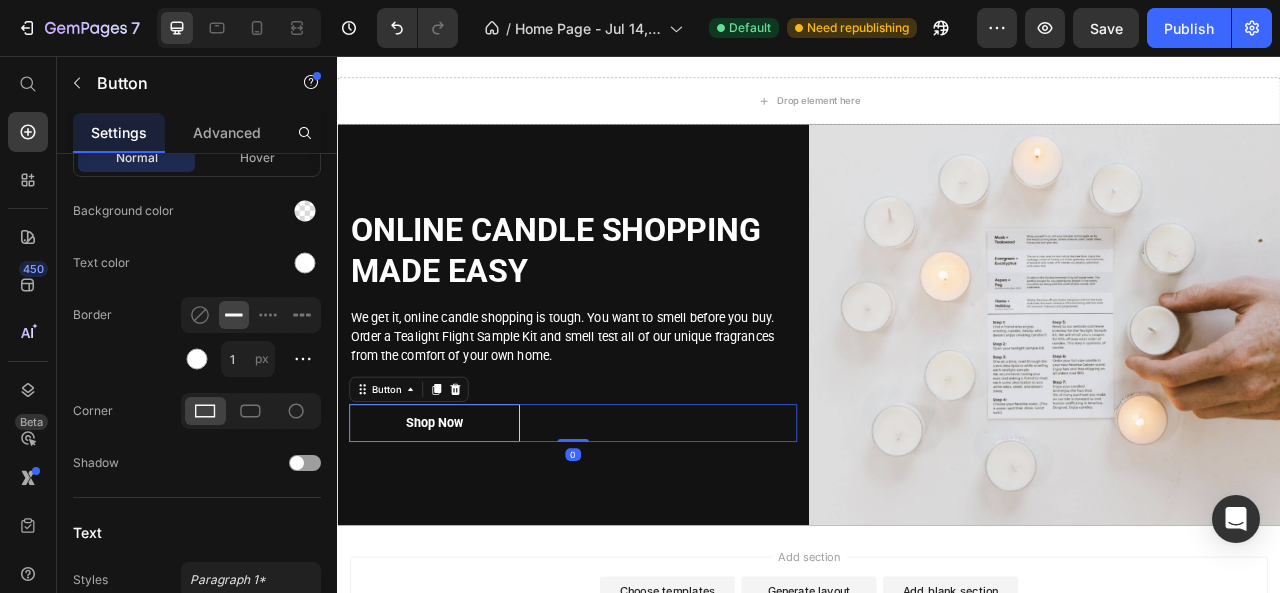 scroll, scrollTop: 0, scrollLeft: 0, axis: both 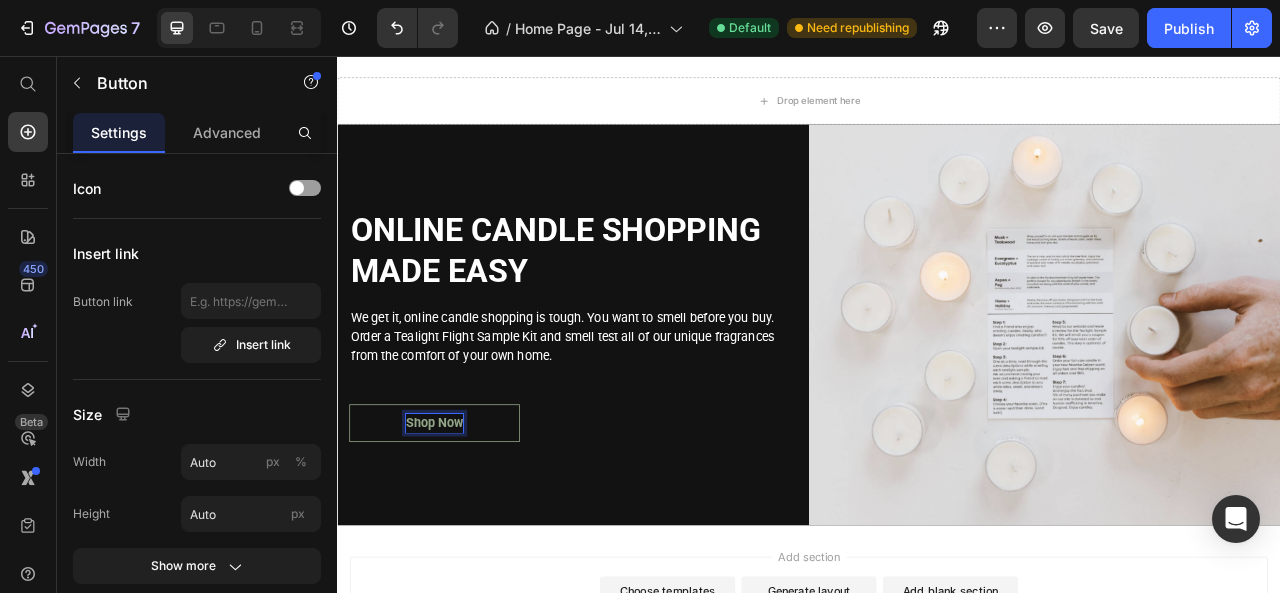 click on "Shop Now" at bounding box center [460, 523] 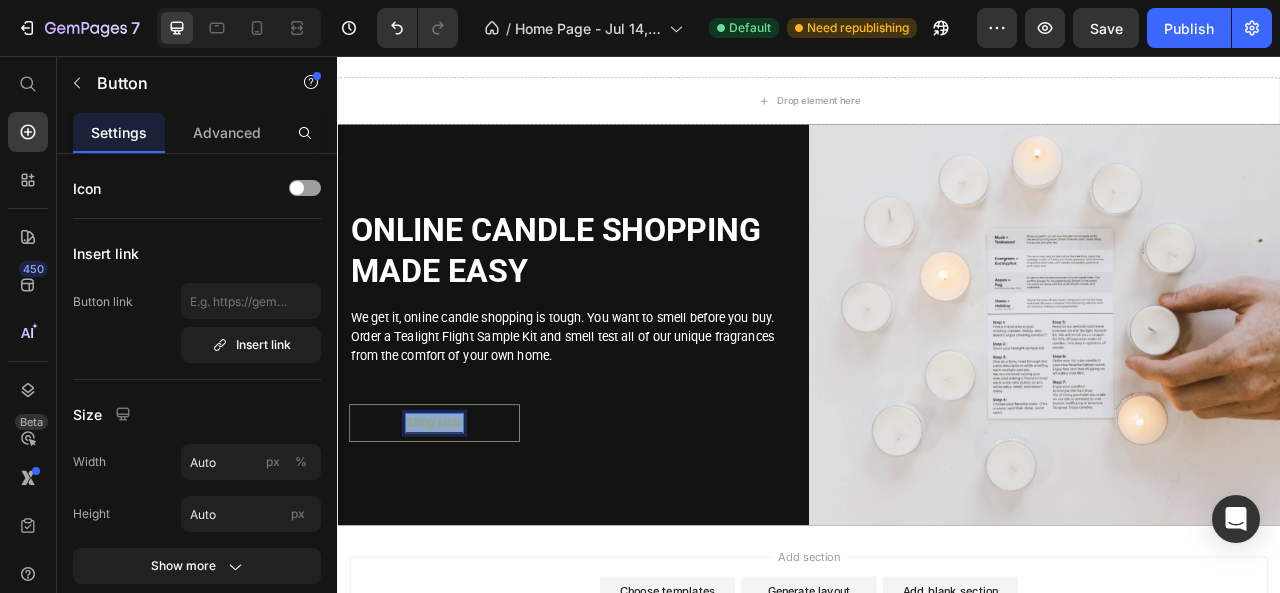 click on "Shop Now" at bounding box center (460, 523) 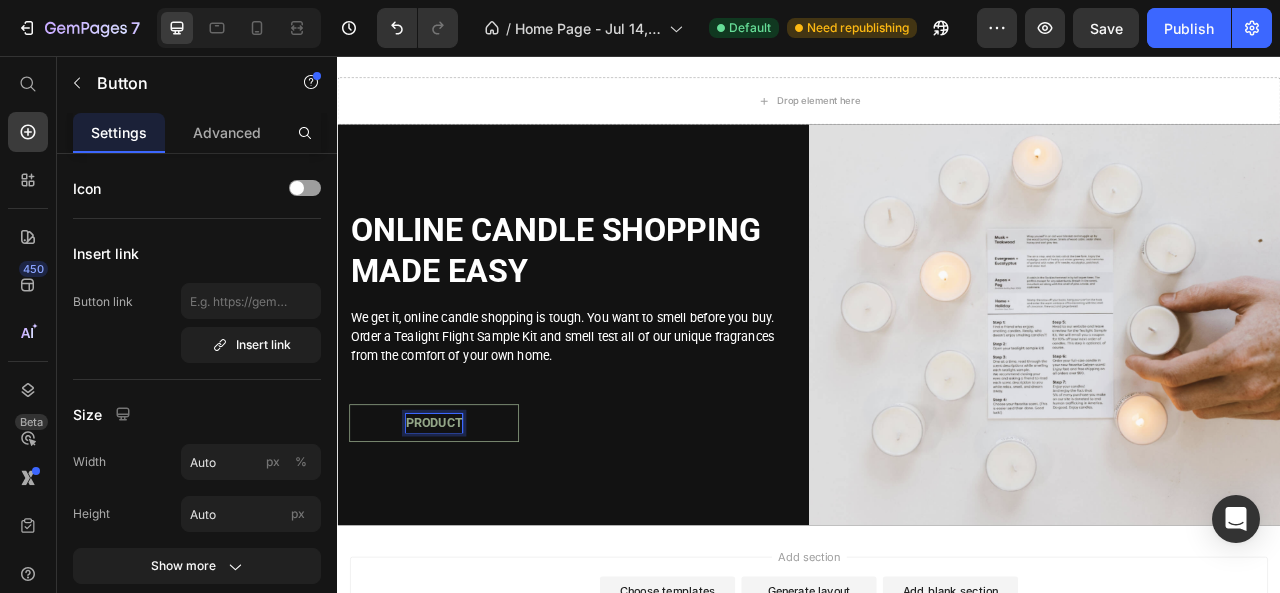 click on "PRODUCT" at bounding box center (460, 523) 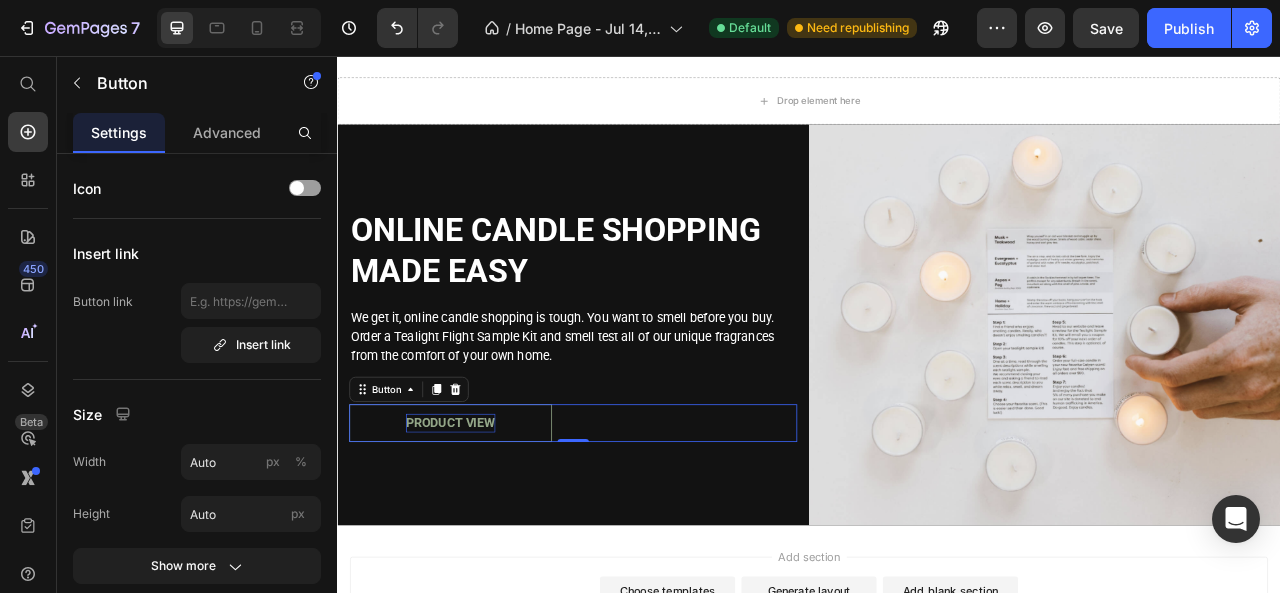 click on "PRODUCT VIEW" at bounding box center [481, 523] 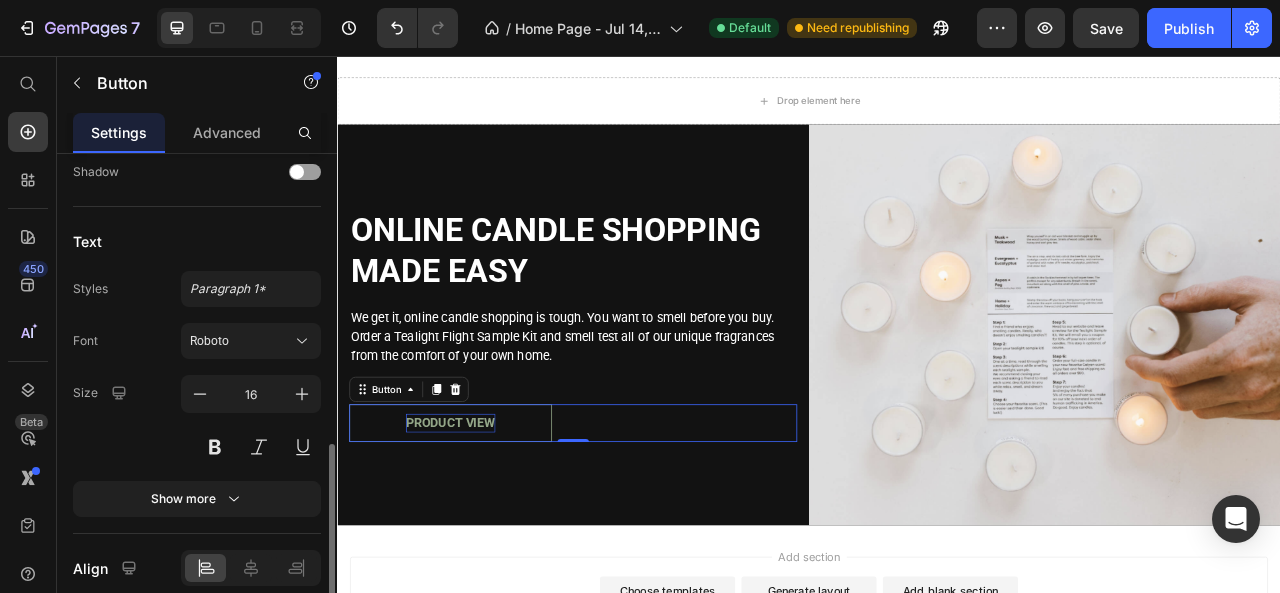 scroll, scrollTop: 807, scrollLeft: 0, axis: vertical 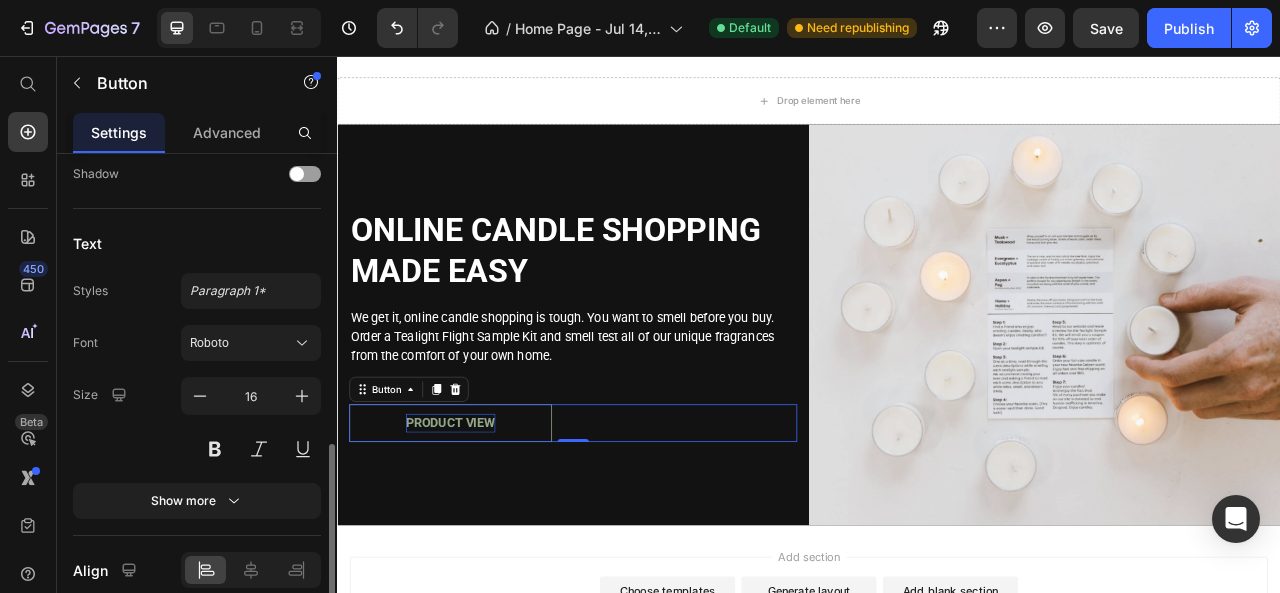 click on "PRODUCT VIEW" at bounding box center (481, 523) 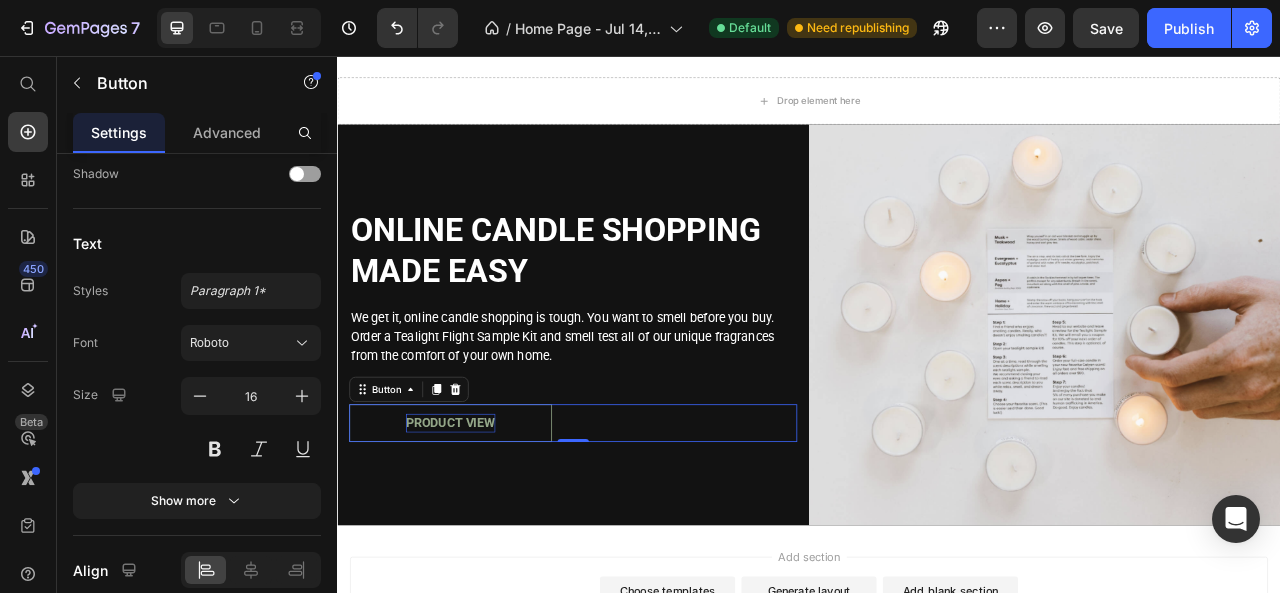 click on "PRODUCT VIEW" at bounding box center [481, 523] 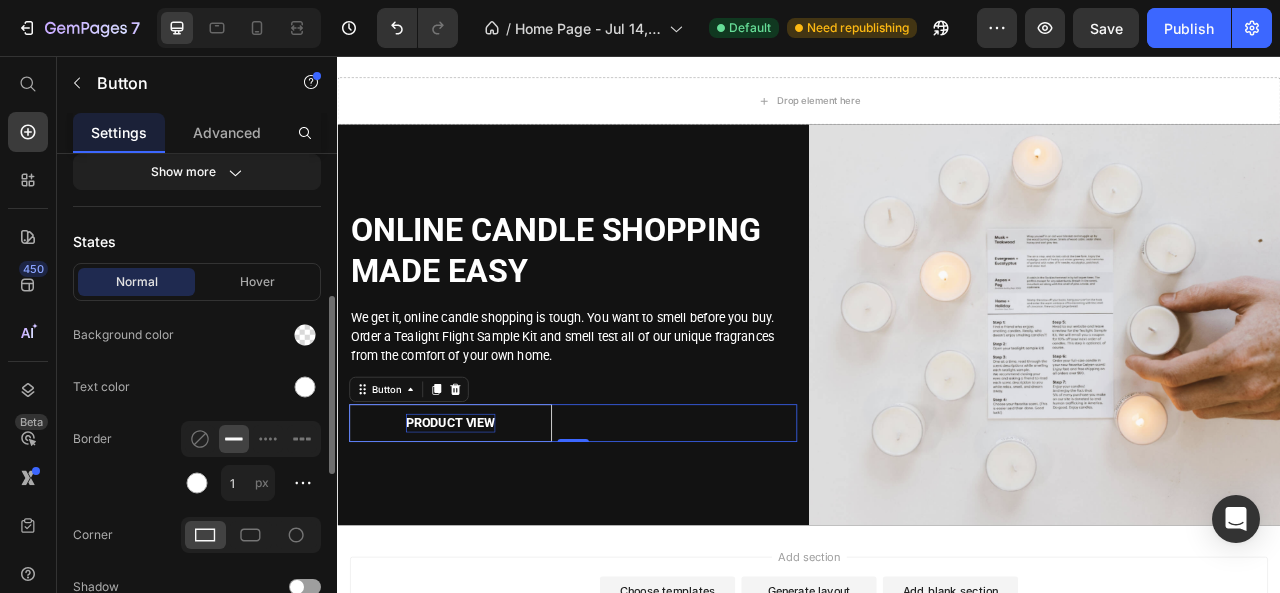 scroll, scrollTop: 394, scrollLeft: 0, axis: vertical 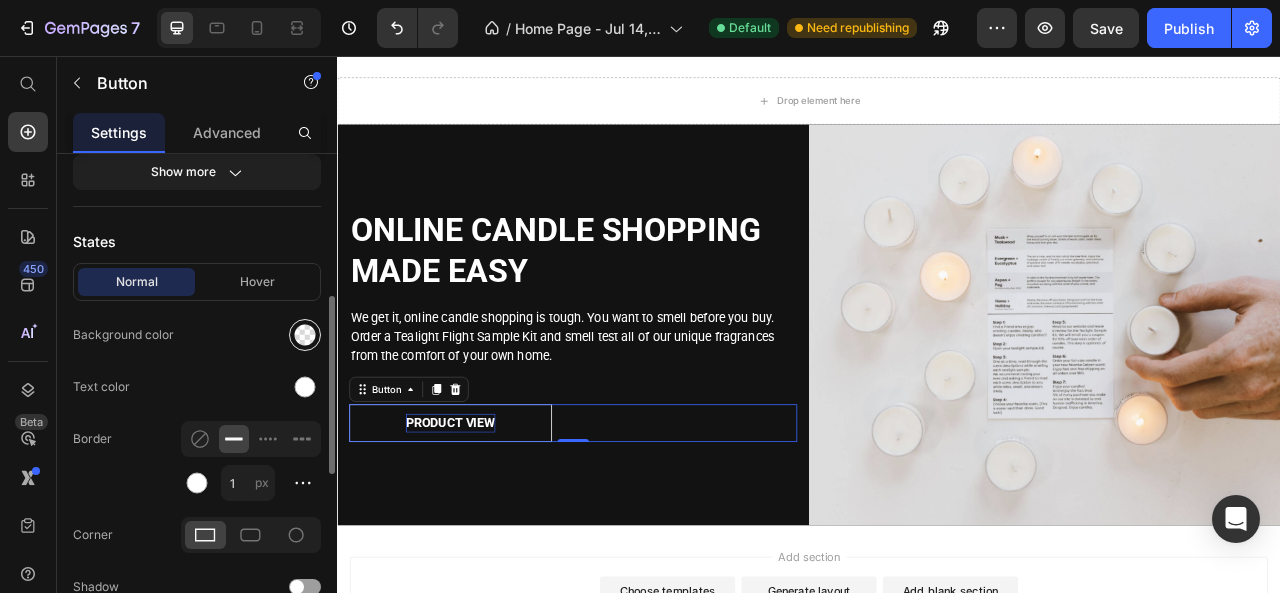click at bounding box center [305, 335] 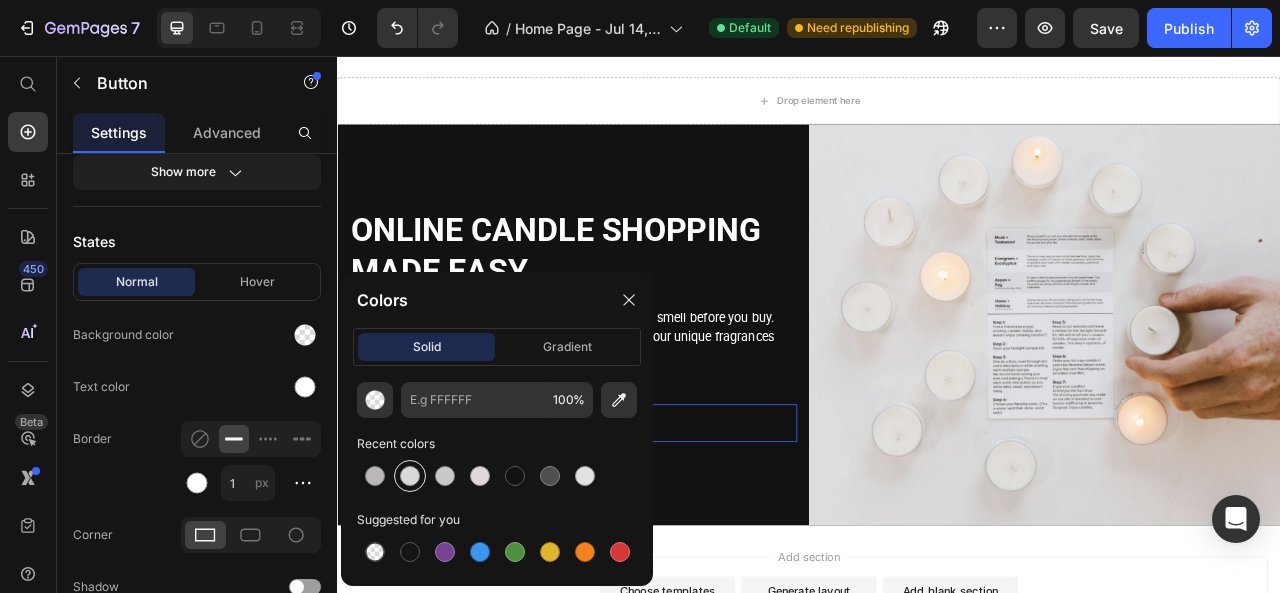 click at bounding box center [410, 476] 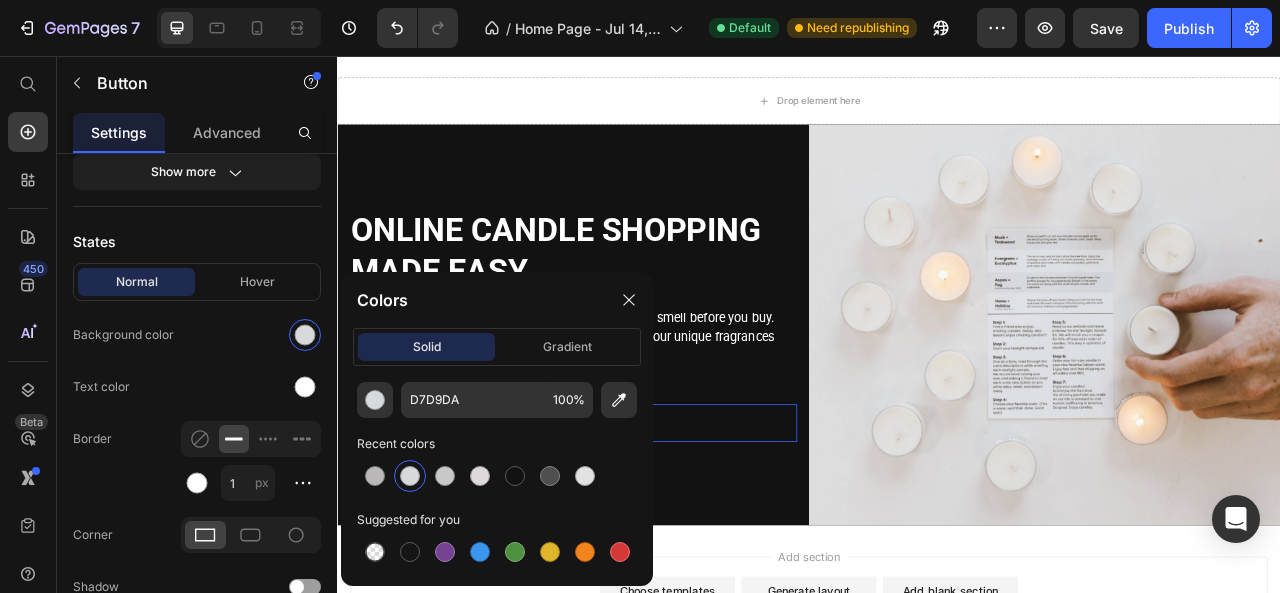 click on "PRODUCT VIEW Button   0" at bounding box center (637, 523) 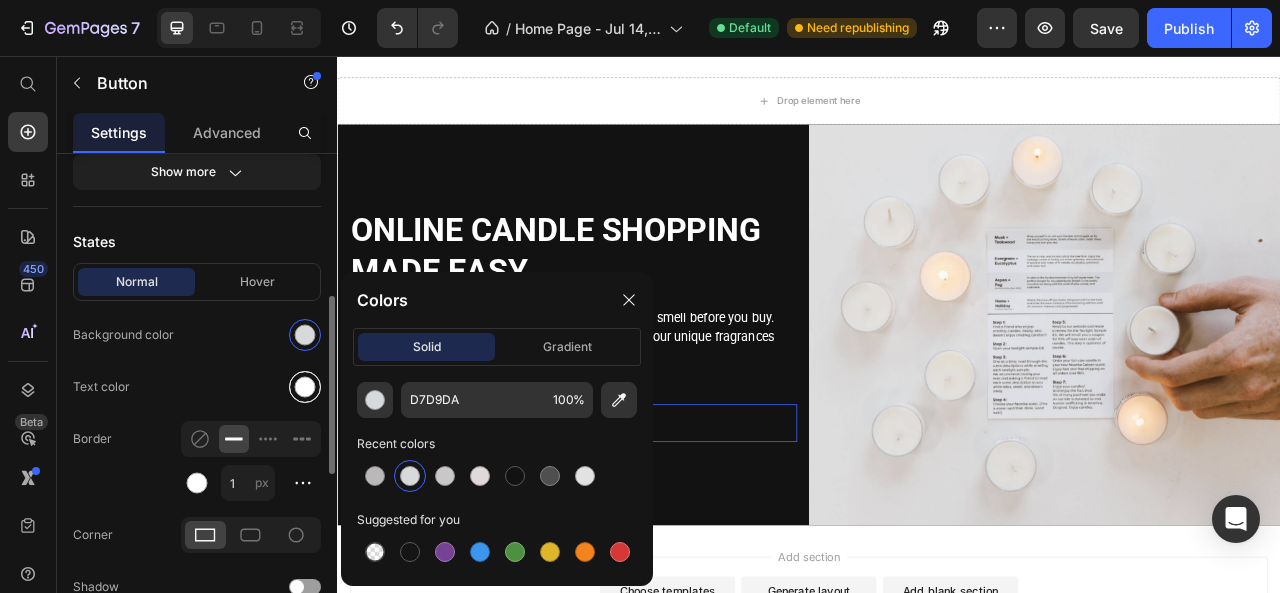 click at bounding box center [305, 387] 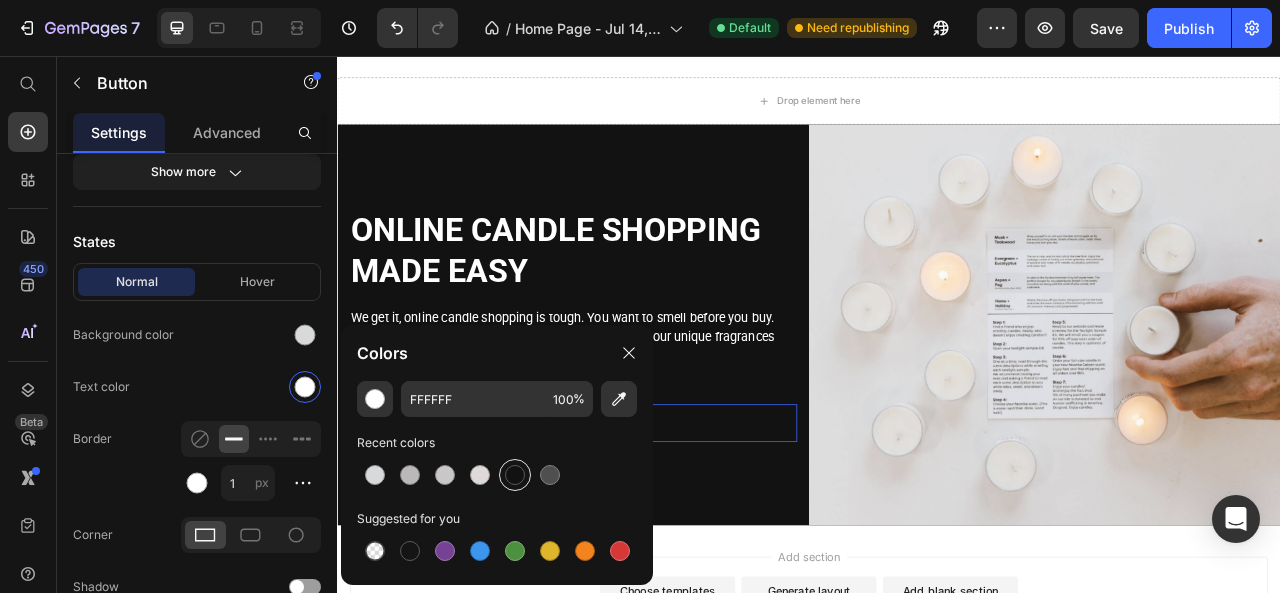 click at bounding box center (515, 475) 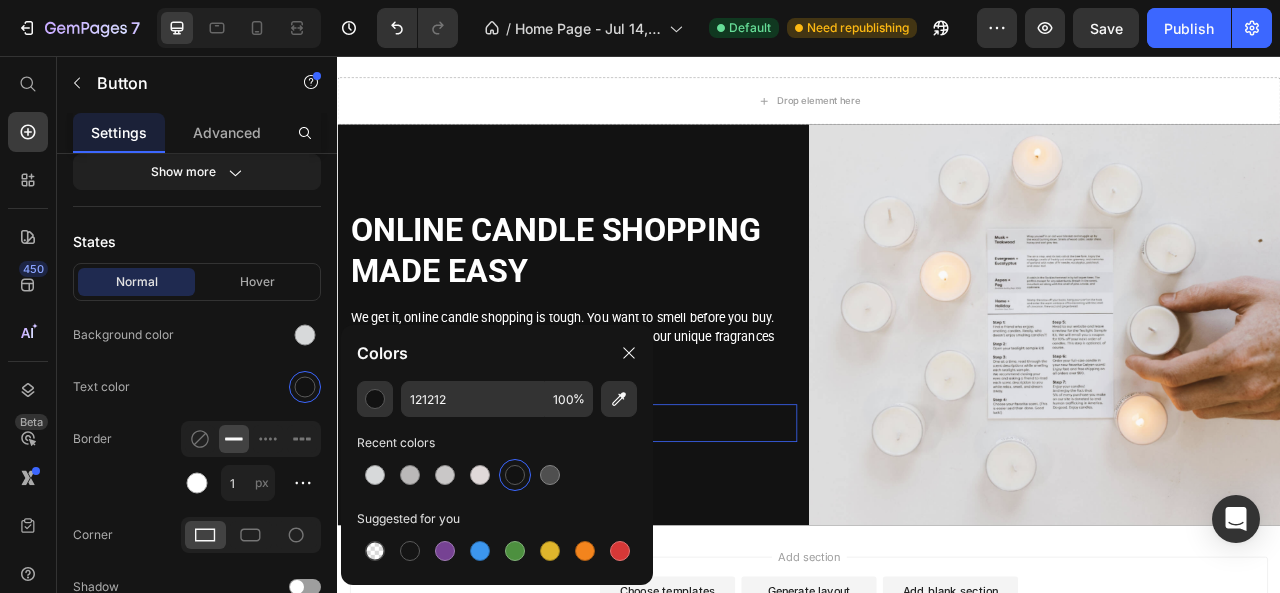 click on "PRODUCT VIEW Button   0" at bounding box center (637, 523) 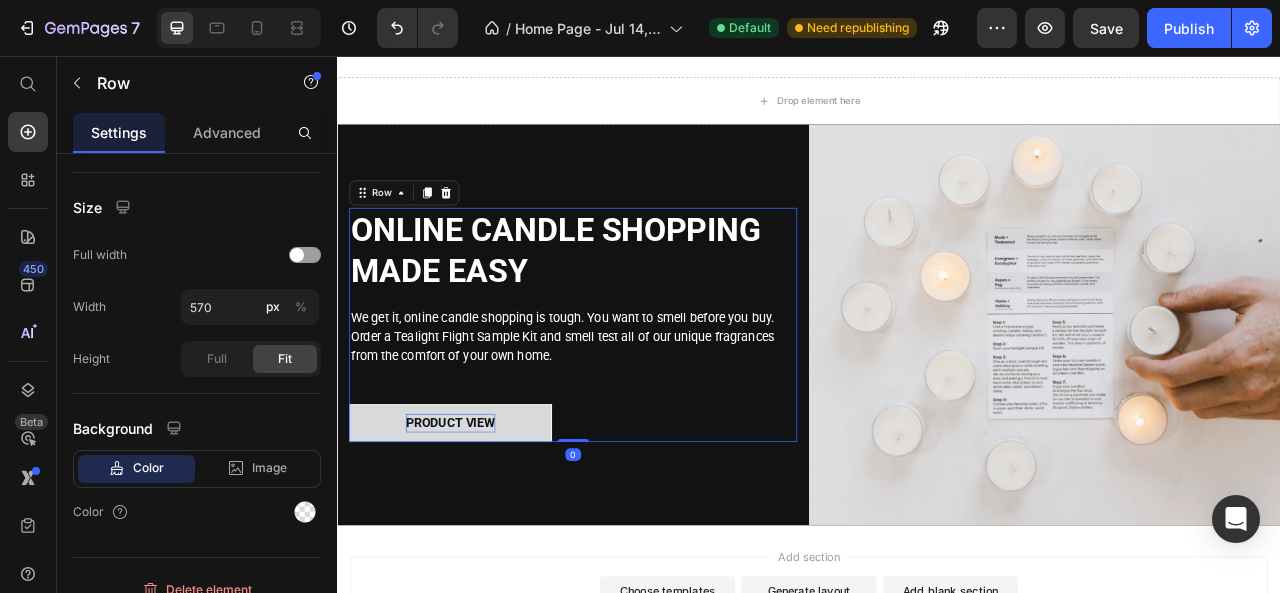 scroll, scrollTop: 0, scrollLeft: 0, axis: both 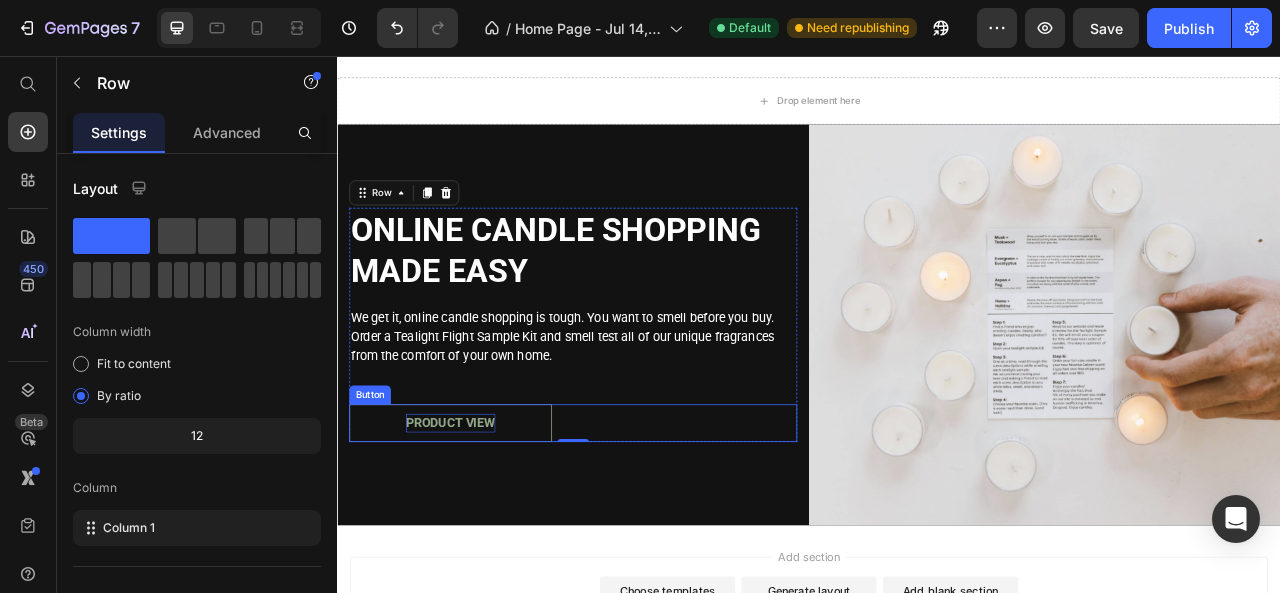 click on "PRODUCT VIEW" at bounding box center [481, 523] 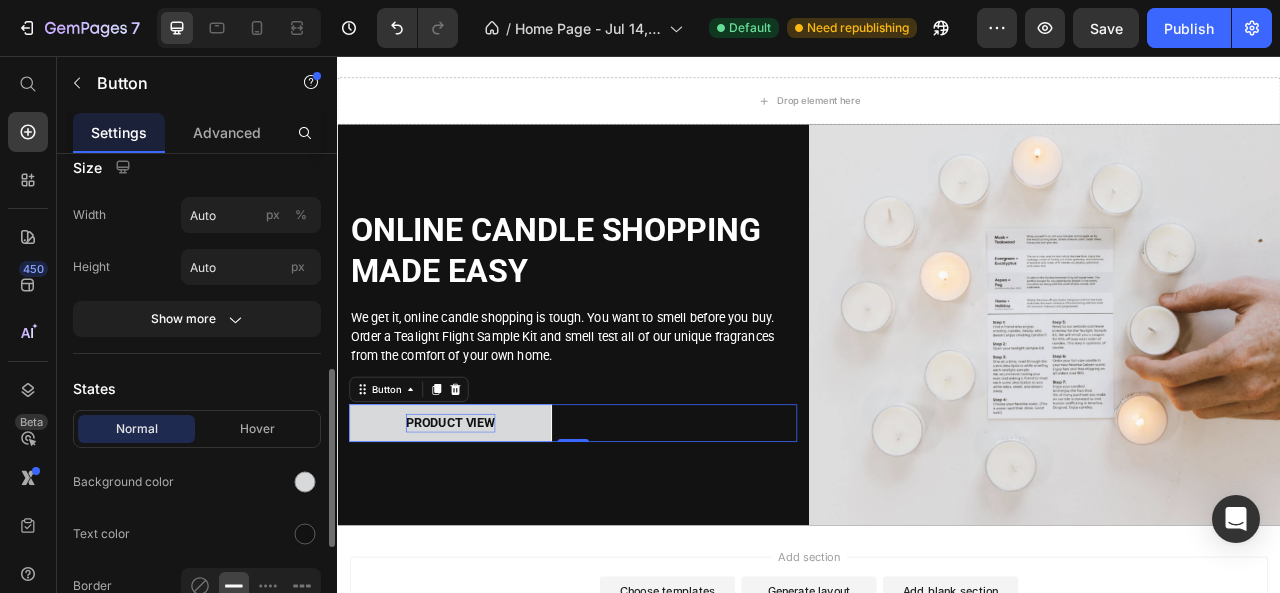 scroll, scrollTop: 343, scrollLeft: 0, axis: vertical 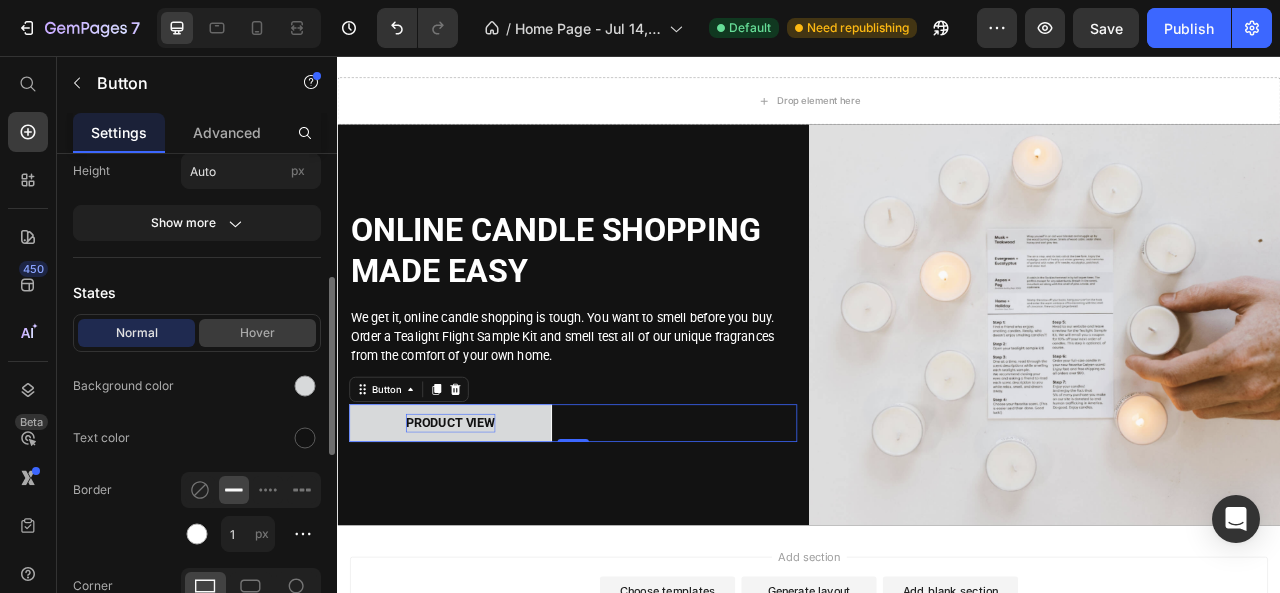 click on "Hover" at bounding box center (257, 333) 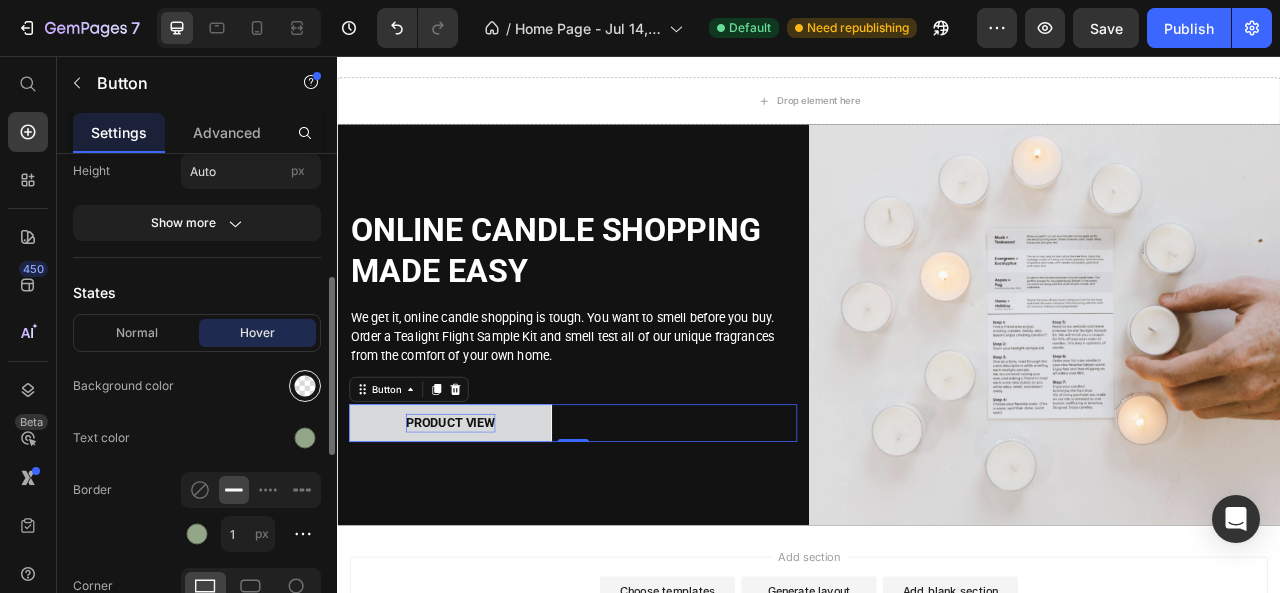 click at bounding box center [305, 386] 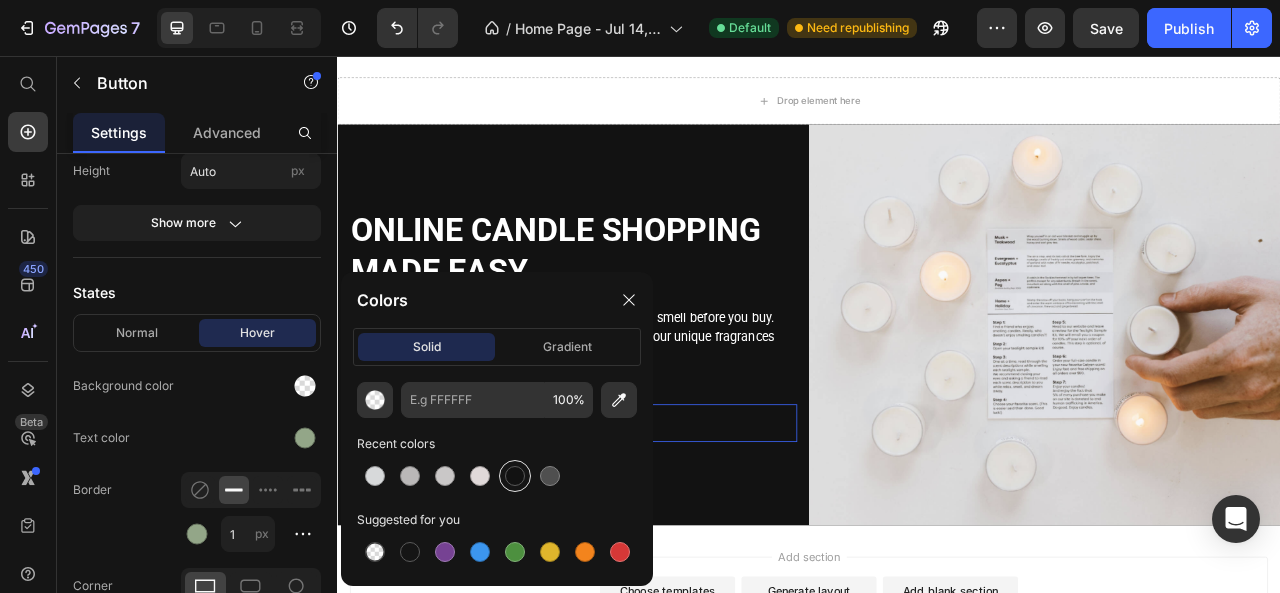 click at bounding box center (515, 476) 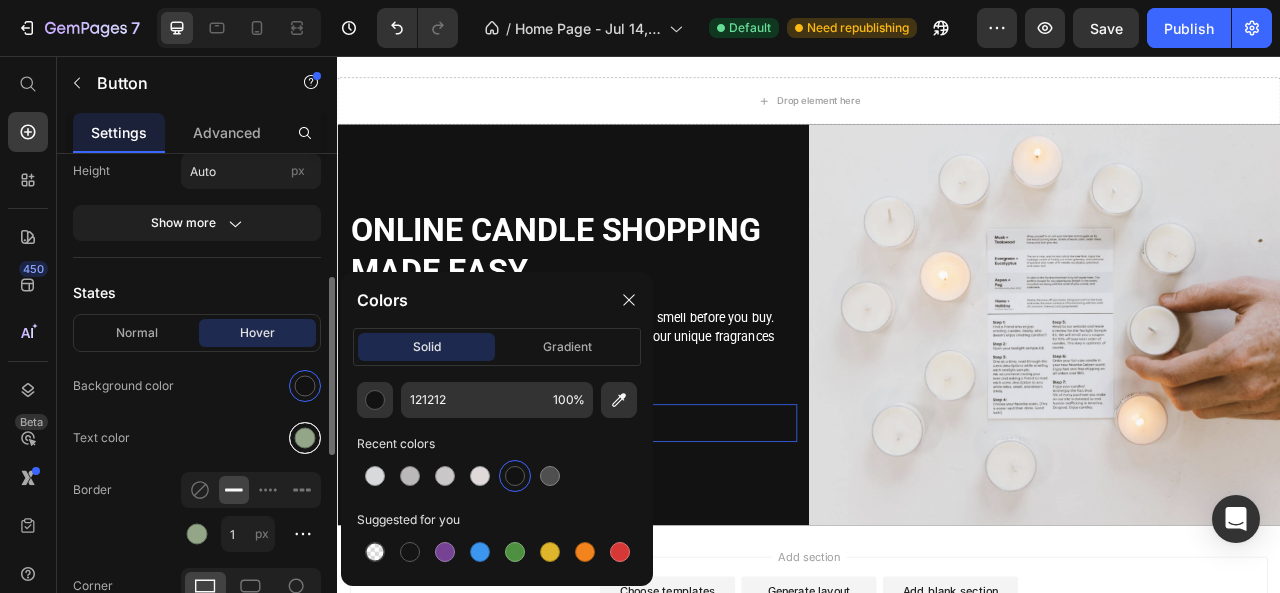 click at bounding box center (305, 438) 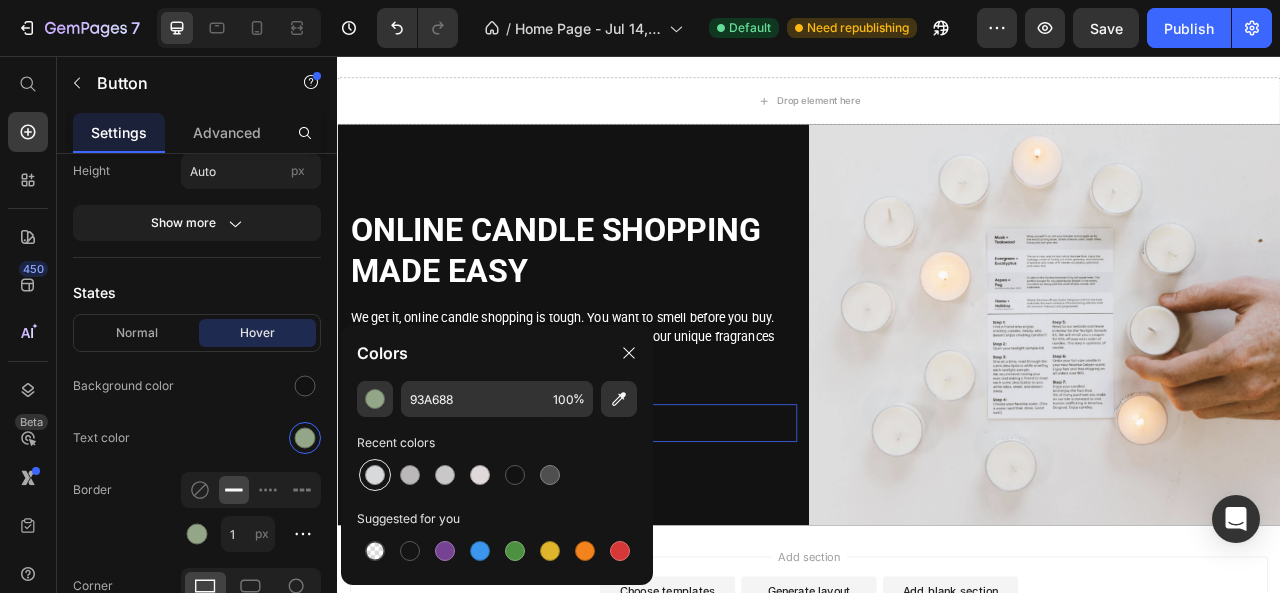 click at bounding box center (375, 475) 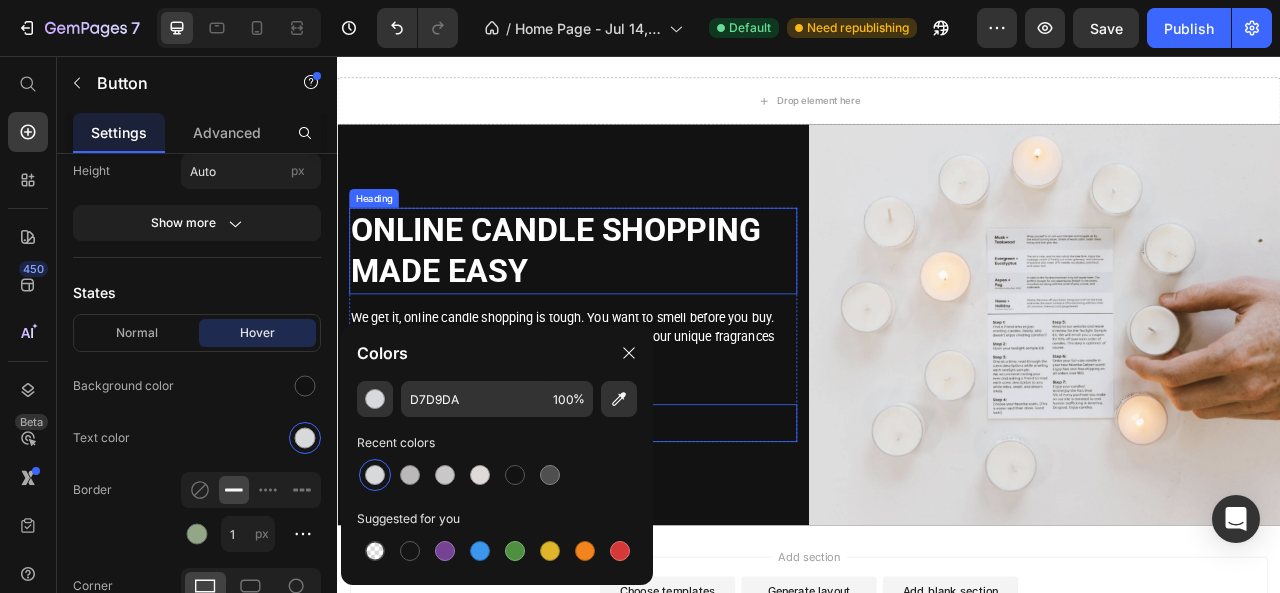 click on "ONLINE CANDLE SHOPPING MADE EASY" at bounding box center (637, 304) 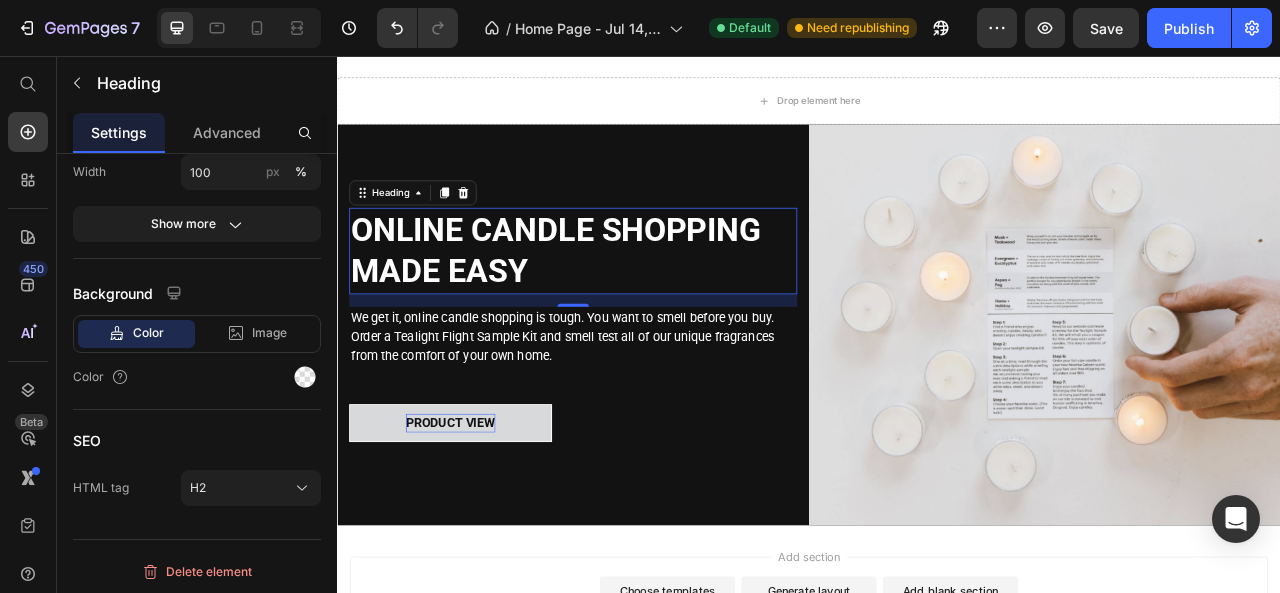 scroll, scrollTop: 0, scrollLeft: 0, axis: both 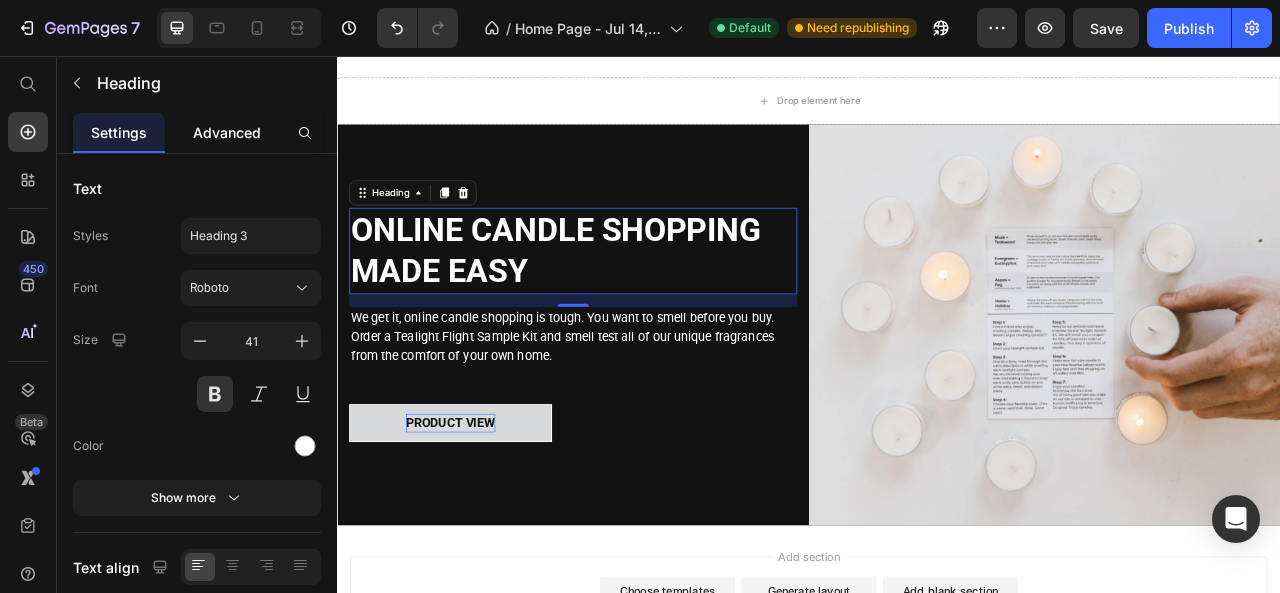 click on "Advanced" at bounding box center [227, 132] 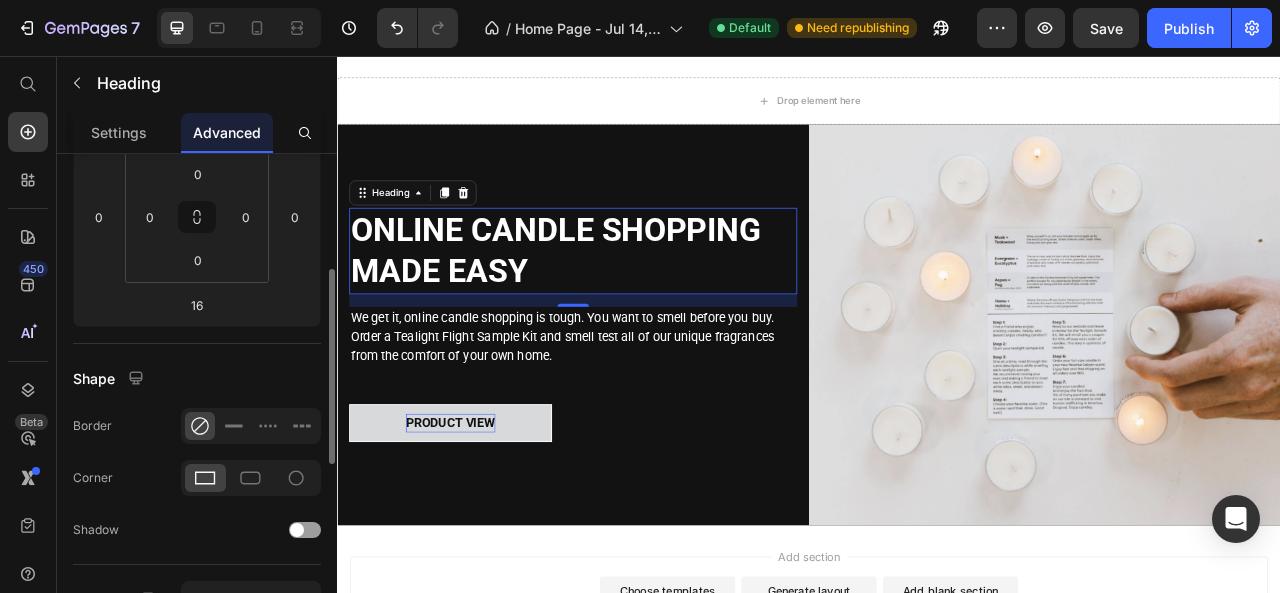scroll, scrollTop: 342, scrollLeft: 0, axis: vertical 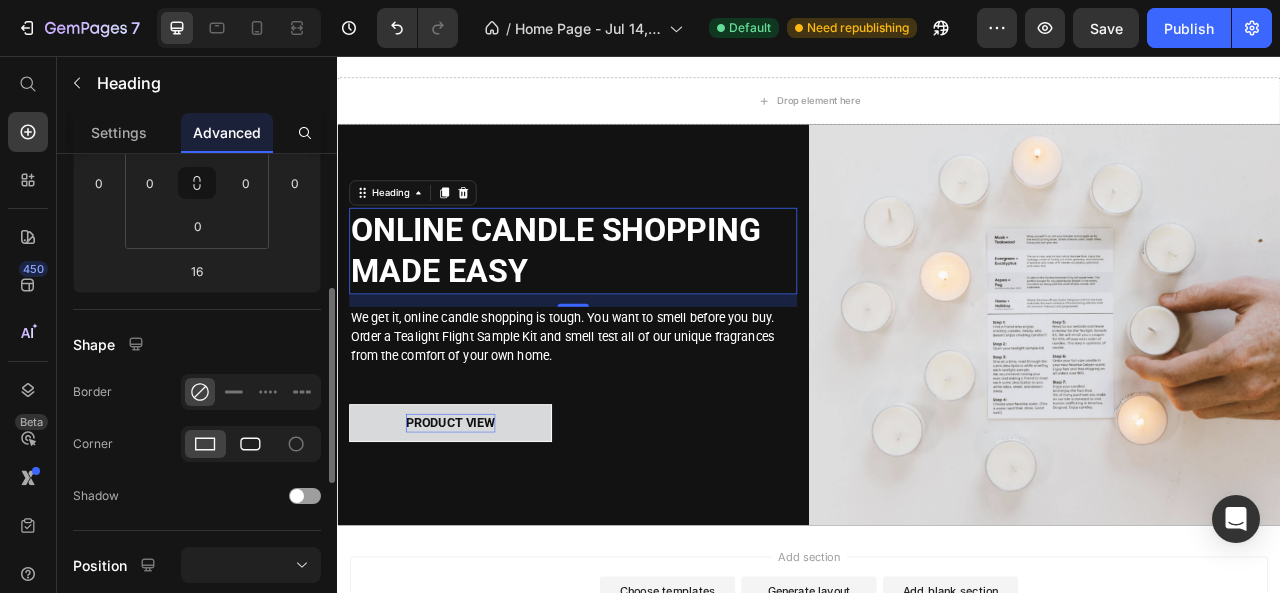 click 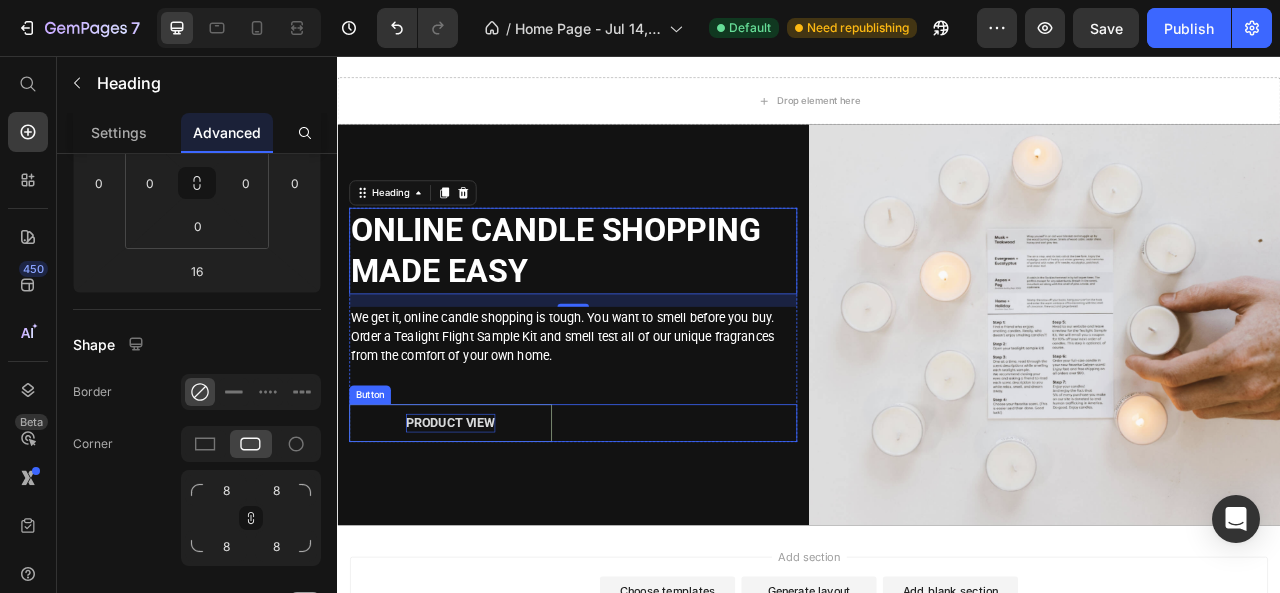 click on "PRODUCT VIEW" at bounding box center [481, 523] 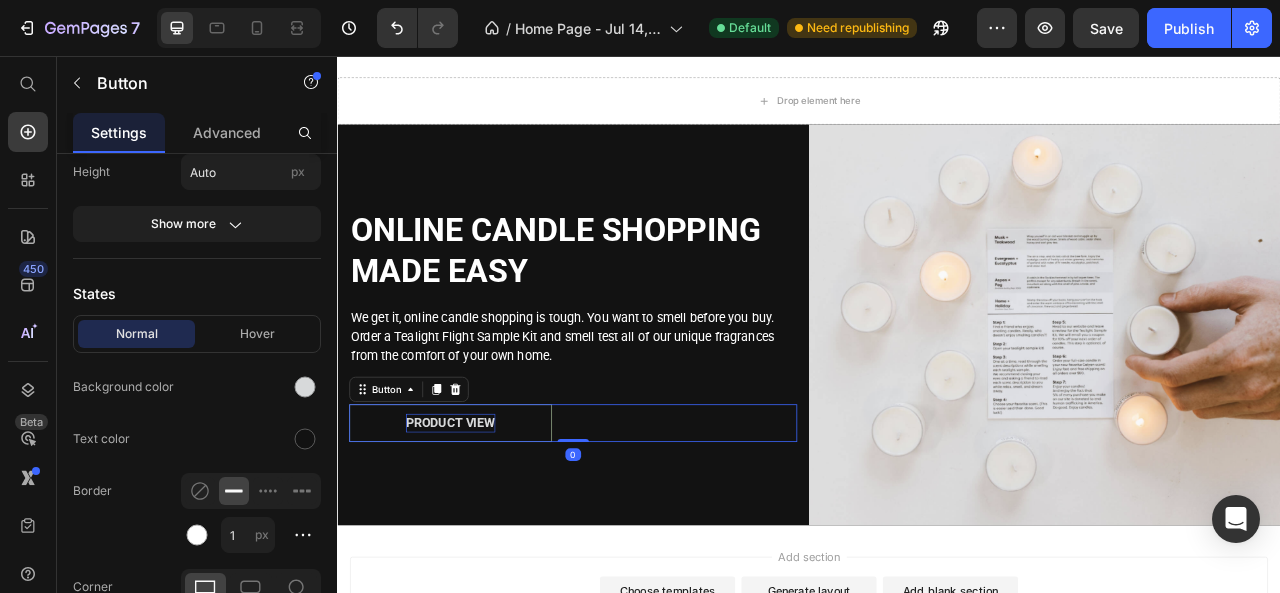 scroll, scrollTop: 0, scrollLeft: 0, axis: both 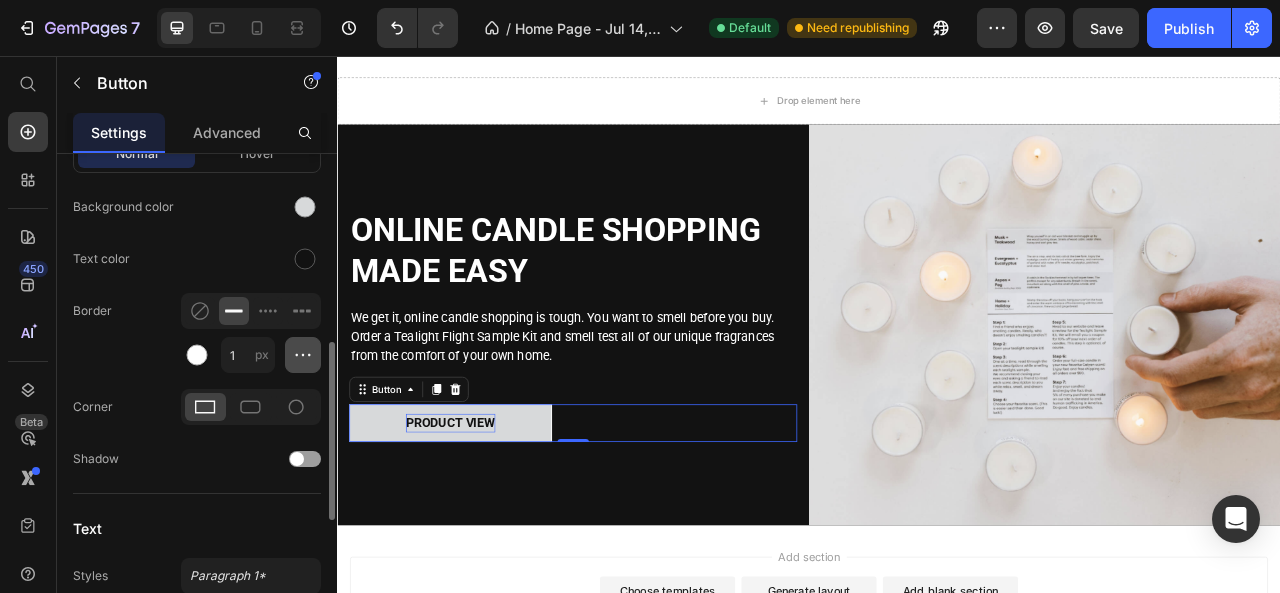 click 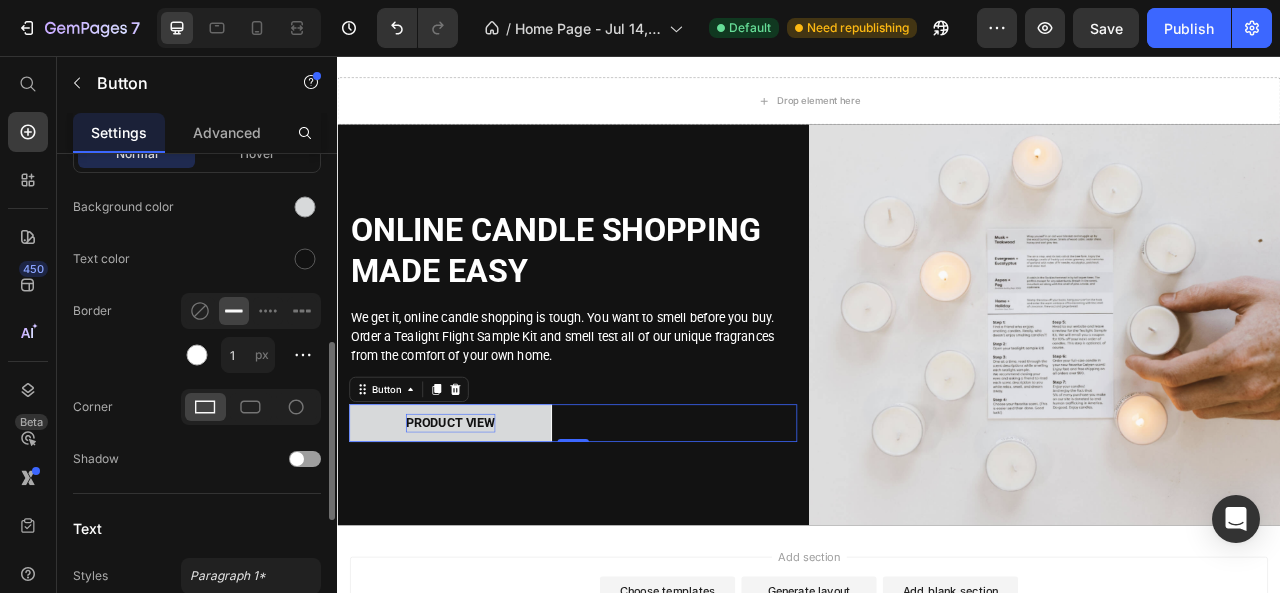 click on "Border 1 px" 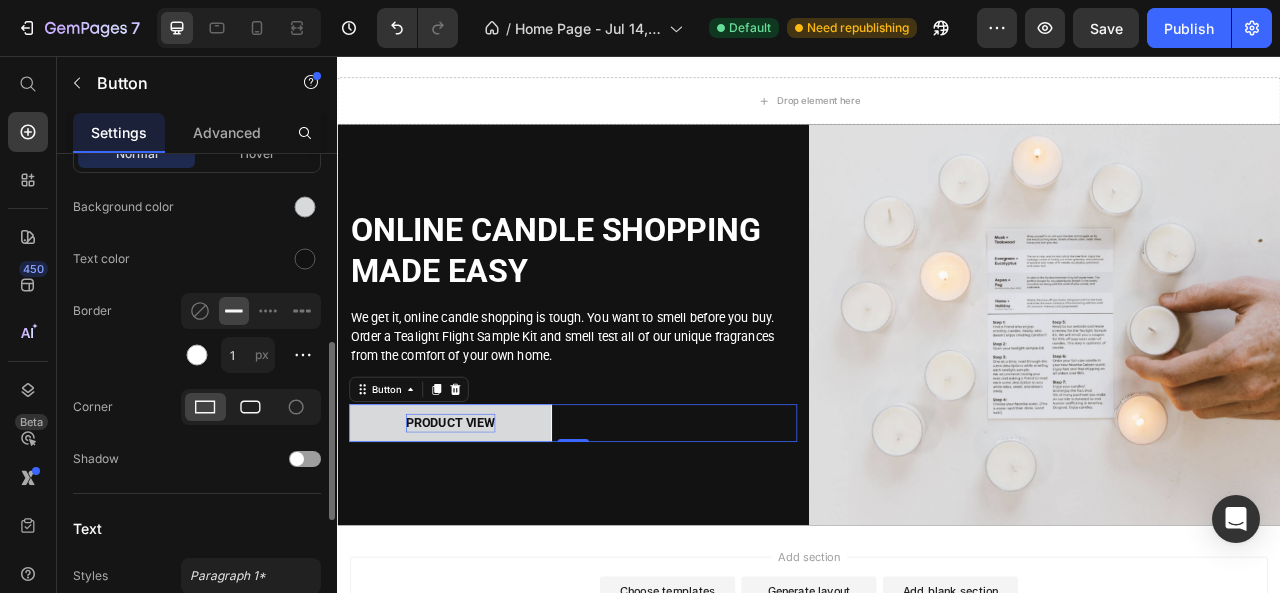 click 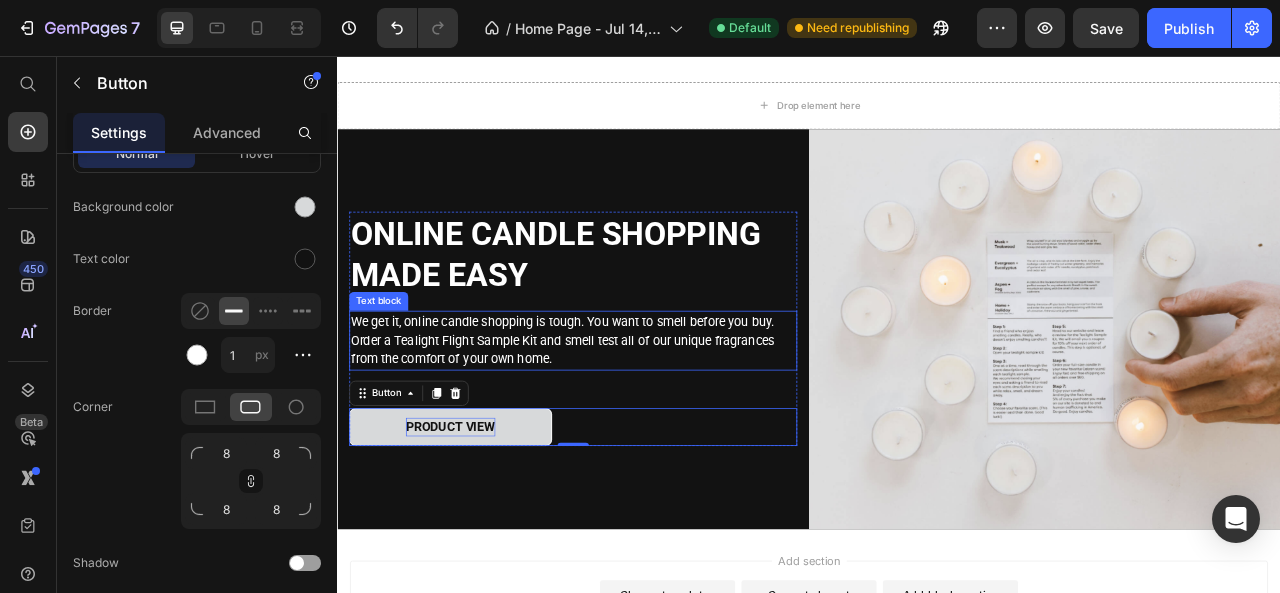 scroll, scrollTop: 2927, scrollLeft: 0, axis: vertical 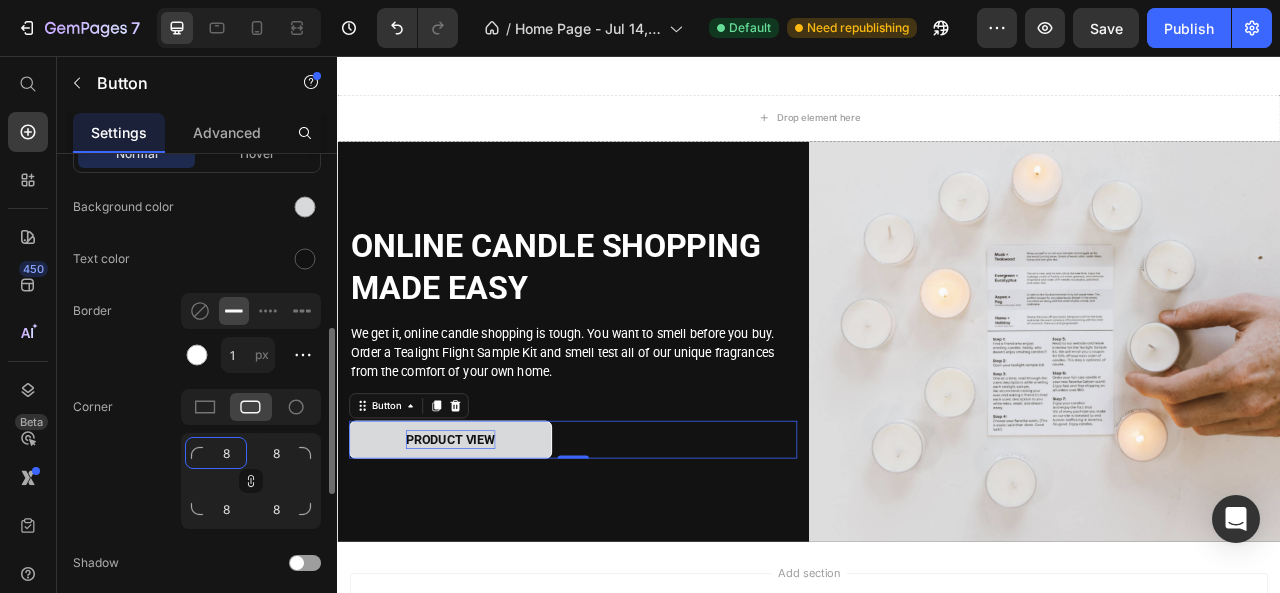 type 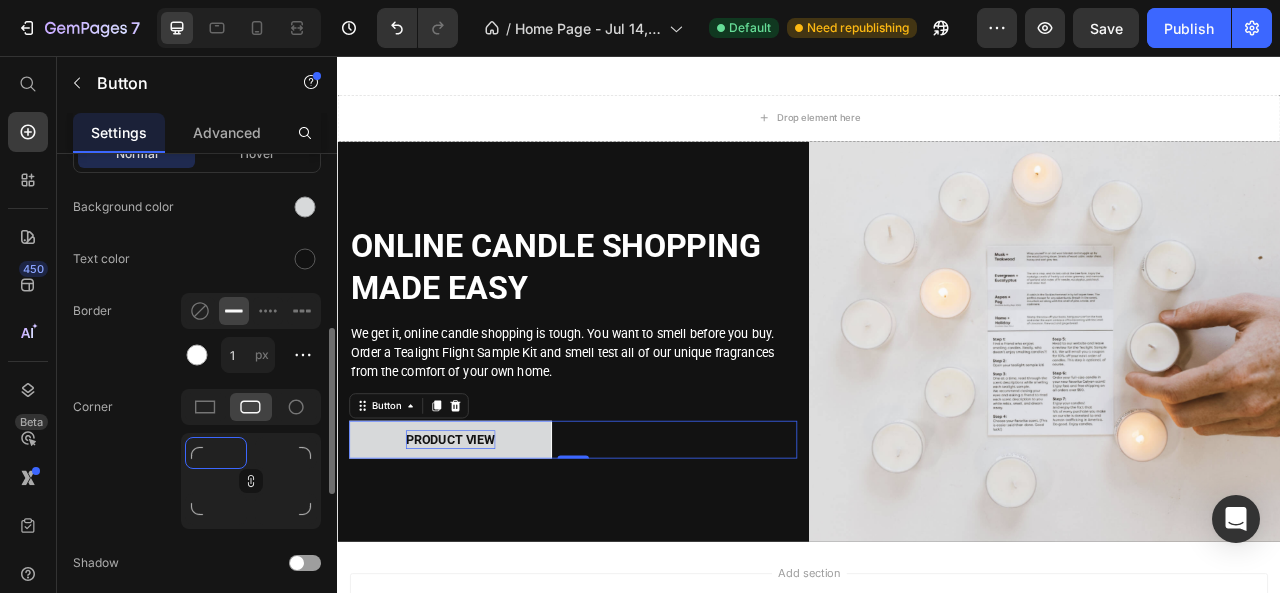 type on "6" 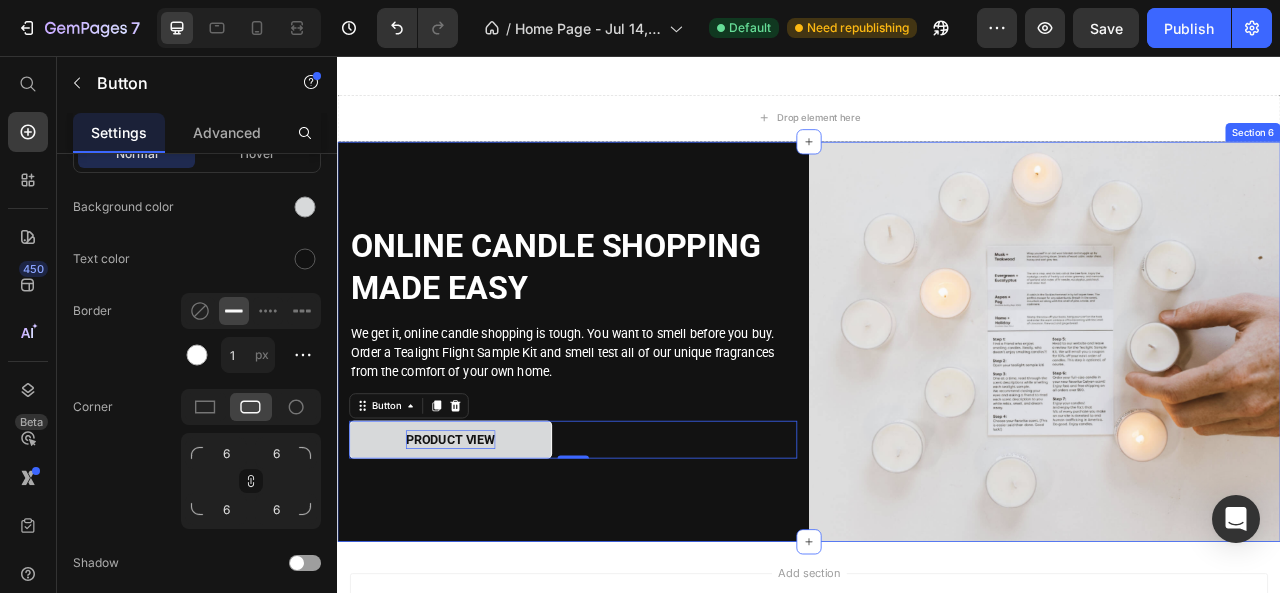 click on "ONLINE CANDLE SHOPPING MADE EASY Heading We get it, online candle shopping is tough. You want to smell before you buy. Order a Tealight Flight Sample Kit and smell test all of our unique fragrances from the comfort of your own home.  Text block PRODUCT VIEW Button   0 Row" at bounding box center [637, 419] 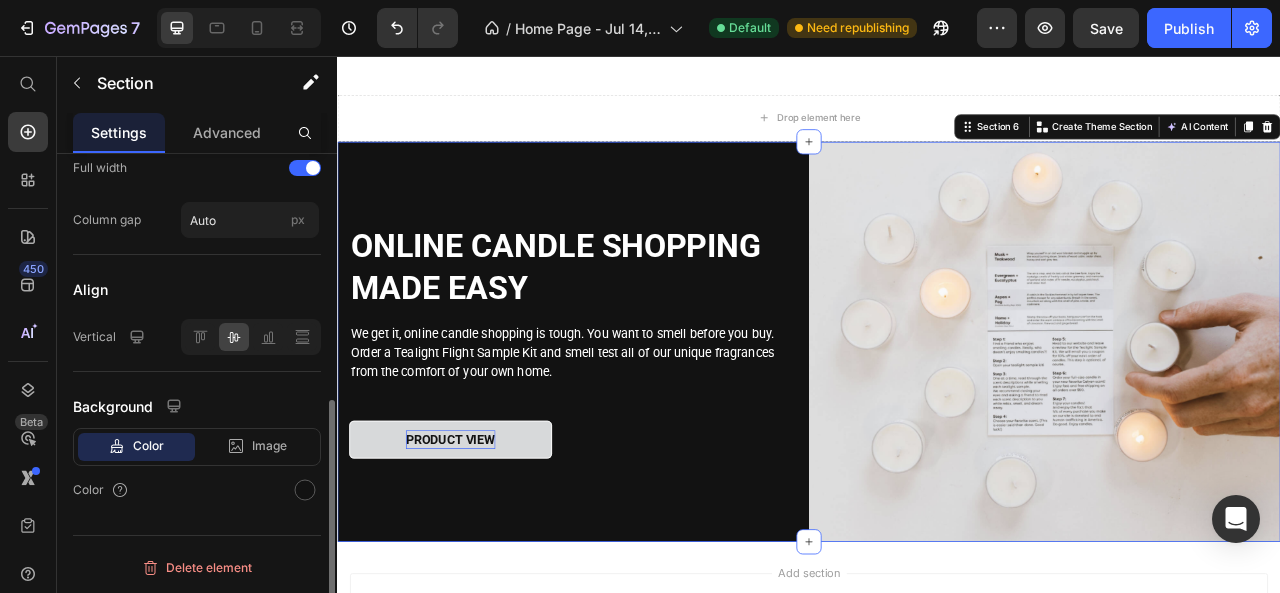 scroll, scrollTop: 0, scrollLeft: 0, axis: both 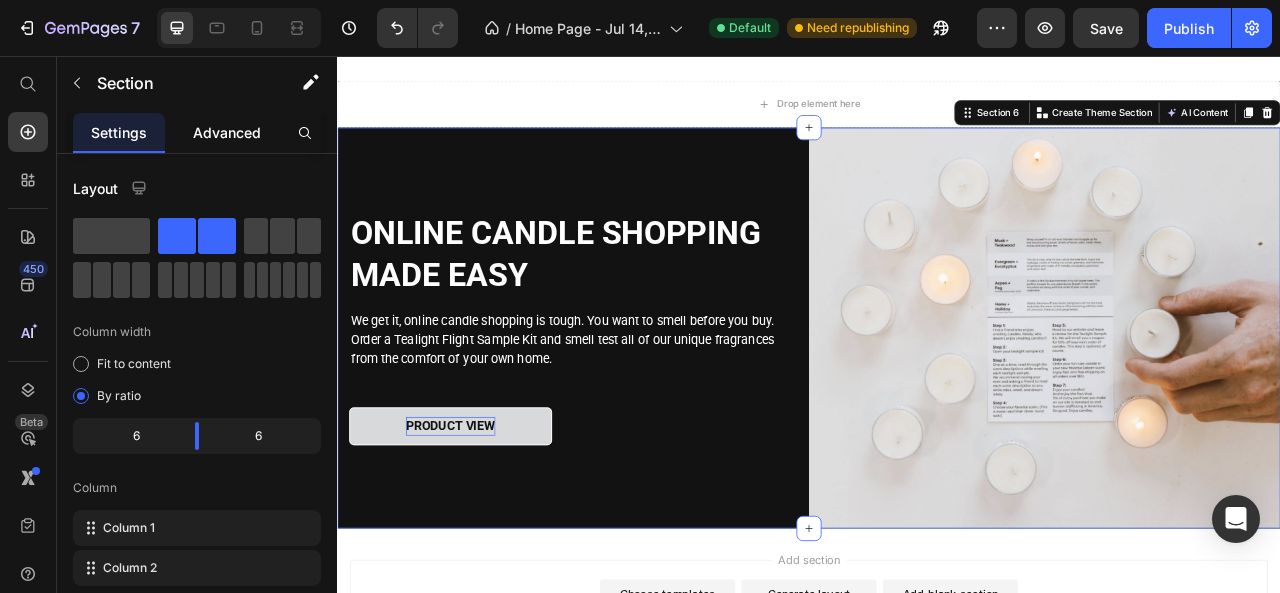 click on "Advanced" at bounding box center (227, 132) 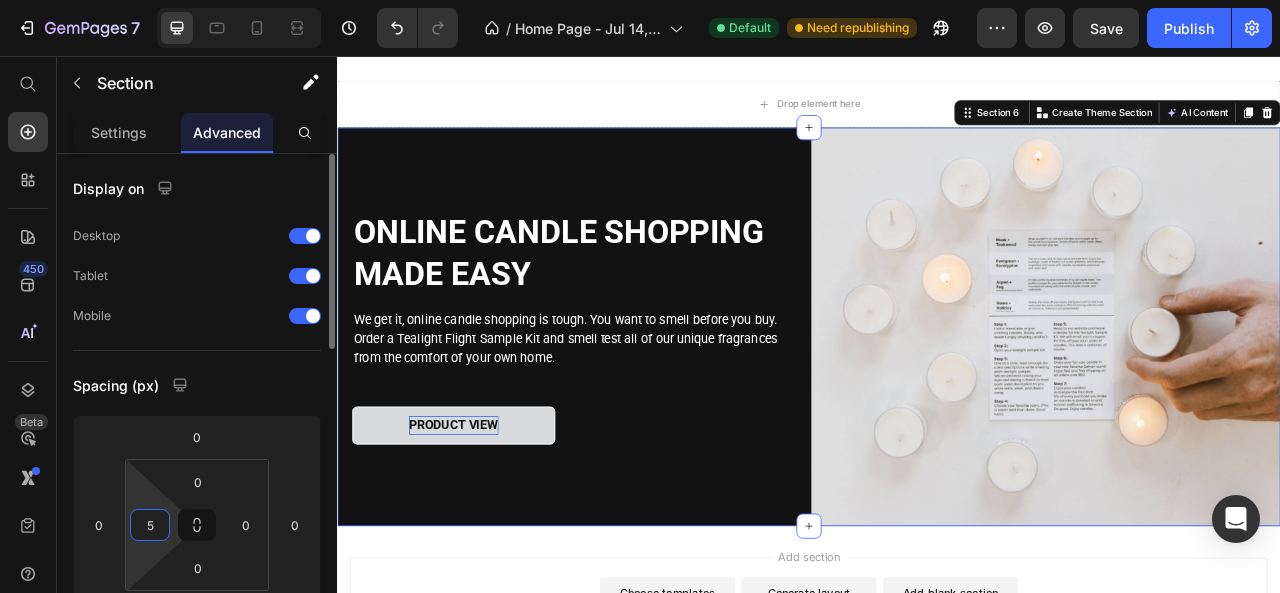type on "50" 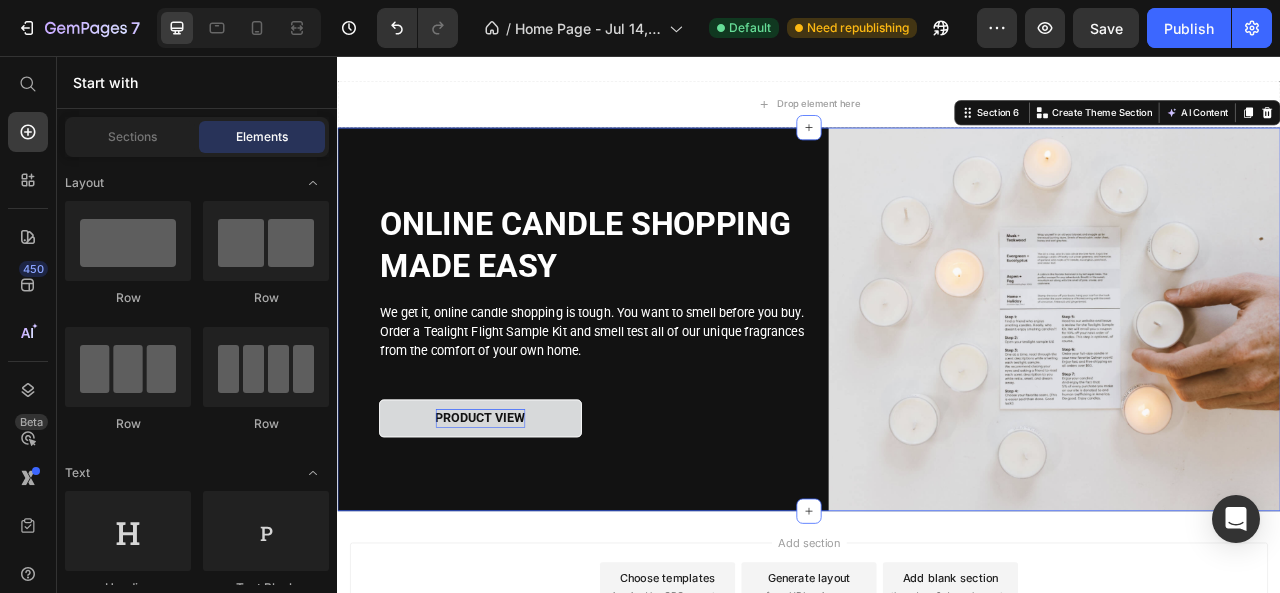 click on "Add section Choose templates inspired by CRO experts Generate layout from URL or image Add blank section then drag & drop elements" at bounding box center [937, 730] 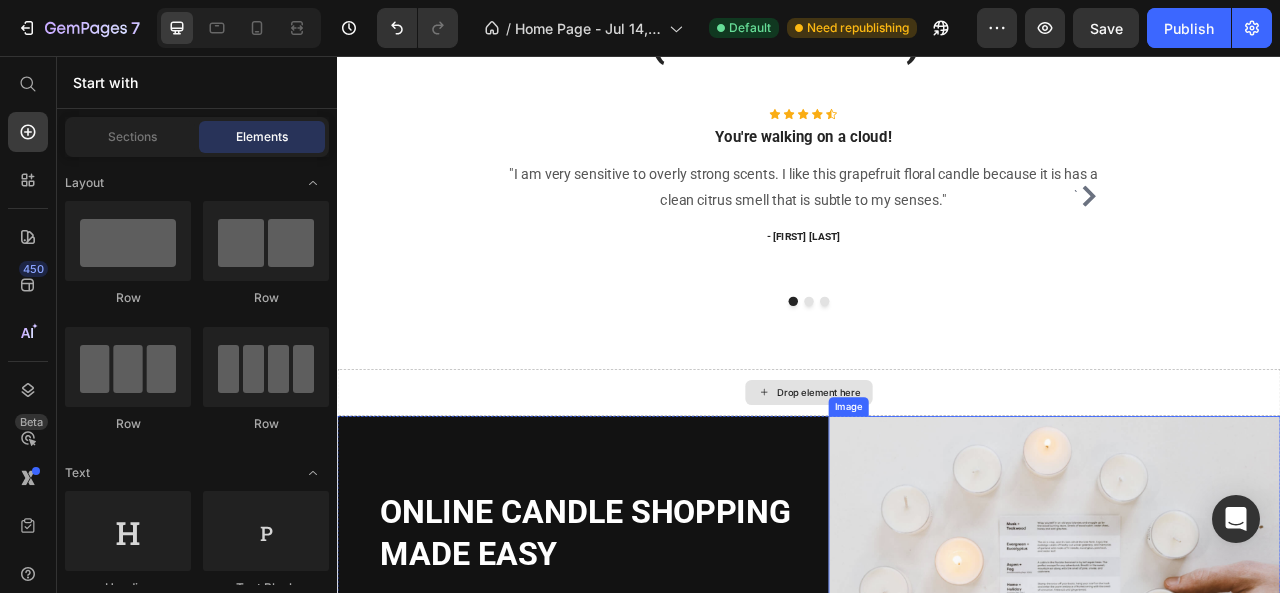 scroll, scrollTop: 2579, scrollLeft: 0, axis: vertical 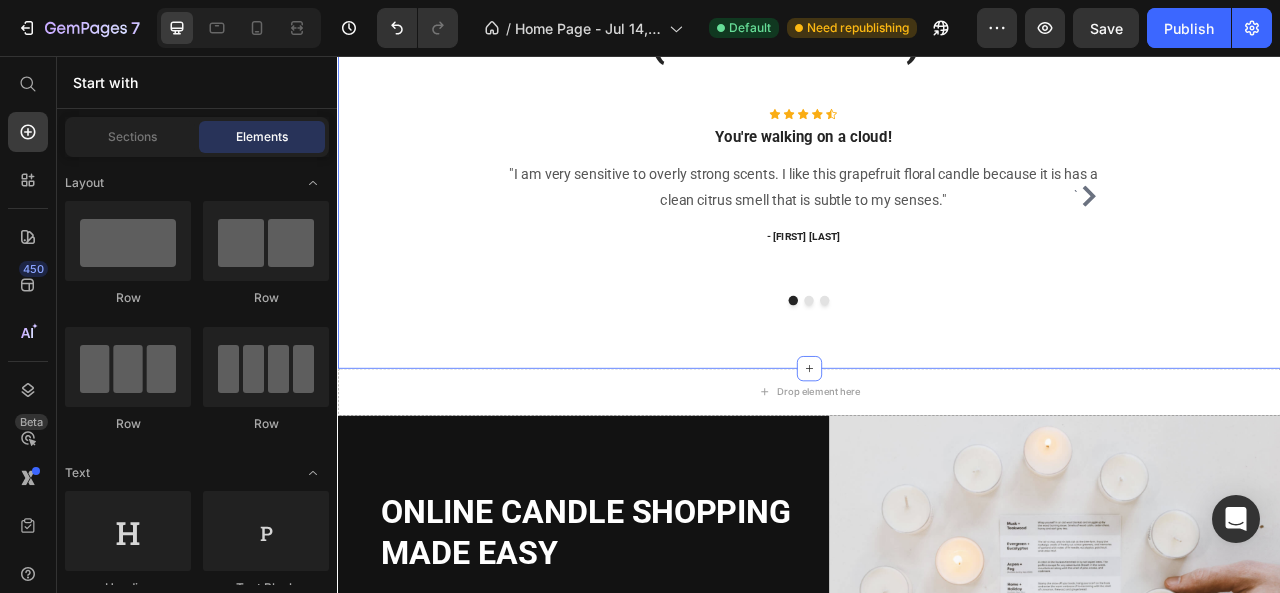 click on "AWESOME (AND HAPPY) CUSTOMERS Heading Row `                Icon                Icon                Icon                Icon
Icon Icon List Hoz You're walking on a cloud! Heading "I am very sensitive to overly strong scents. I like this grapefruit floral candle because it is has a clean citrus smell that is subtle to my senses."  Text block - [FIRST] [LAST]. Text block                Icon                Icon                Icon                Icon
Icon Icon List Hoz You're walking on a cloud! Heading "I am super picky about scents, and can honestly say these are the most amazing candles ever!" Text block  -[FIRST] [LAST]. Text block                Icon                Icon                Icon                Icon
Icon Icon List Hoz You're walking on a cloud! Heading "I don’t only love smell but also the message. Thankful to be able to support an amazing cause with quality products." Text block -[FIRST] [LAST]. Text block ` Carousel Row Section 4" at bounding box center [937, 185] 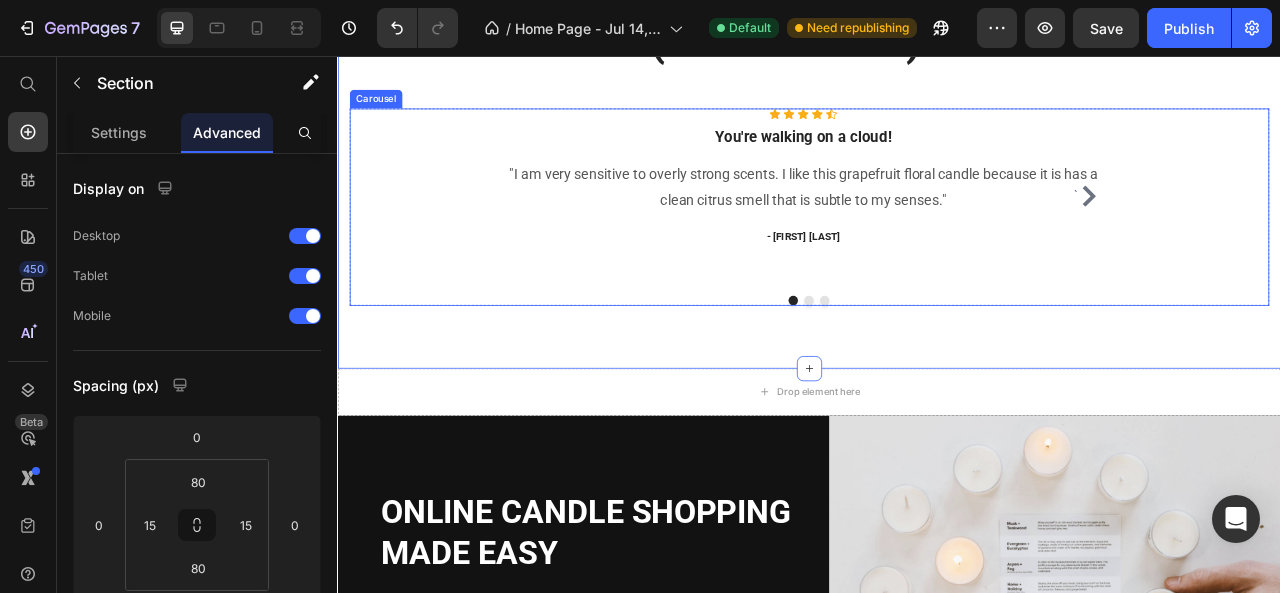 click on "Icon                Icon                Icon                Icon
Icon Icon List Hoz You're walking on a cloud! Heading "I am very sensitive to overly strong scents. I like this grapefruit floral candle because it is has a clean citrus smell that is subtle to my senses."  Text block - [FIRST] [LAST]. Text block" at bounding box center [929, 233] 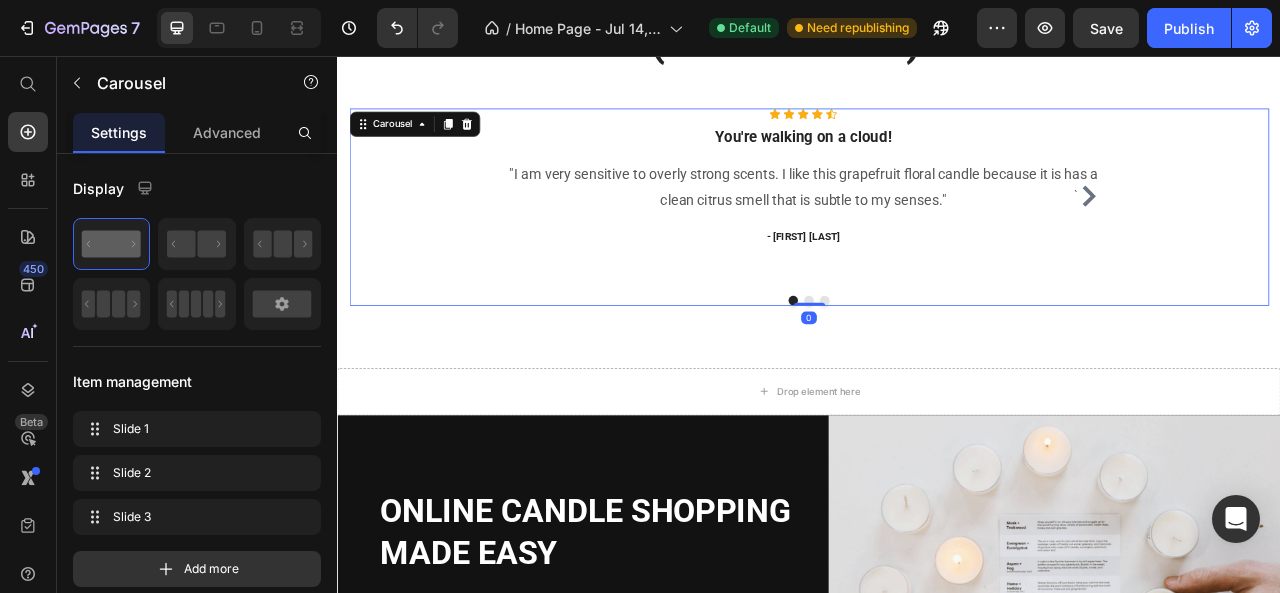 drag, startPoint x: 932, startPoint y: 360, endPoint x: 941, endPoint y: 323, distance: 38.078865 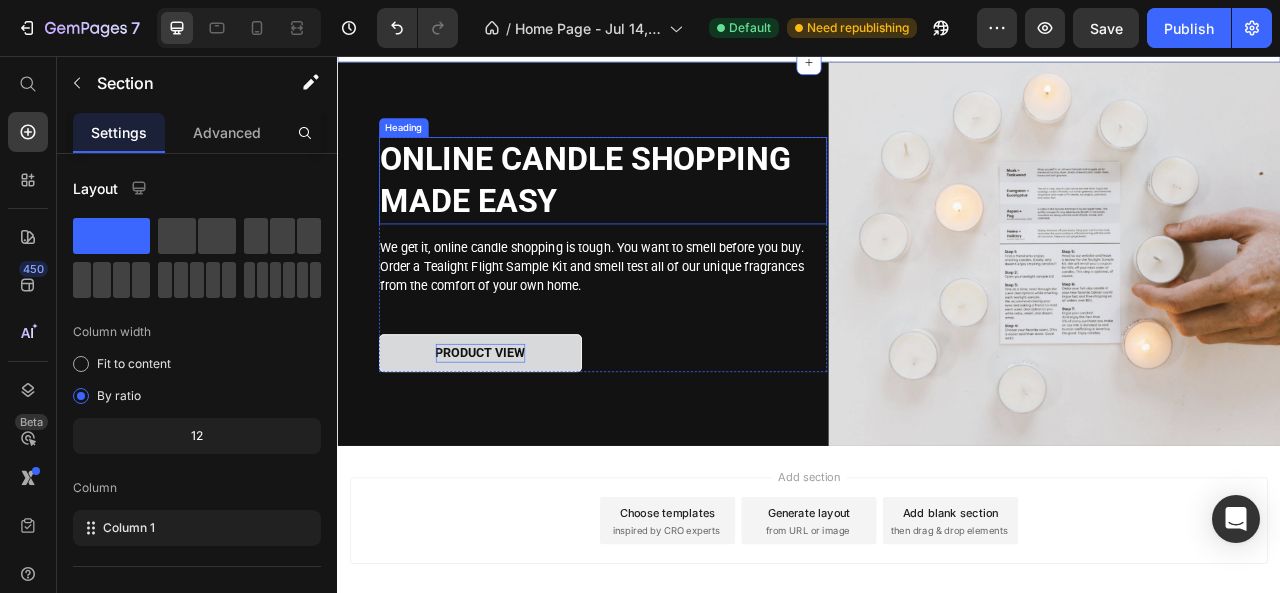 scroll, scrollTop: 3023, scrollLeft: 0, axis: vertical 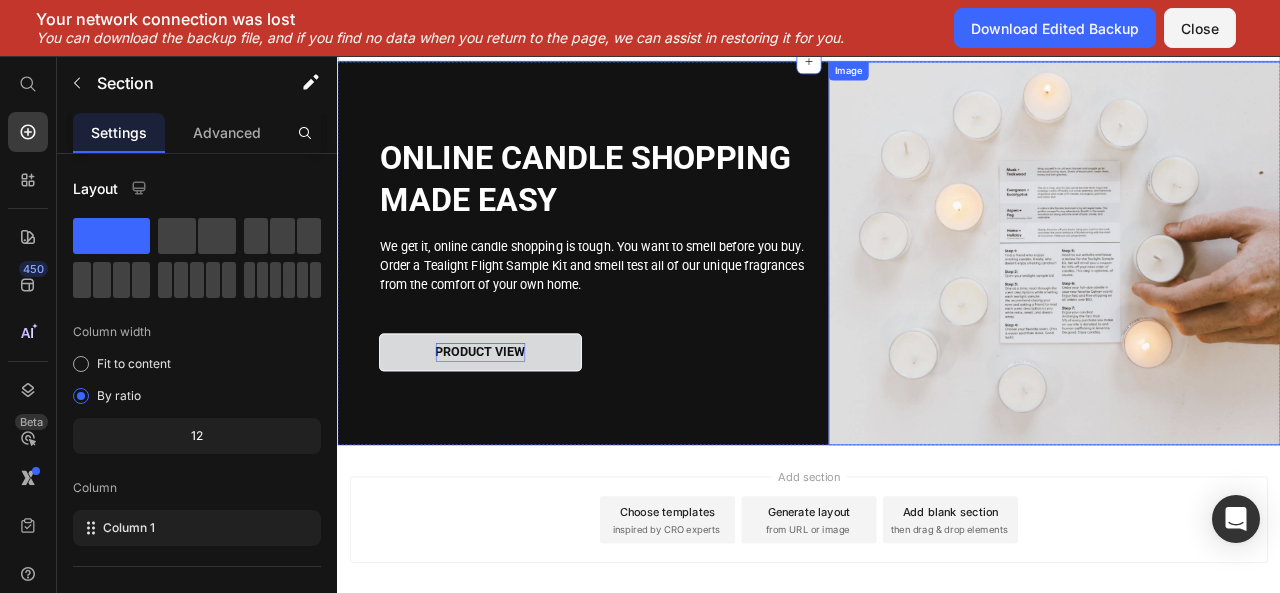 click at bounding box center [1249, 307] 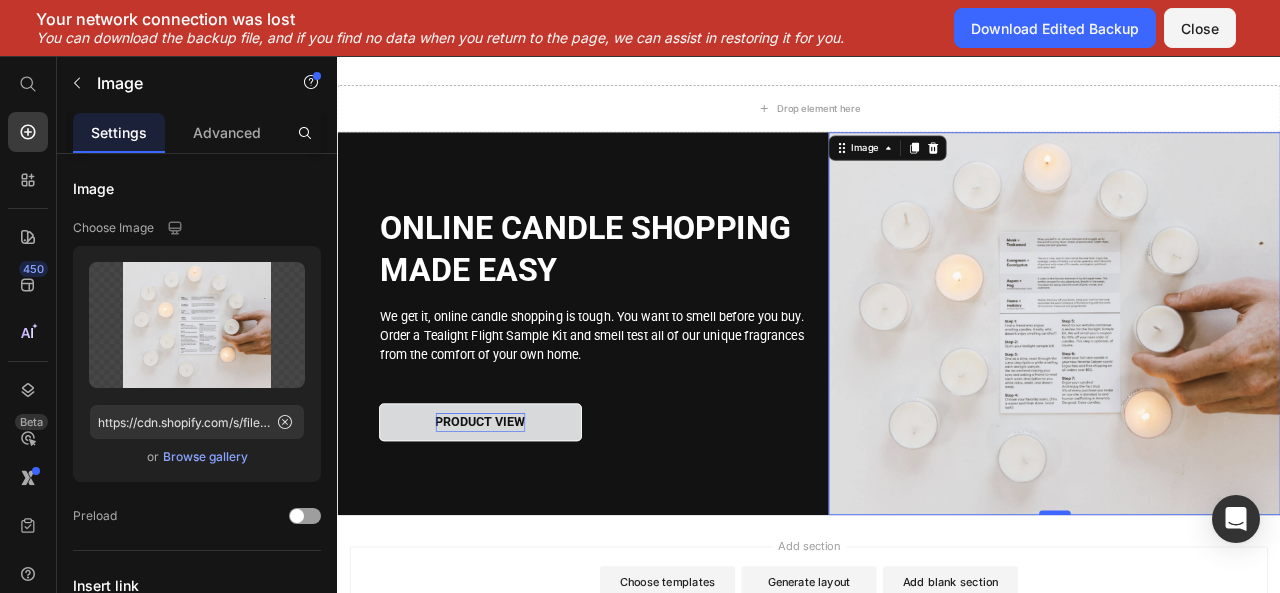 scroll, scrollTop: 2928, scrollLeft: 0, axis: vertical 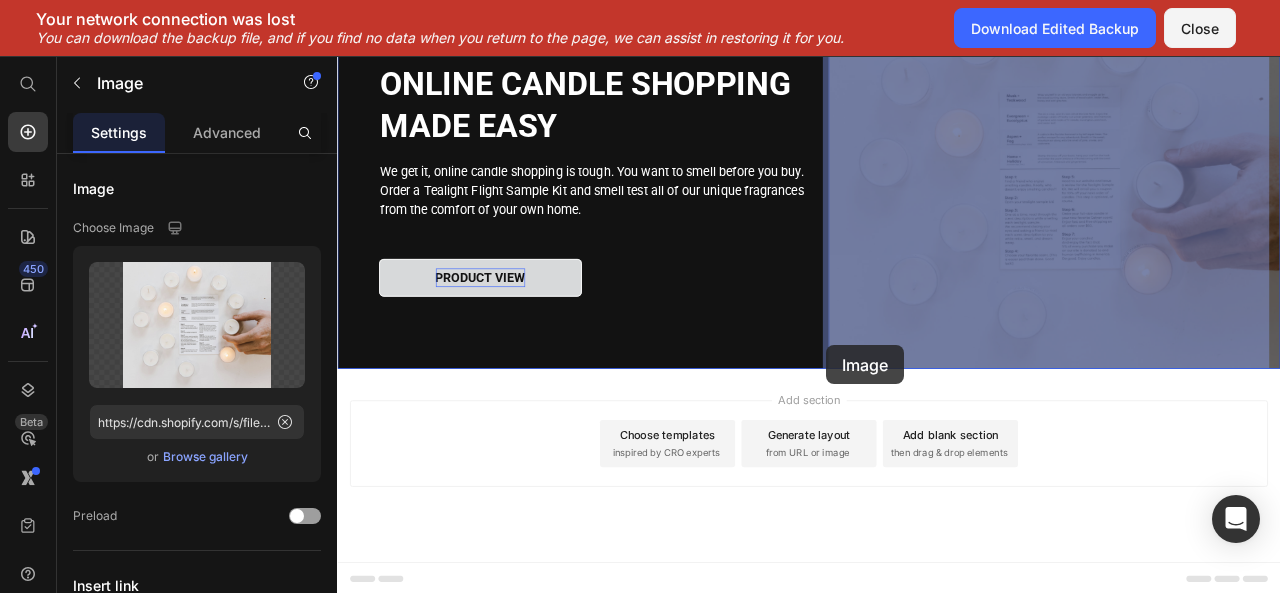 drag, startPoint x: 960, startPoint y: 450, endPoint x: 960, endPoint y: 433, distance: 17 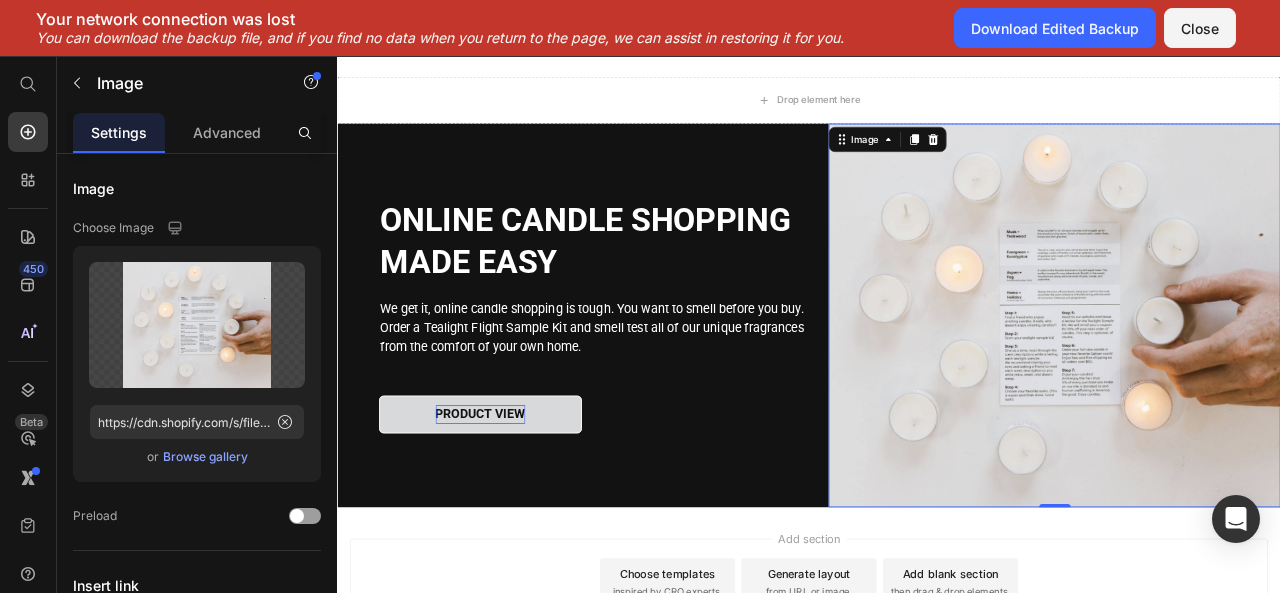 scroll, scrollTop: 2882, scrollLeft: 0, axis: vertical 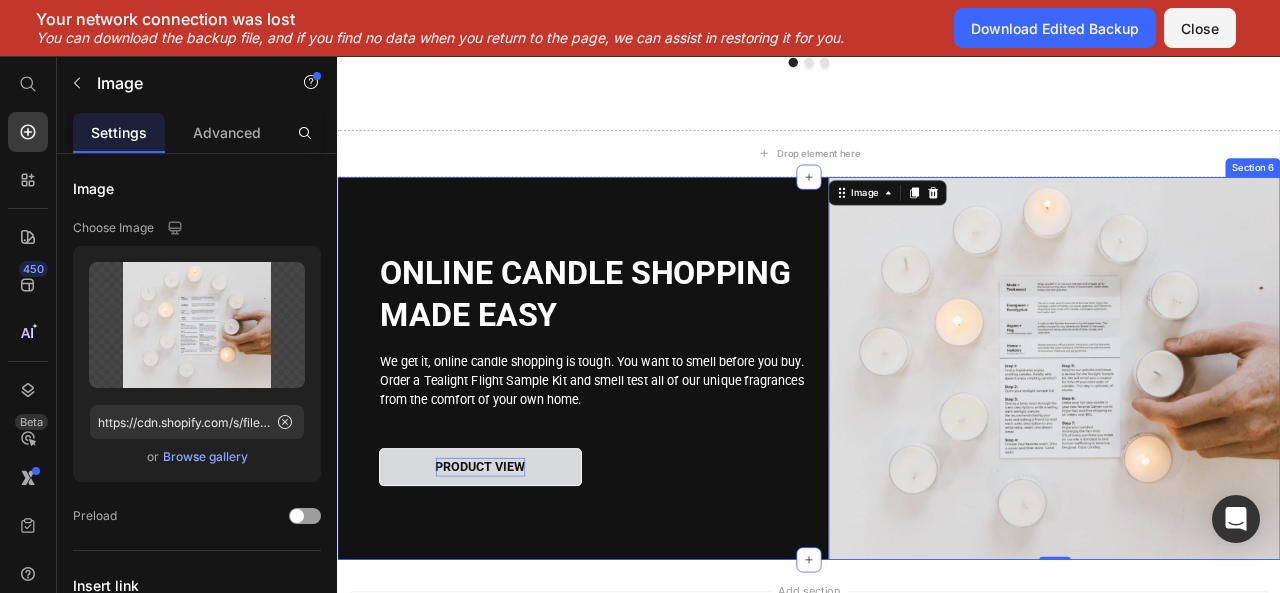 click on "ONLINE CANDLE SHOPPING MADE EASY Heading We get it, online candle shopping is tough. You want to smell before you buy. Order a Tealight Flight Sample Kit and smell test all of our unique fragrances from the comfort of your own home.  Text block PRODUCT VIEW Button Row" at bounding box center [674, 454] 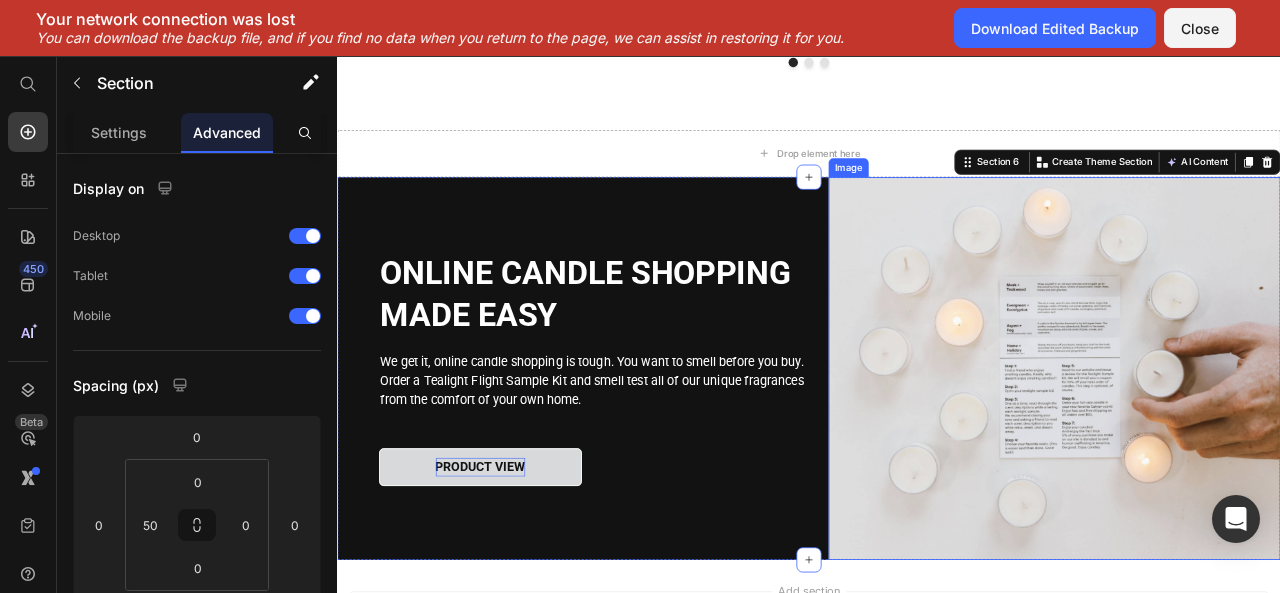 click at bounding box center (1249, 454) 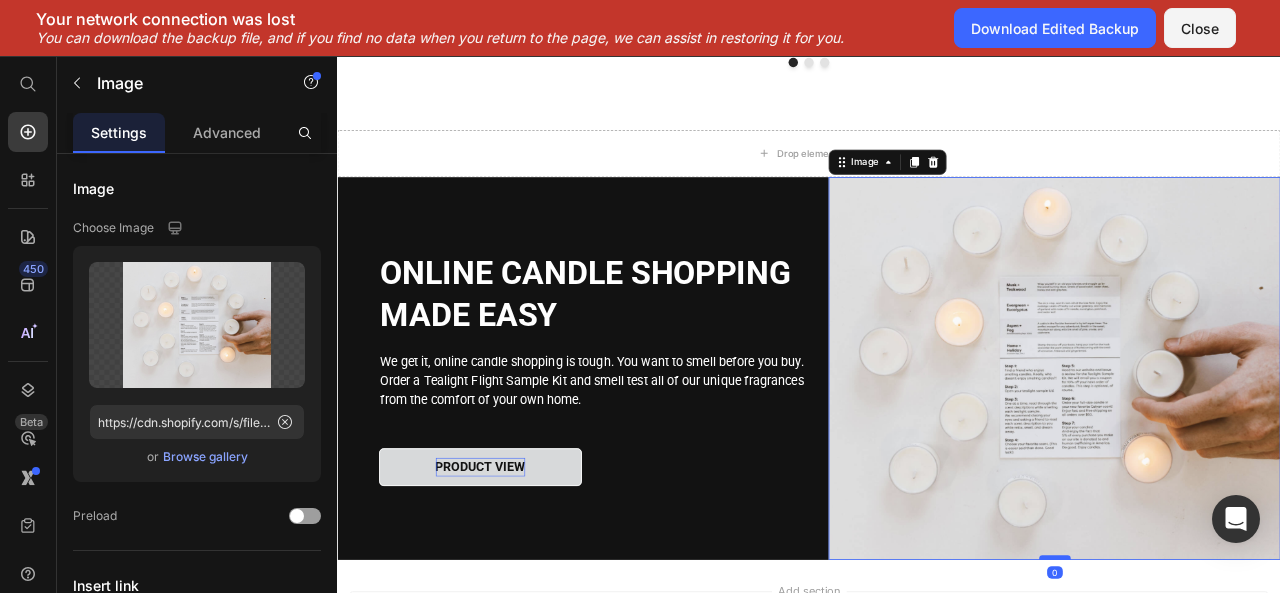 click at bounding box center [1250, 694] 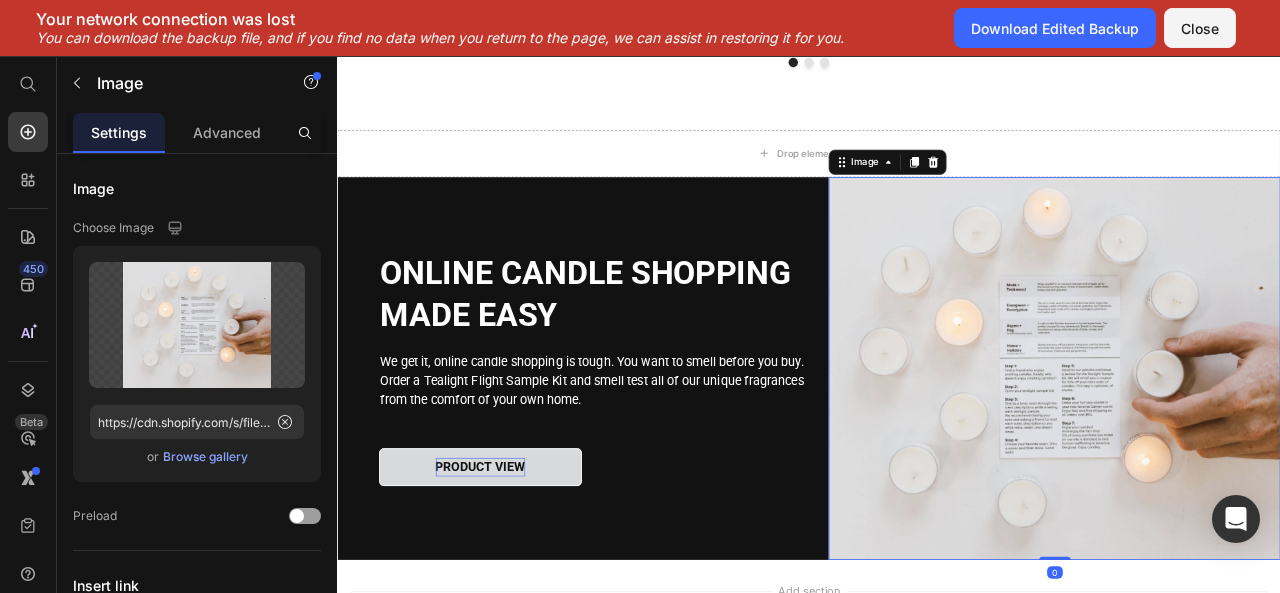 drag, startPoint x: 1225, startPoint y: 681, endPoint x: 1237, endPoint y: 662, distance: 22.472204 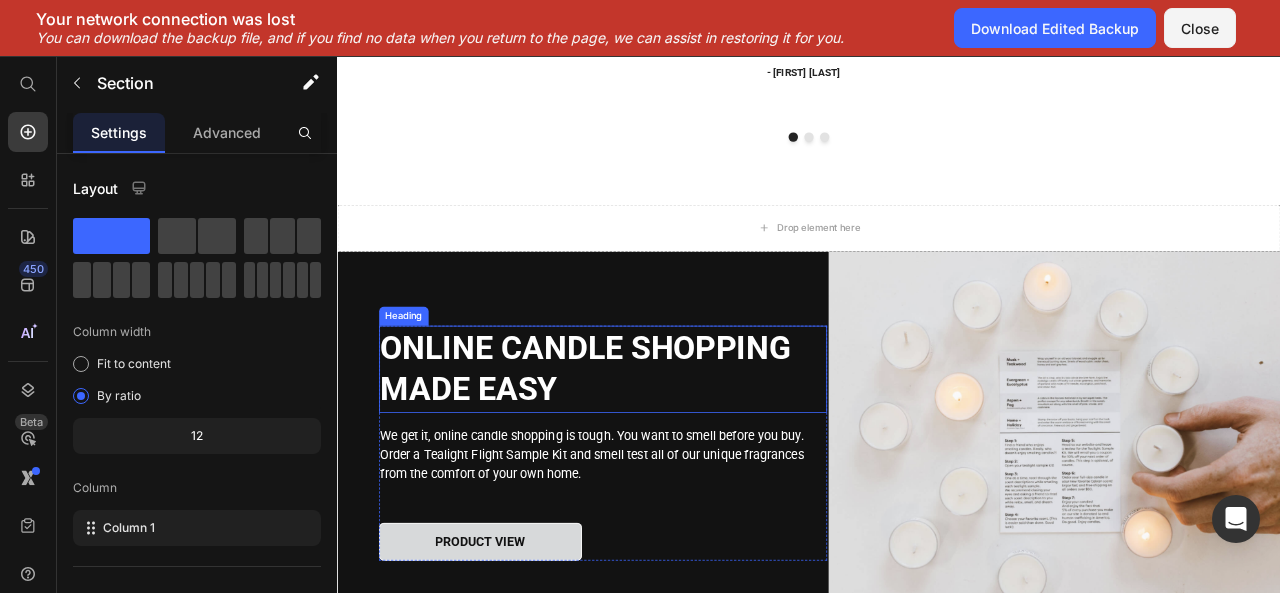 scroll, scrollTop: 2777, scrollLeft: 0, axis: vertical 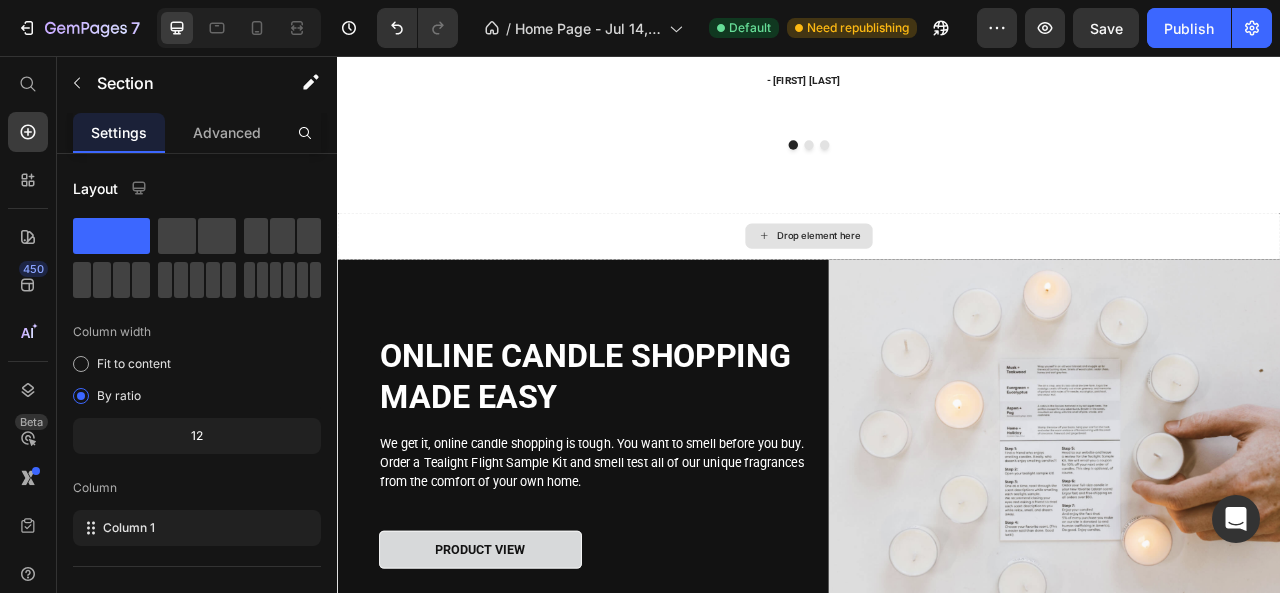 click on "Drop element here" at bounding box center (937, 285) 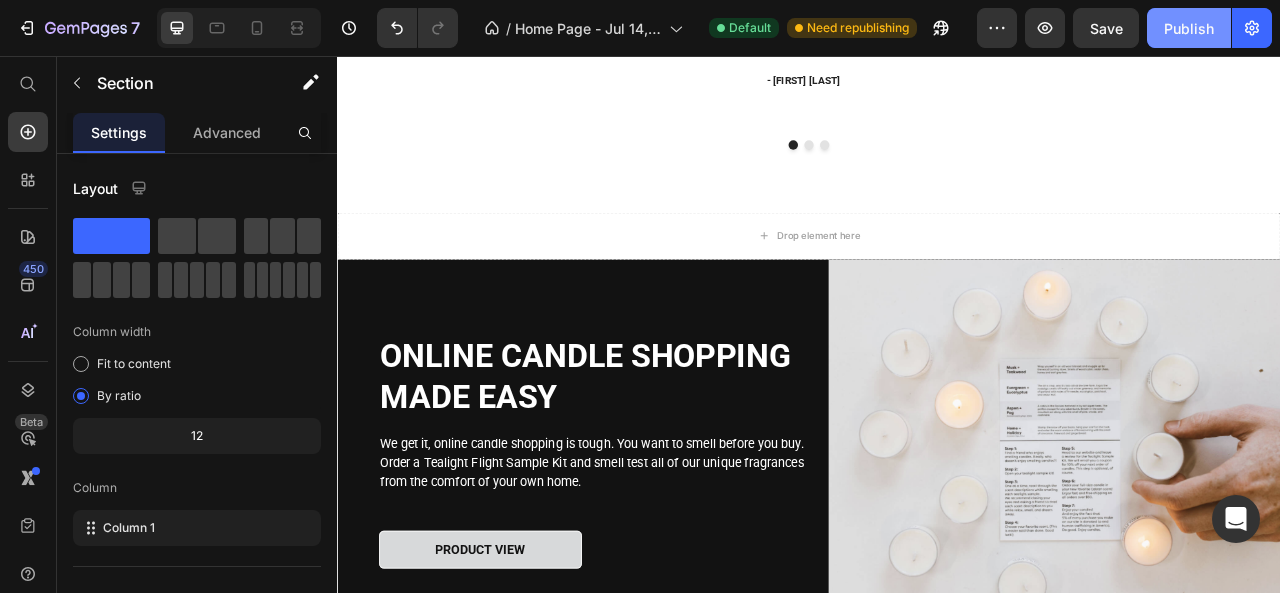 click on "Publish" at bounding box center (1189, 28) 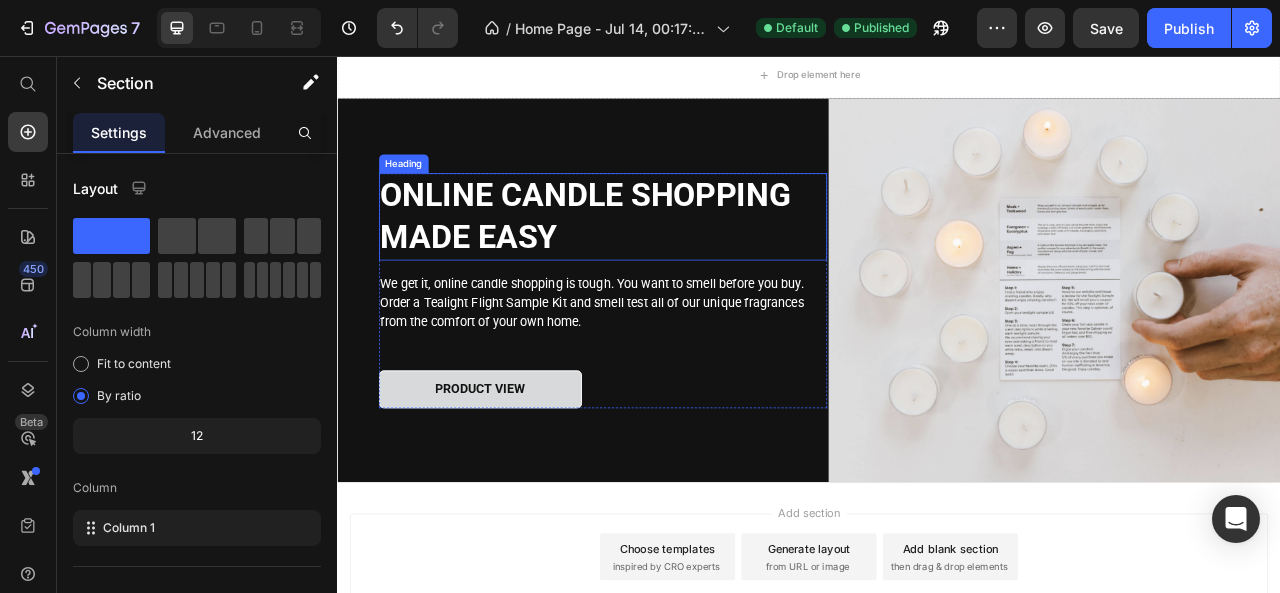 scroll, scrollTop: 2977, scrollLeft: 0, axis: vertical 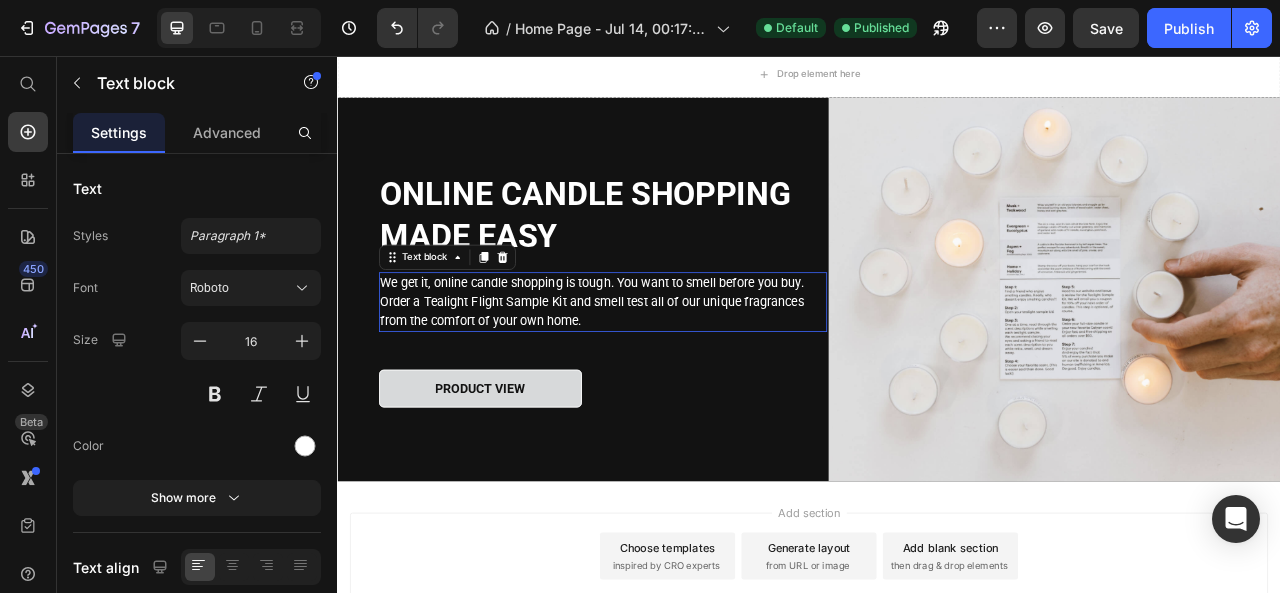 click on "We get it, online candle shopping is tough. You want to smell before you buy. Order a Tealight Flight Sample Kit and smell test all of our unique fragrances from the comfort of your own home." at bounding box center [675, 369] 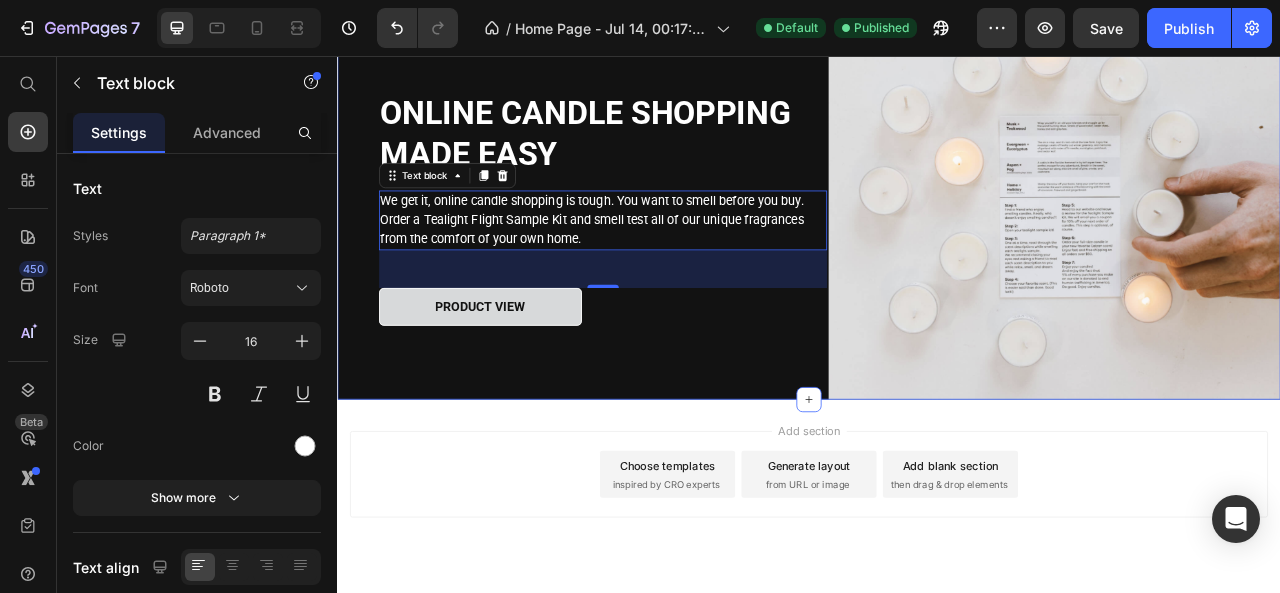 scroll, scrollTop: 3083, scrollLeft: 0, axis: vertical 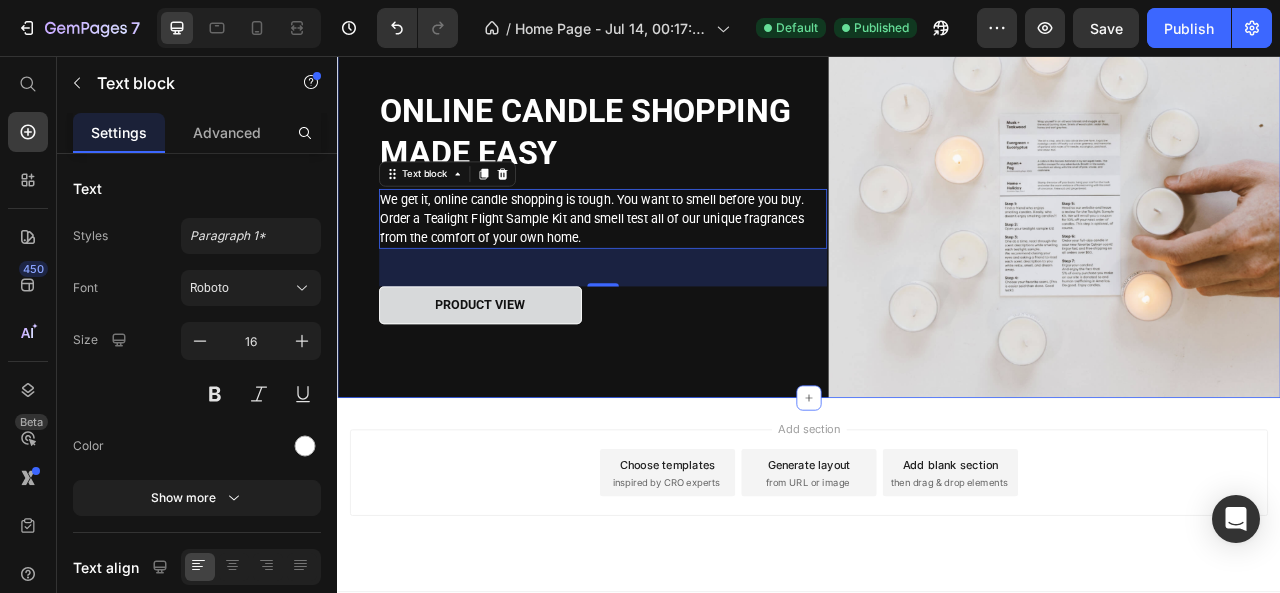 click on "Add section Choose templates inspired by CRO experts Generate layout from URL or image Add blank section then drag & drop elements" at bounding box center [937, 586] 